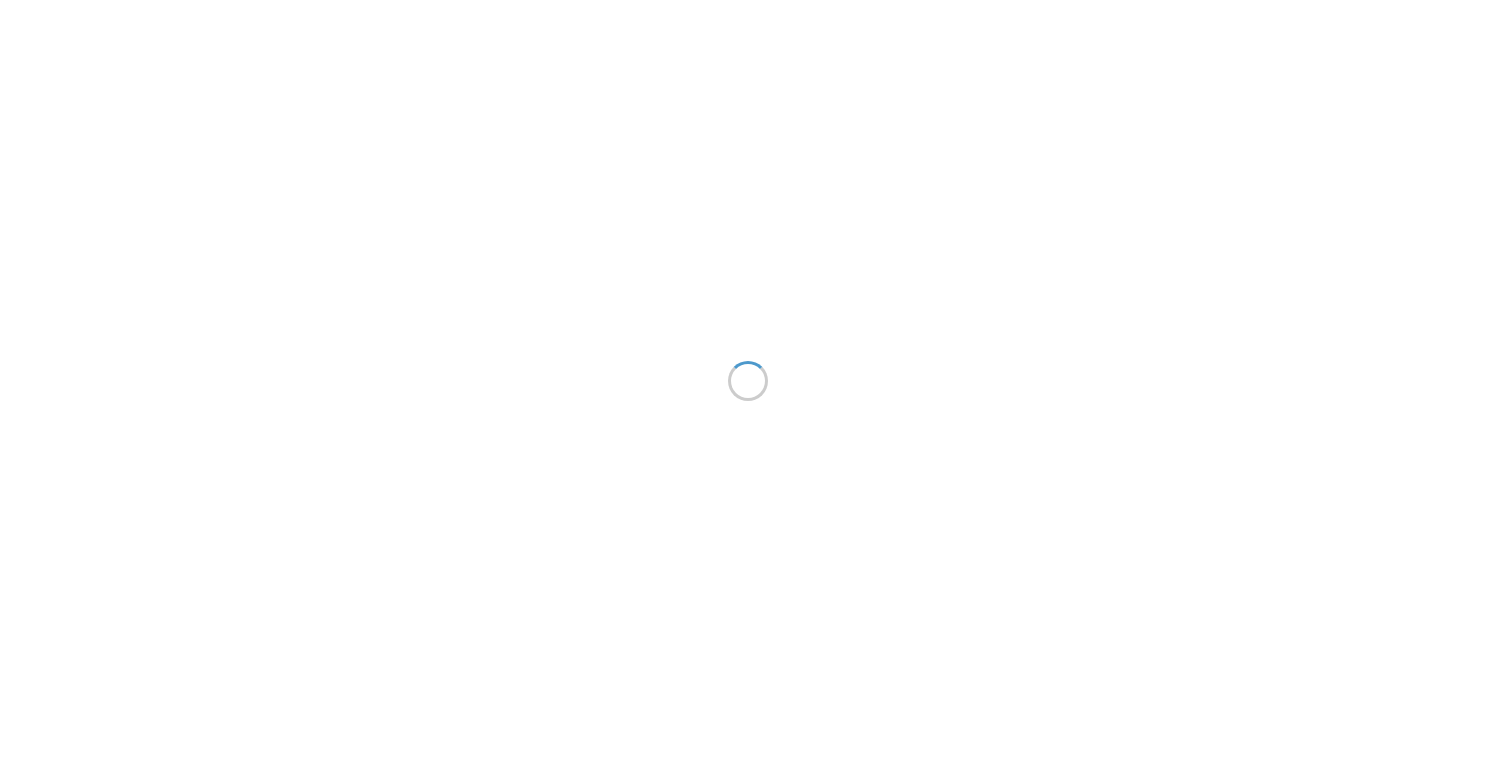 scroll, scrollTop: 0, scrollLeft: 0, axis: both 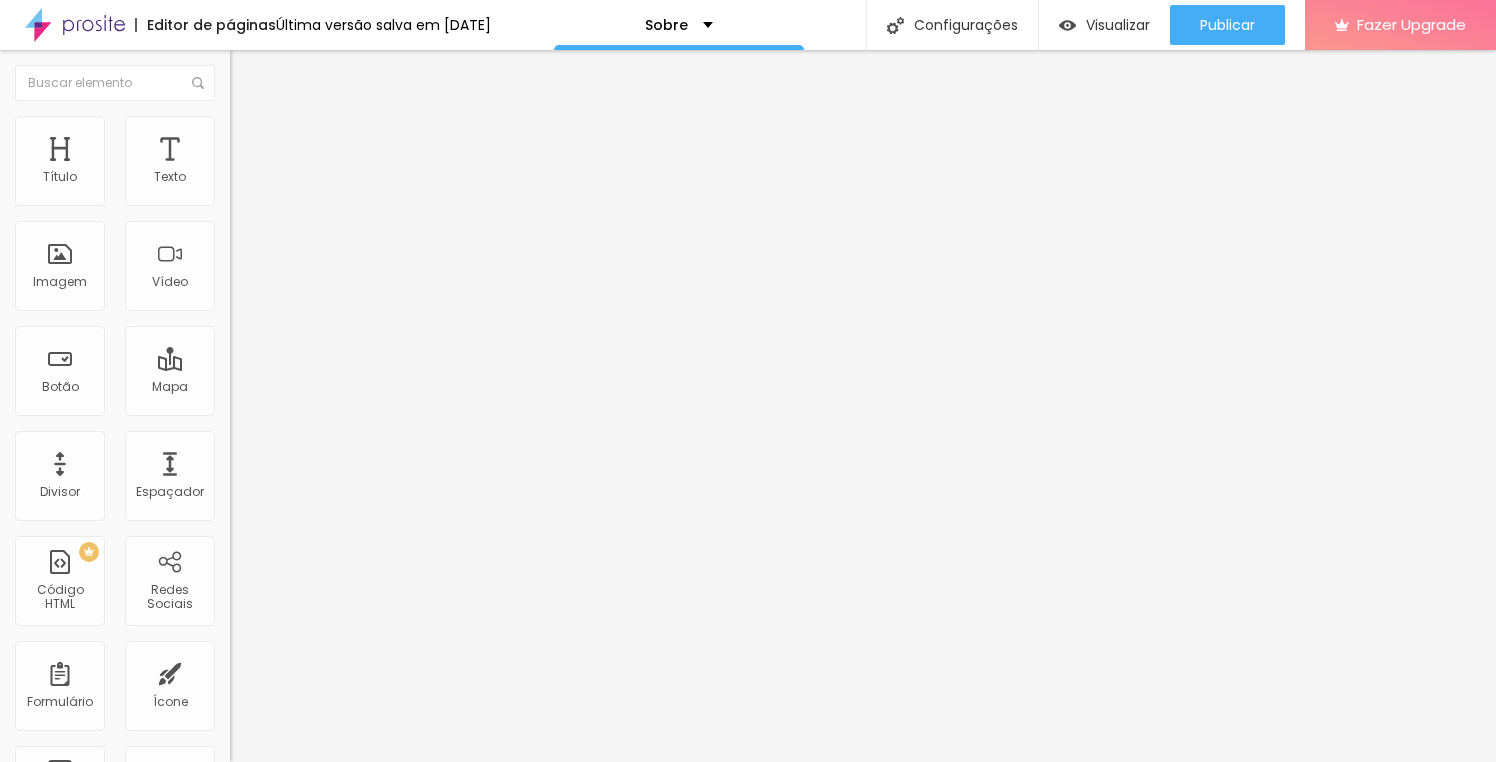 click on "Trocar imagem" at bounding box center (284, 163) 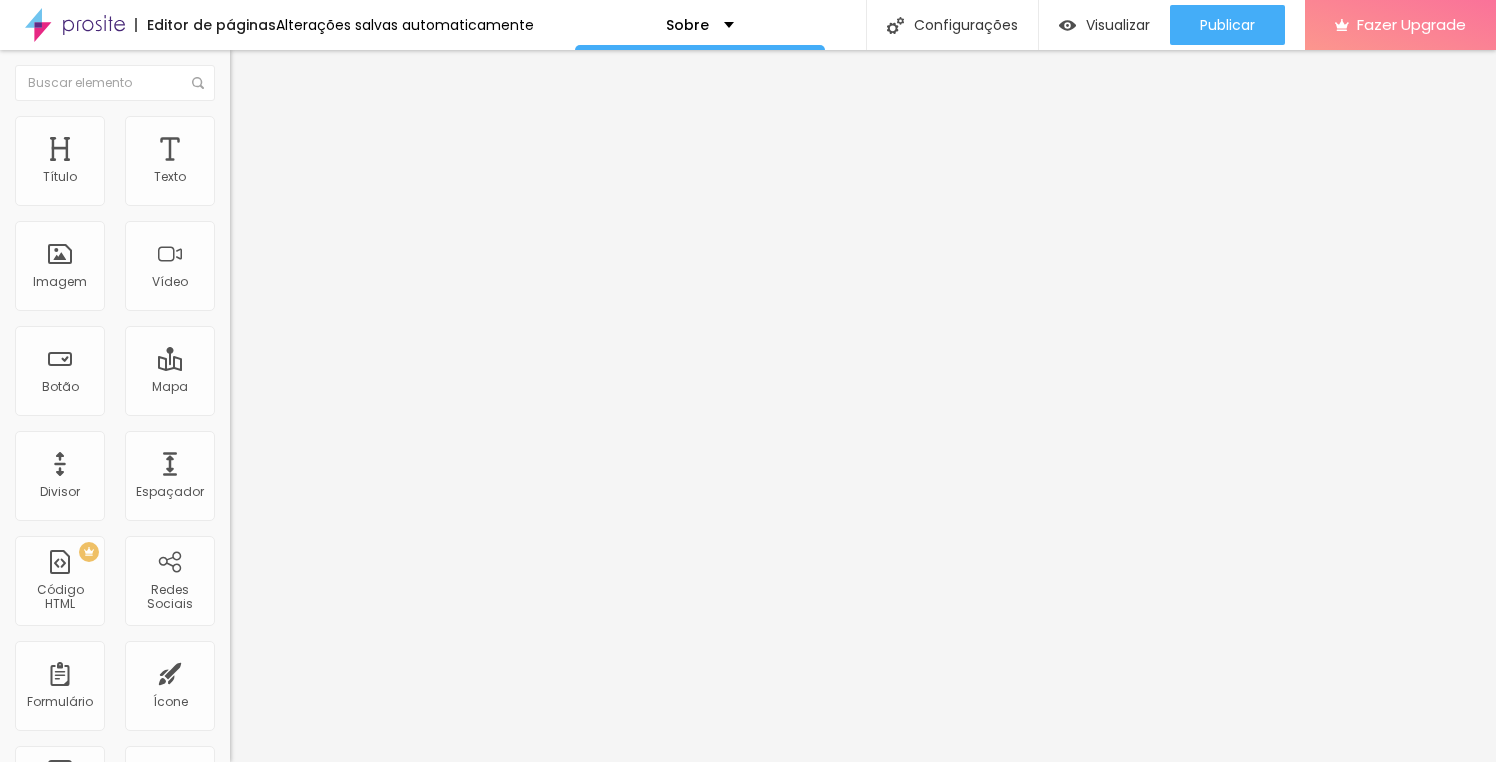 click on "Upload" at bounding box center [66, 823] 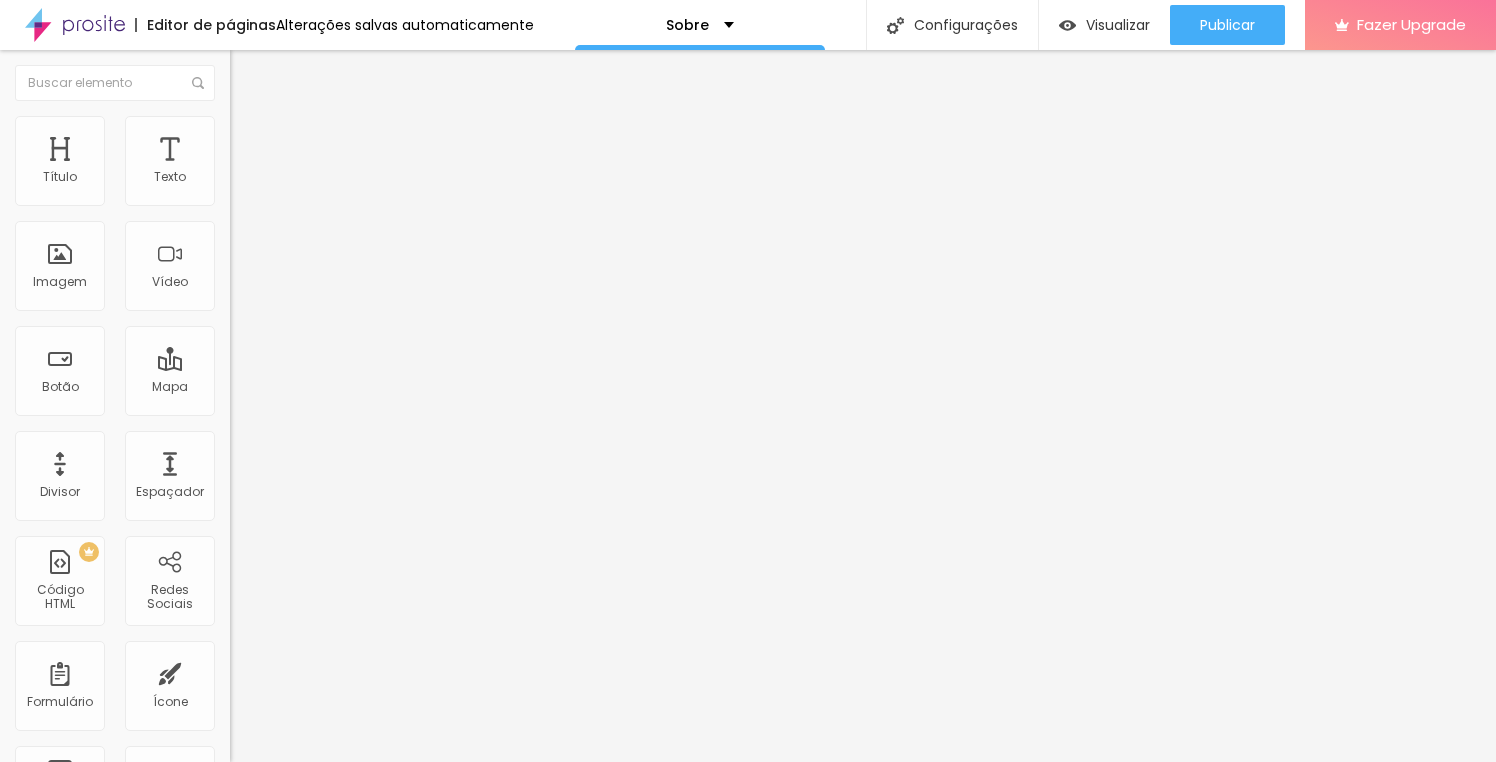 type on "28" 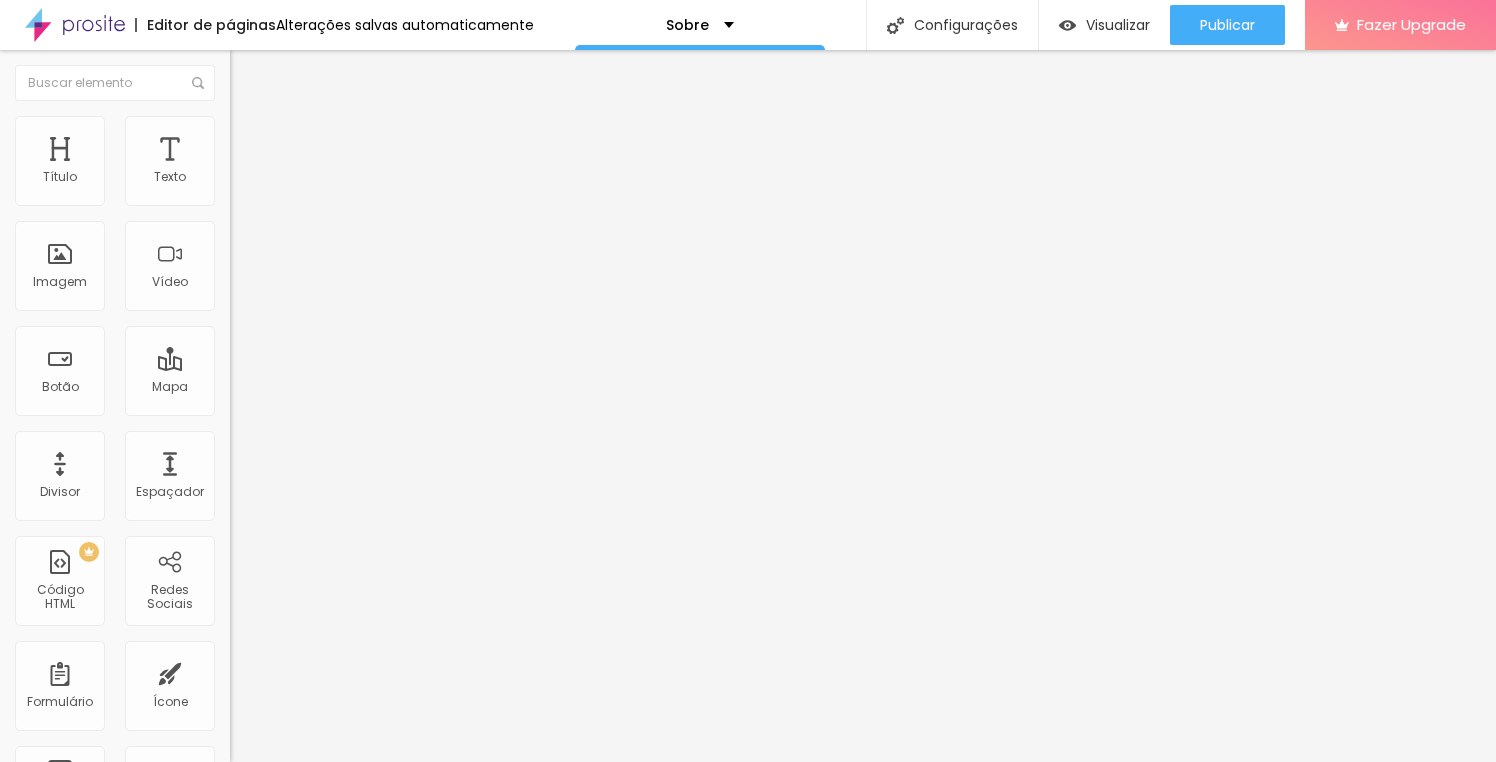 type on "86" 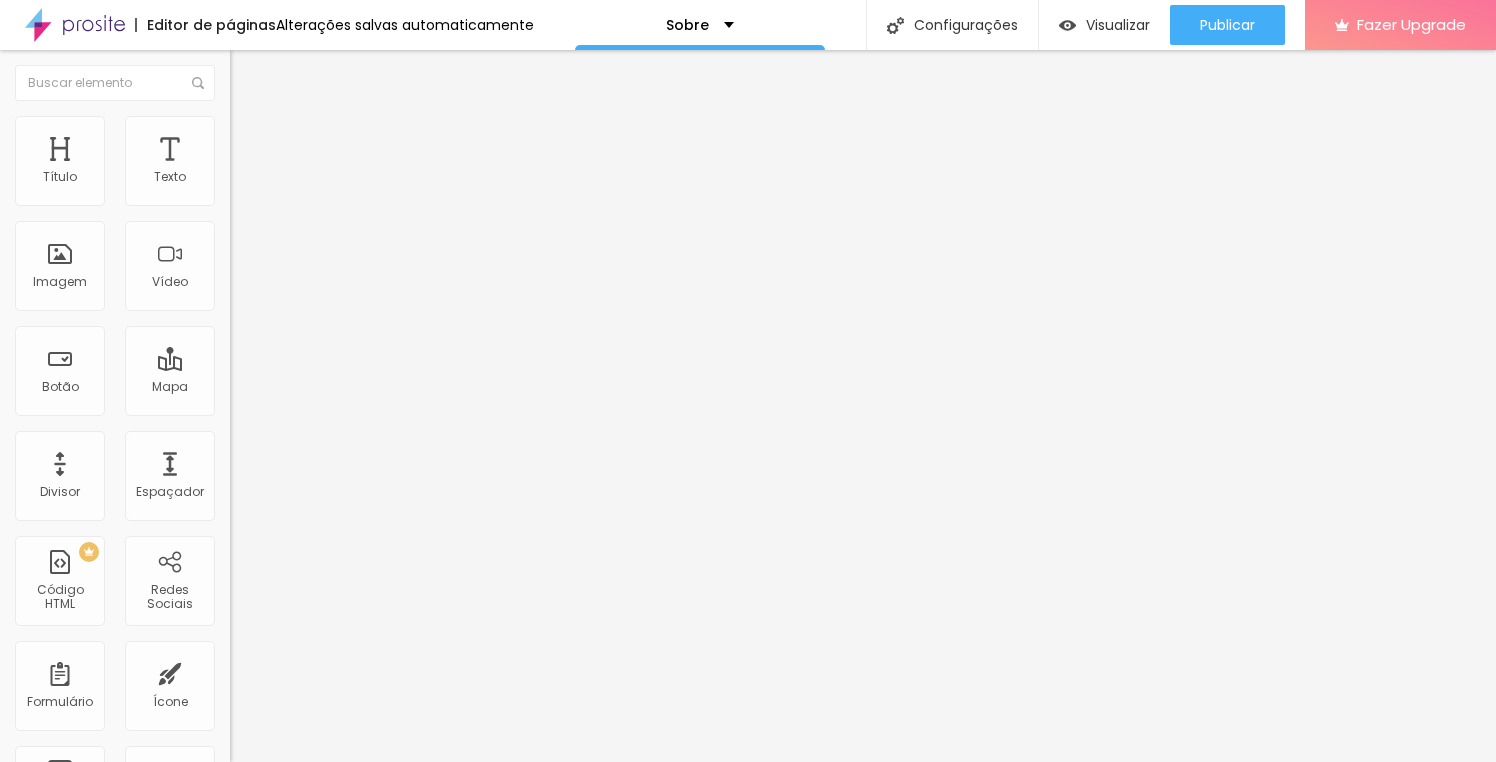 type on "87" 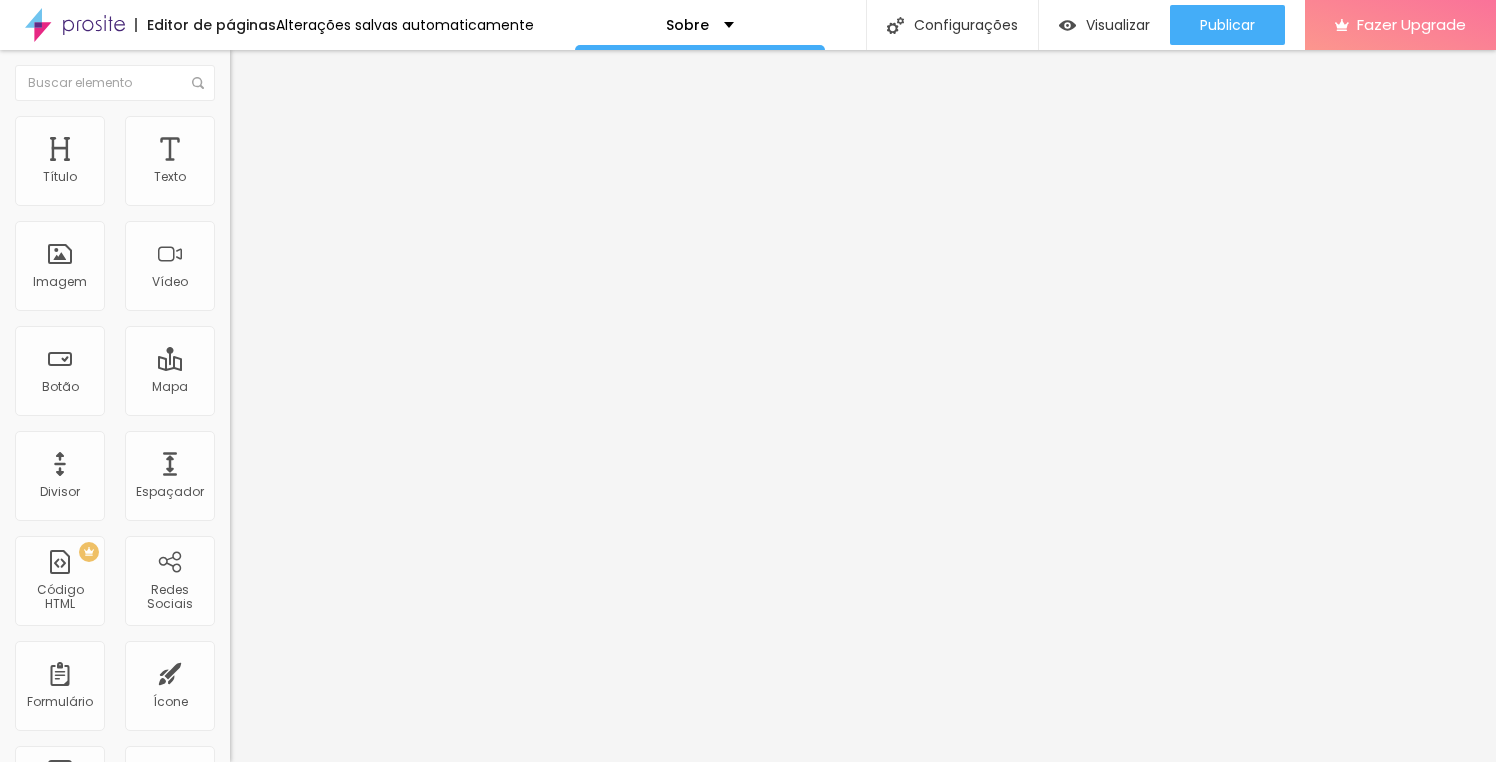 type on "89" 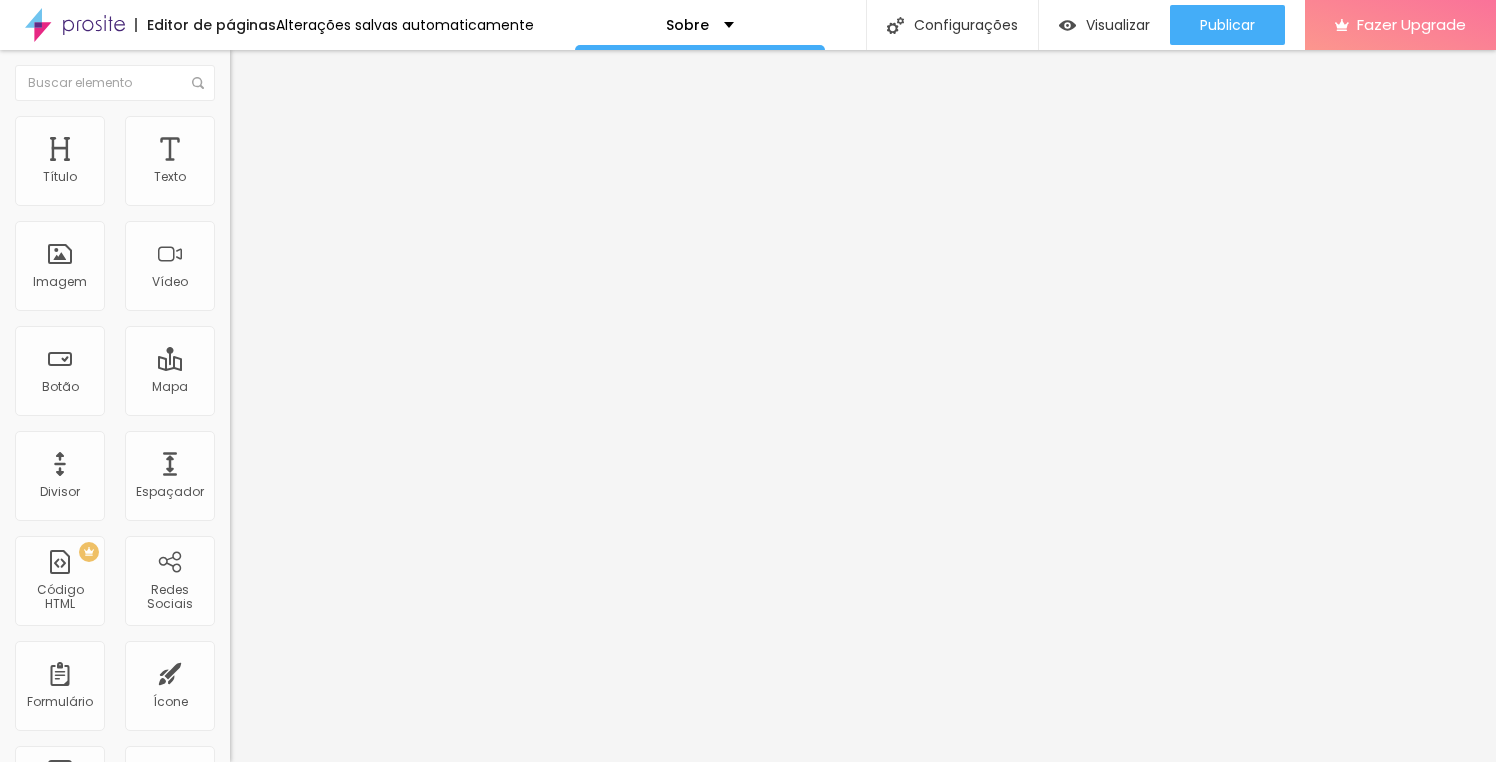 type on "89" 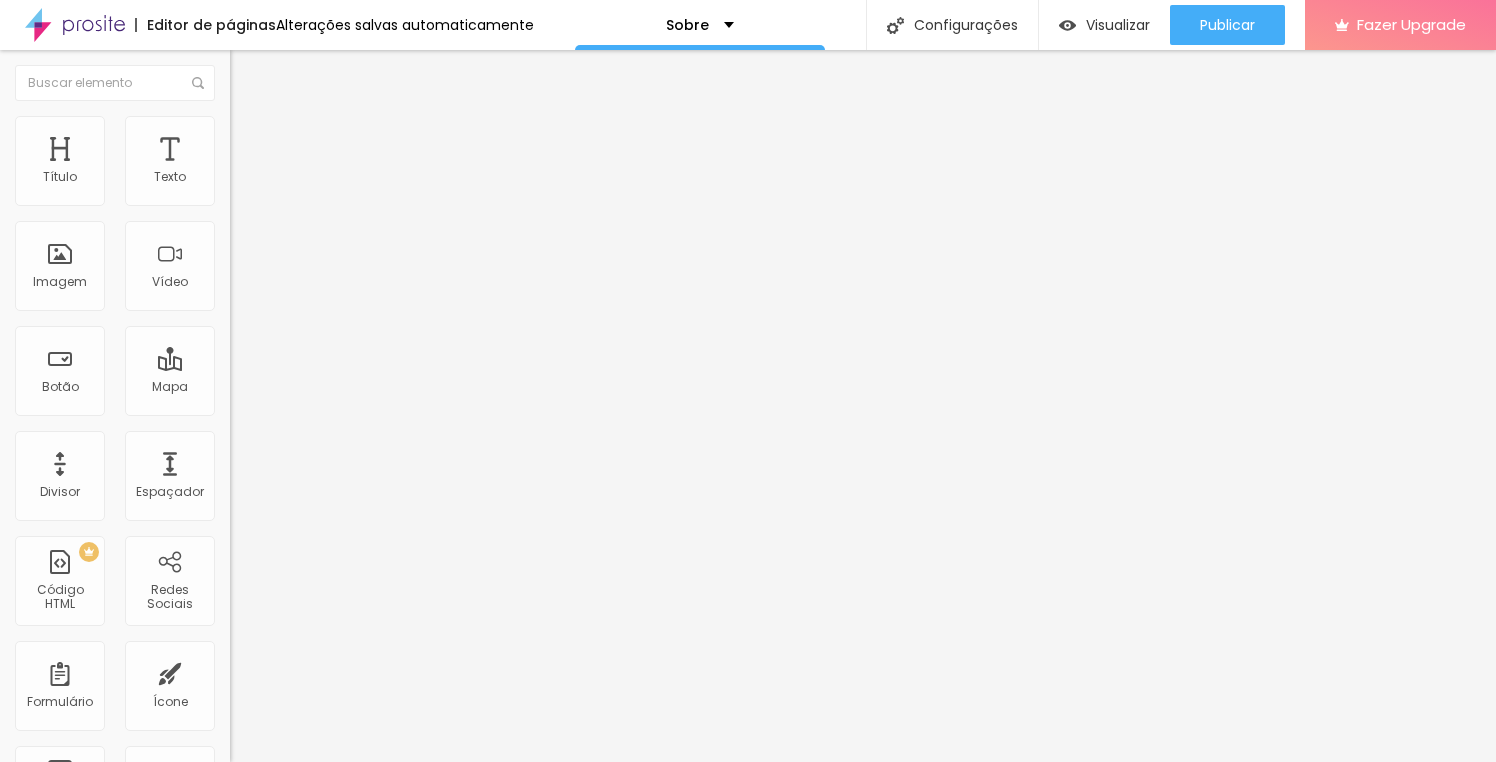 type on "93" 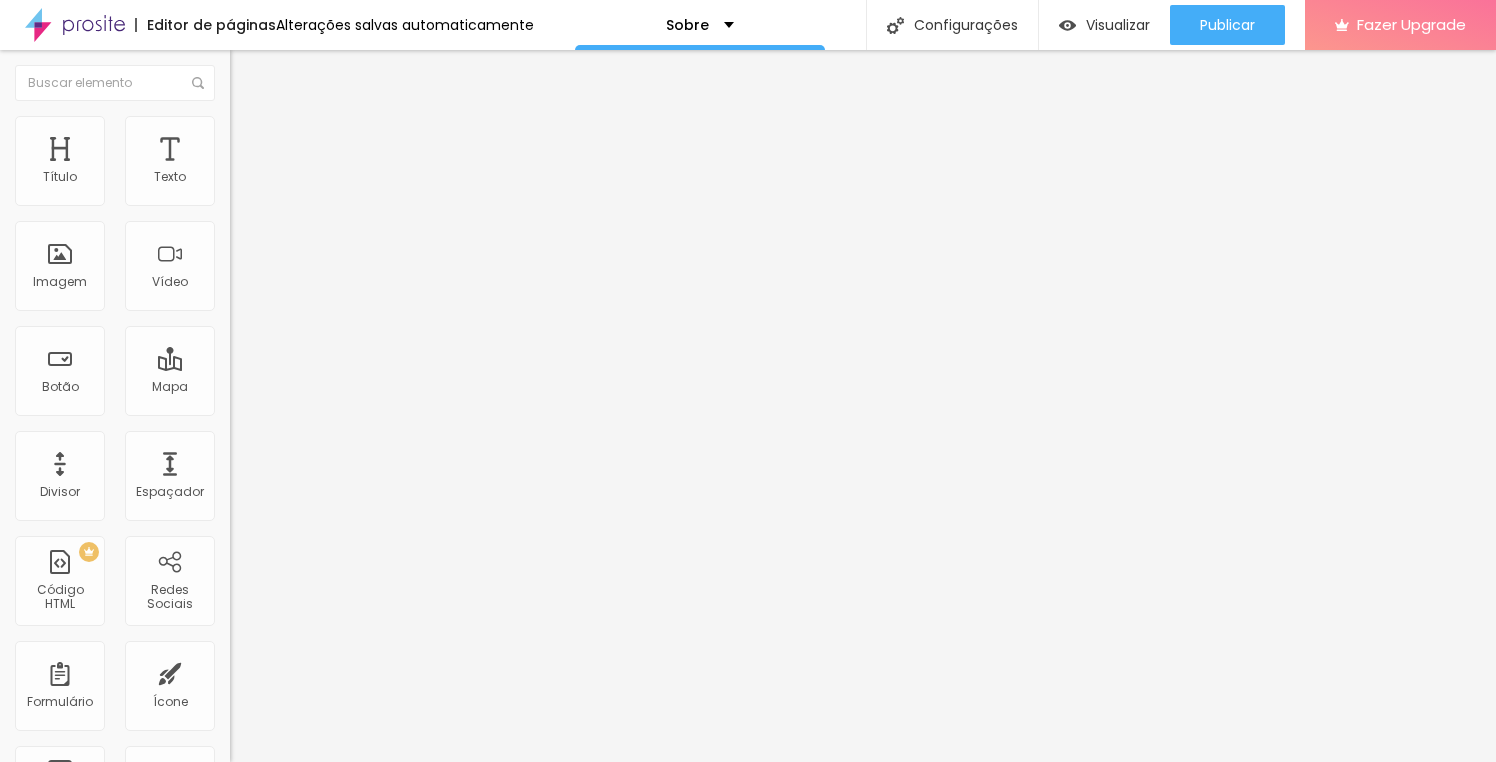 type on "93" 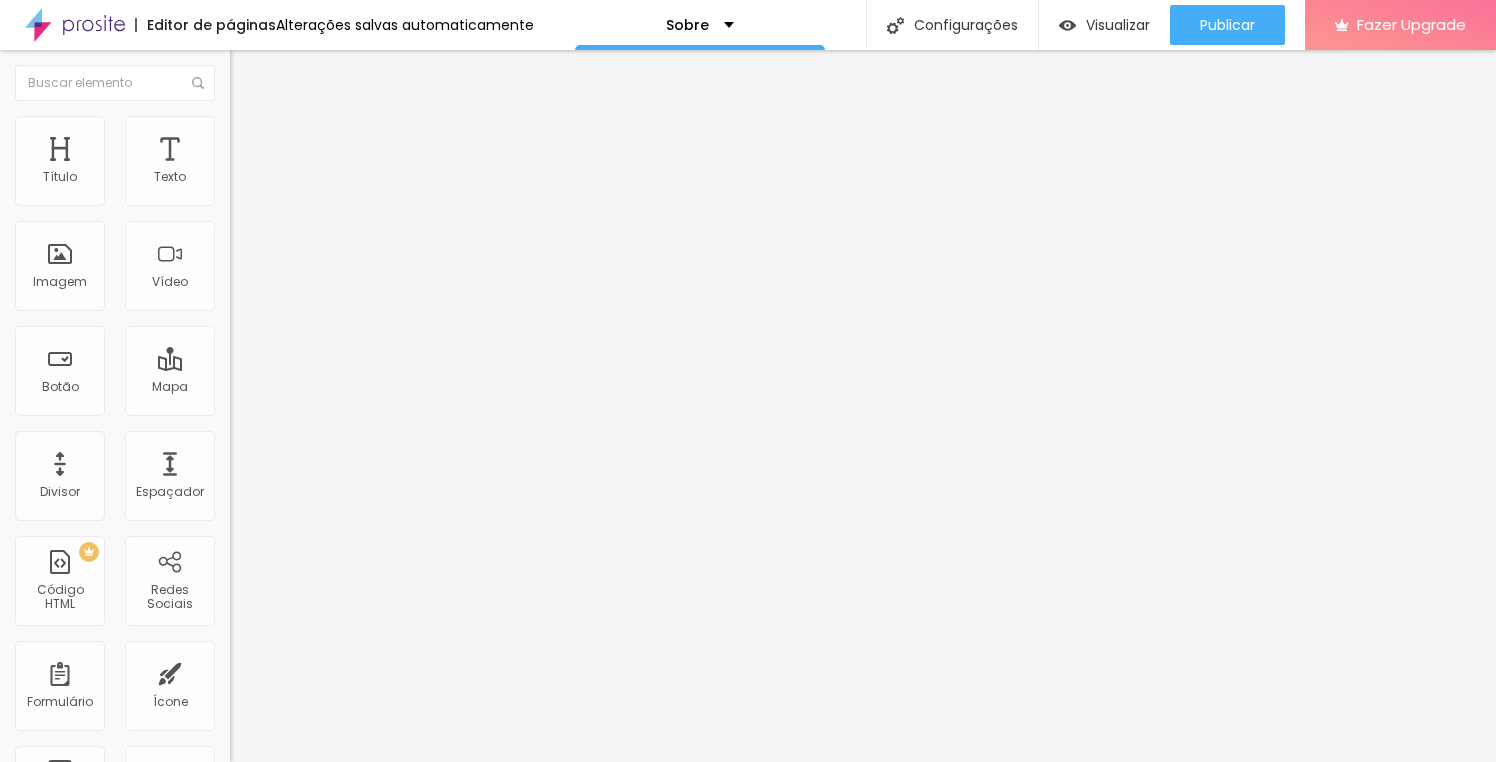 type on "98" 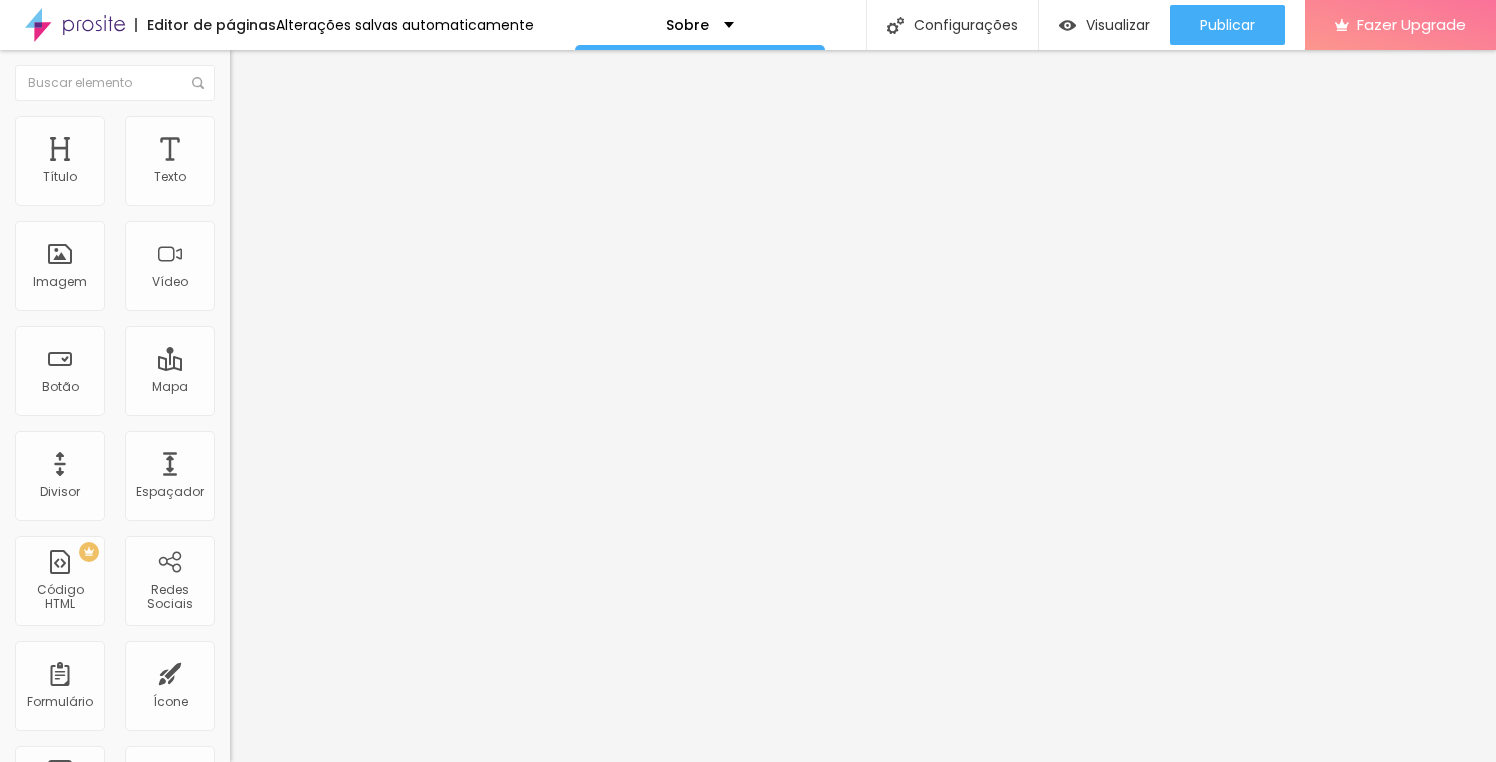 type on "98" 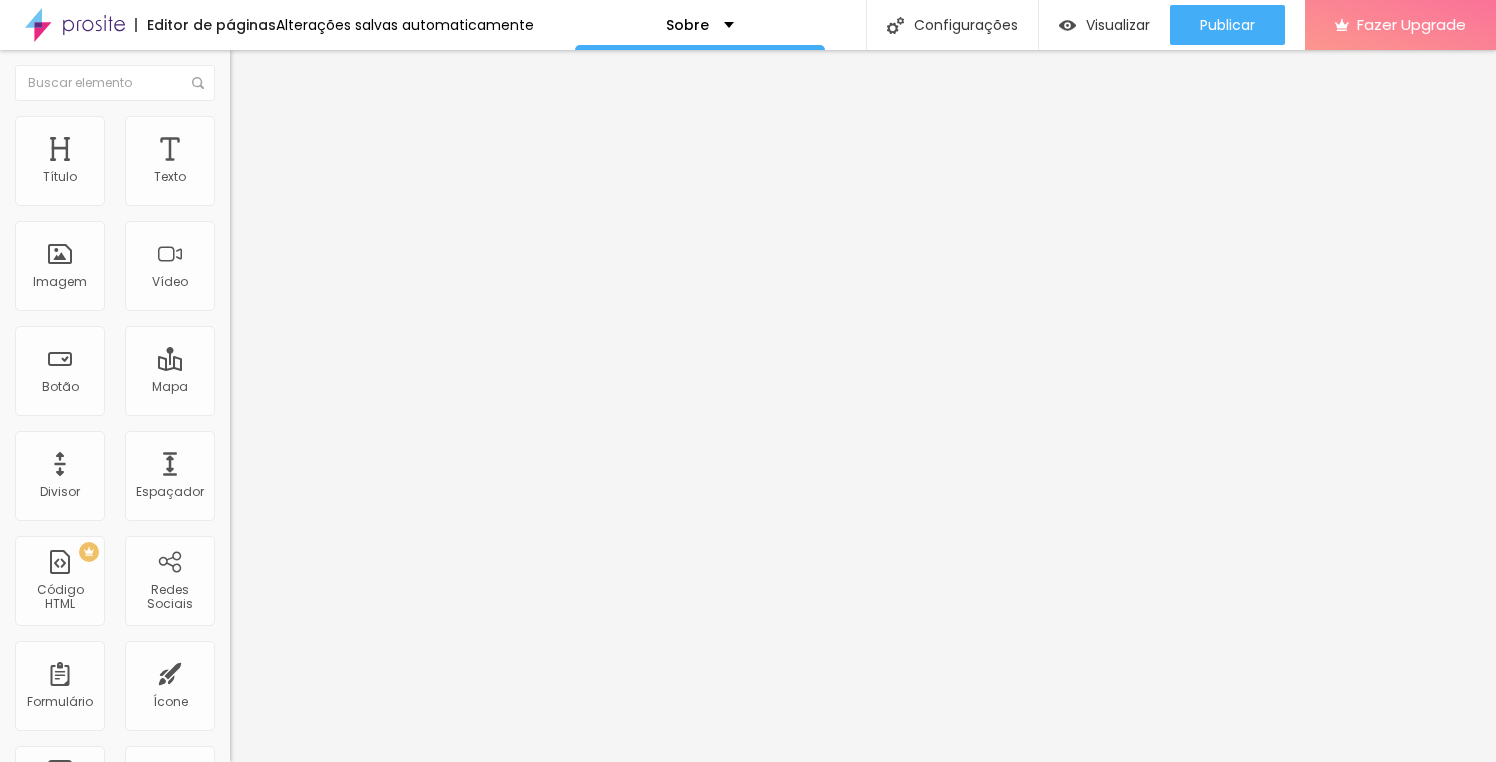 type on "100" 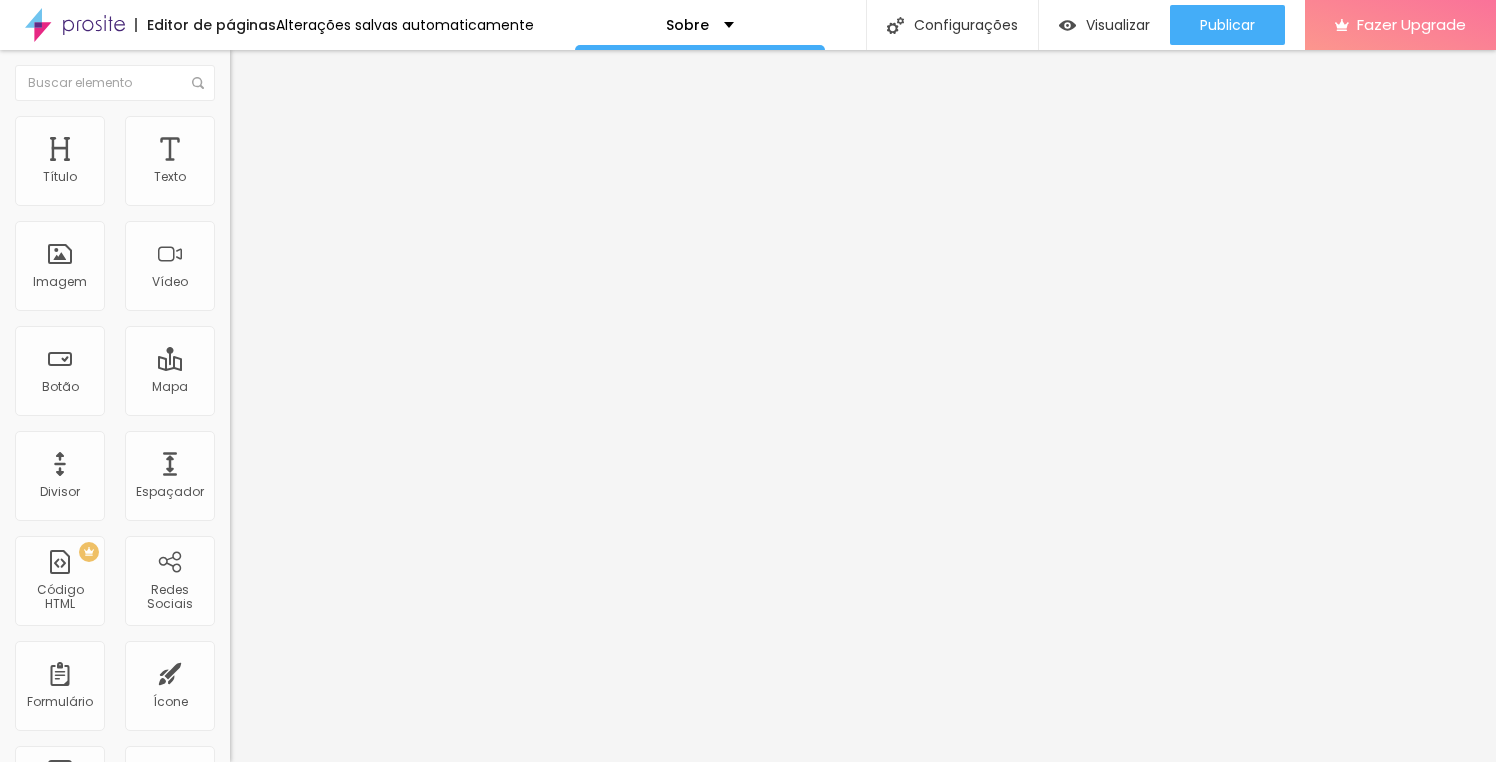 type on "100" 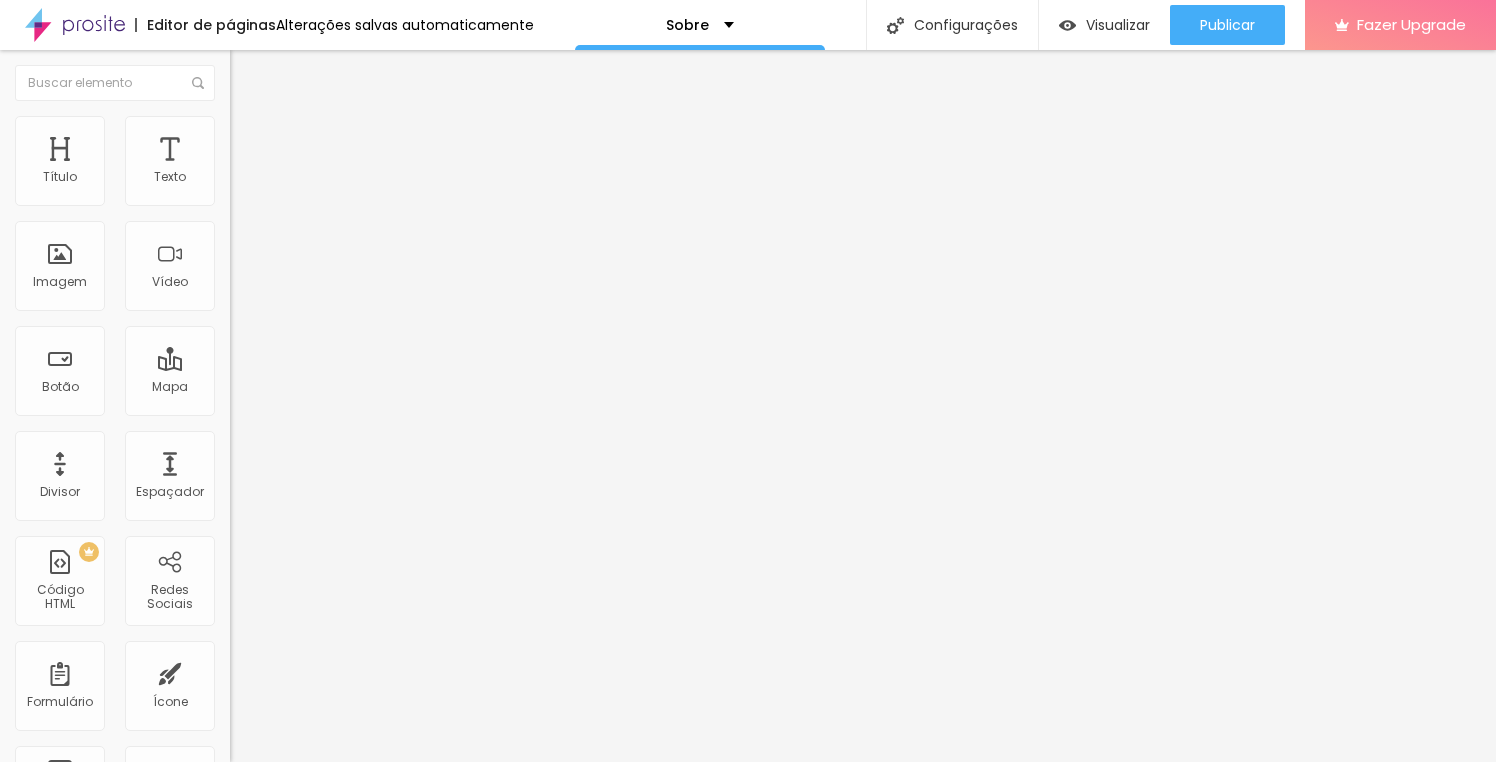 type on "107" 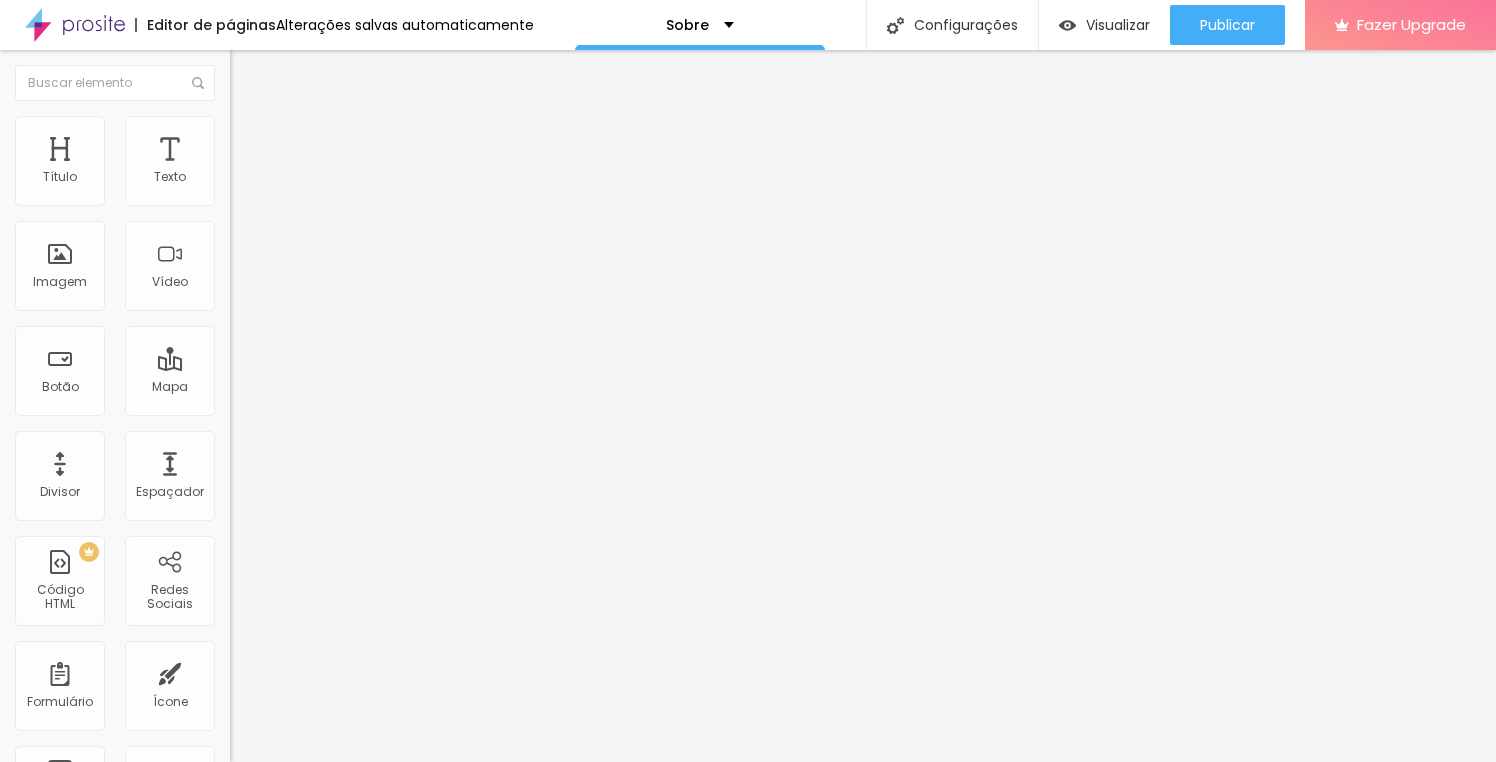 type on "107" 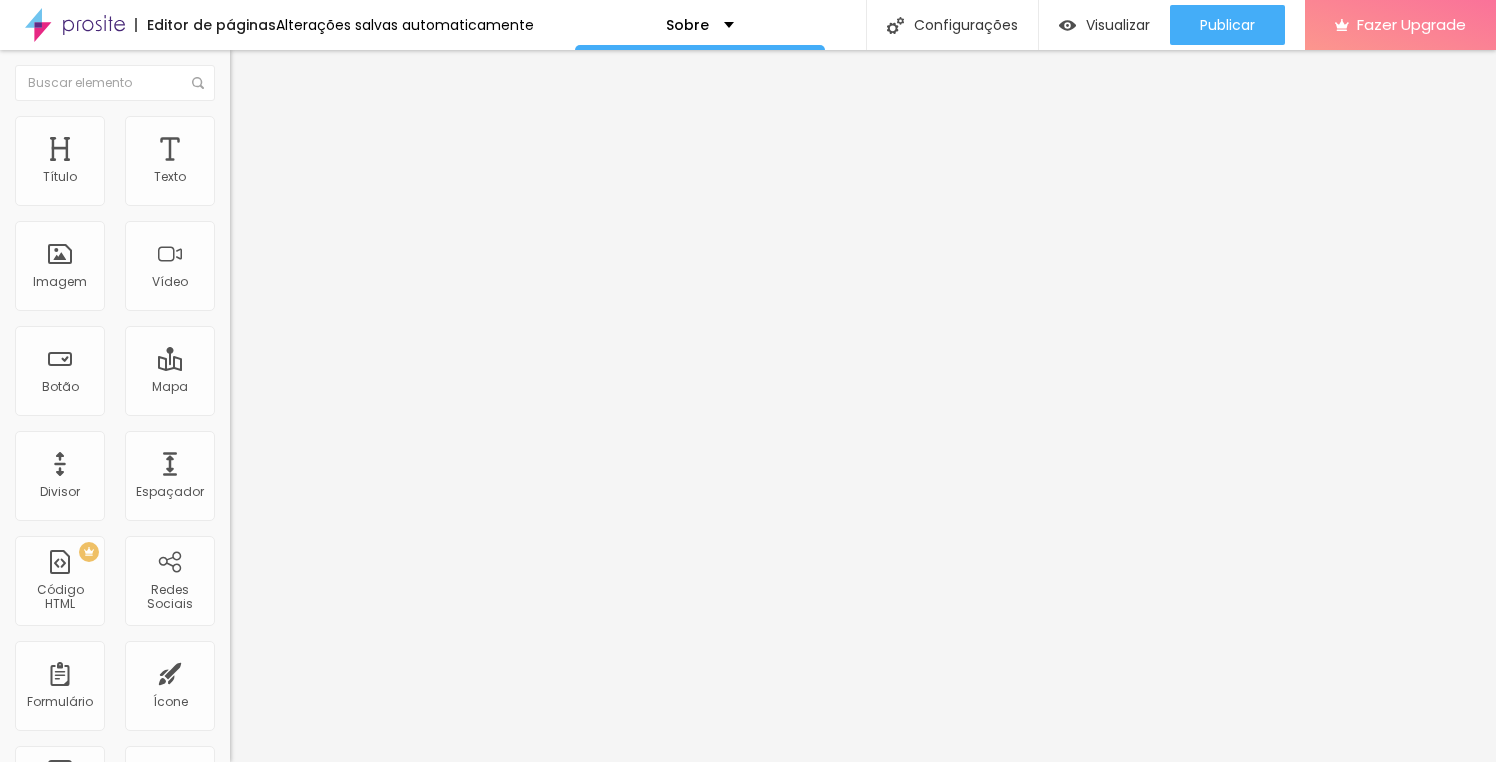 type on "111" 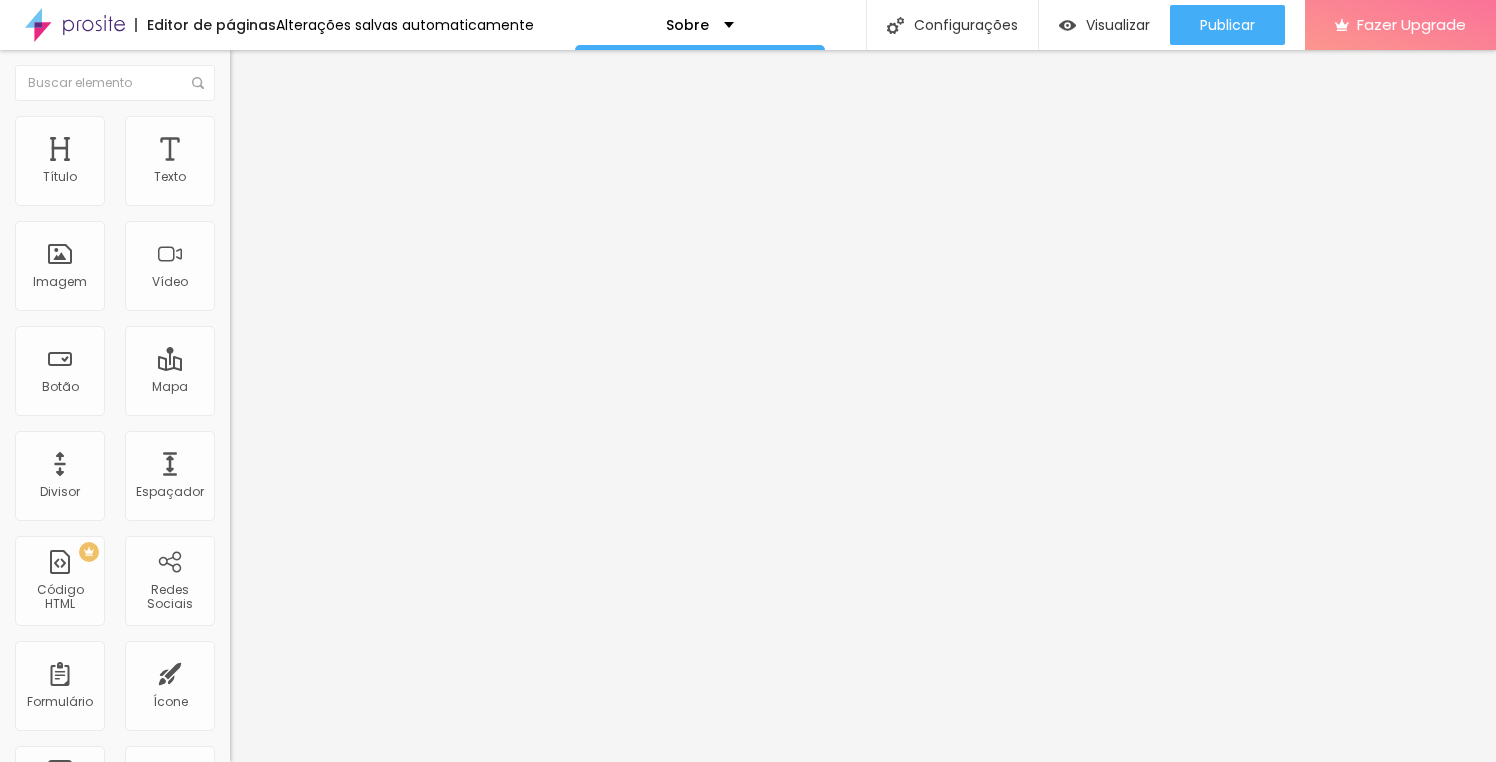 type on "111" 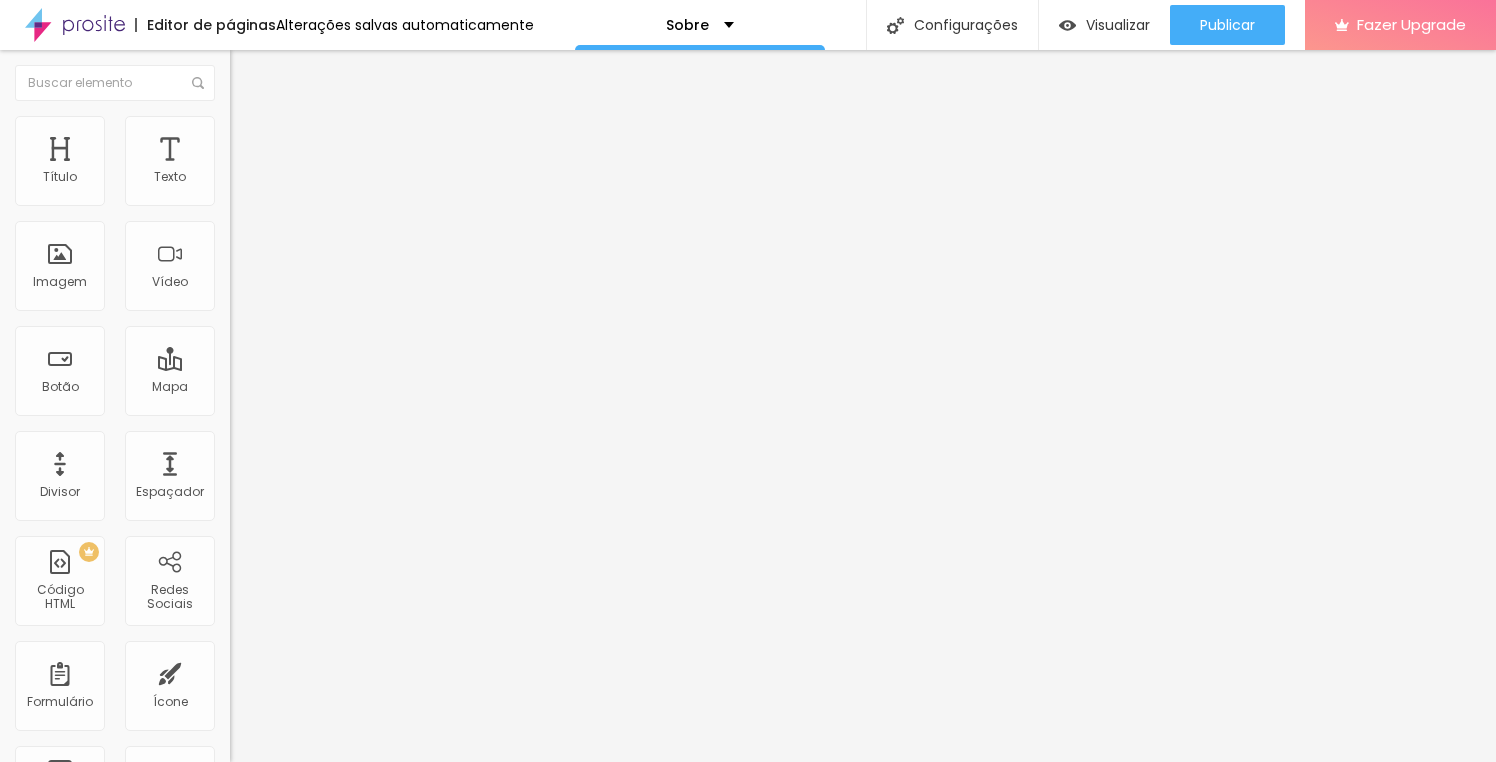 type on "112" 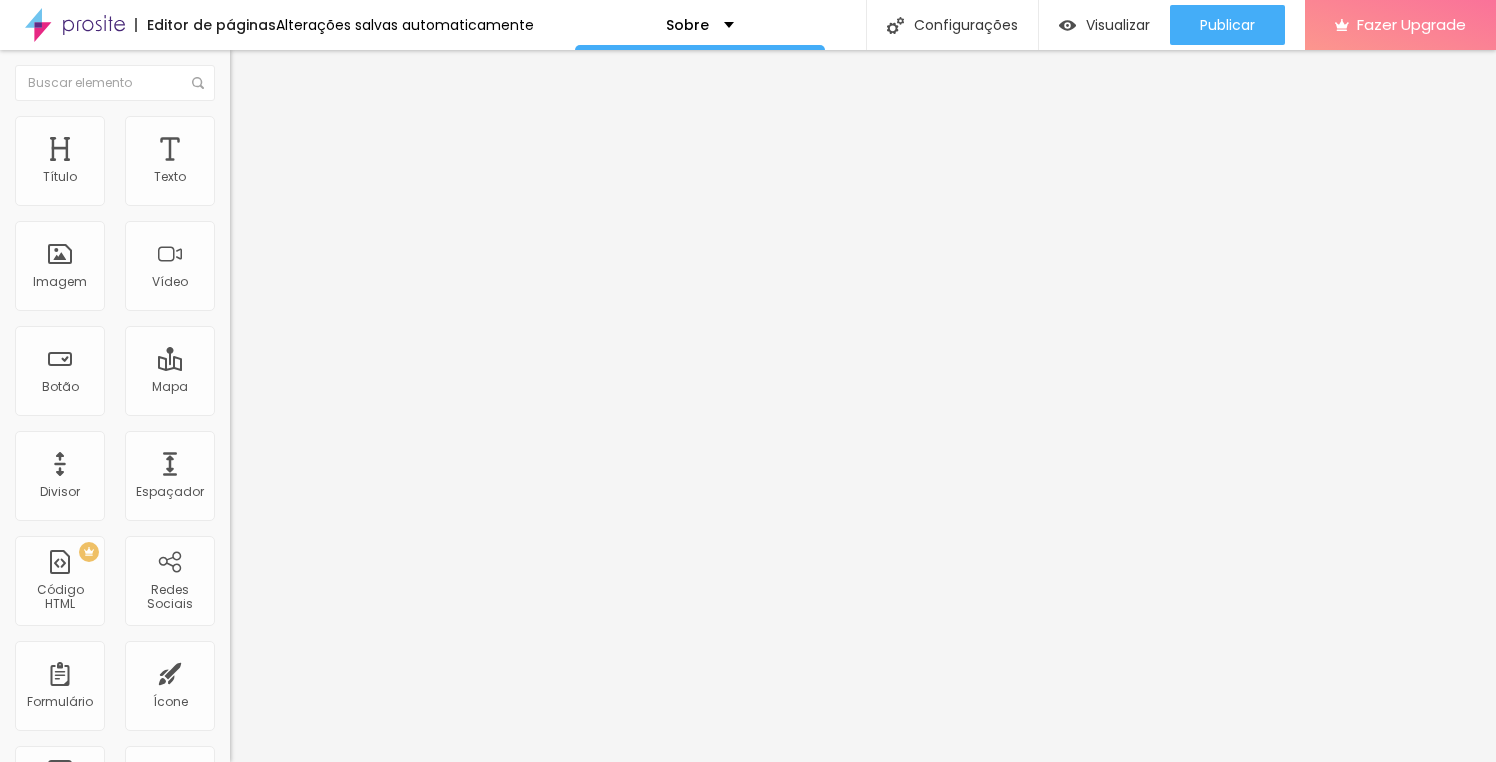 type on "113" 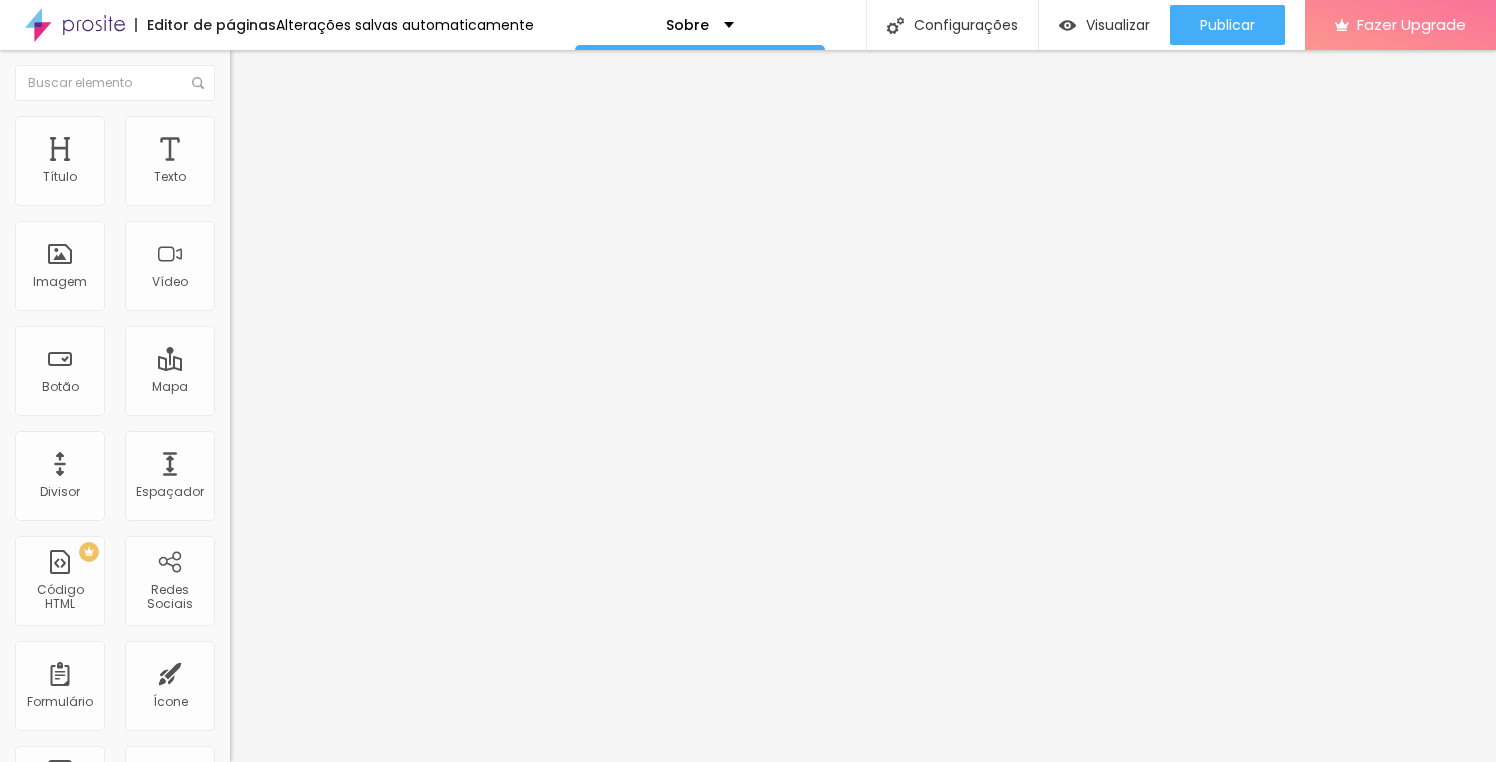 type on "114" 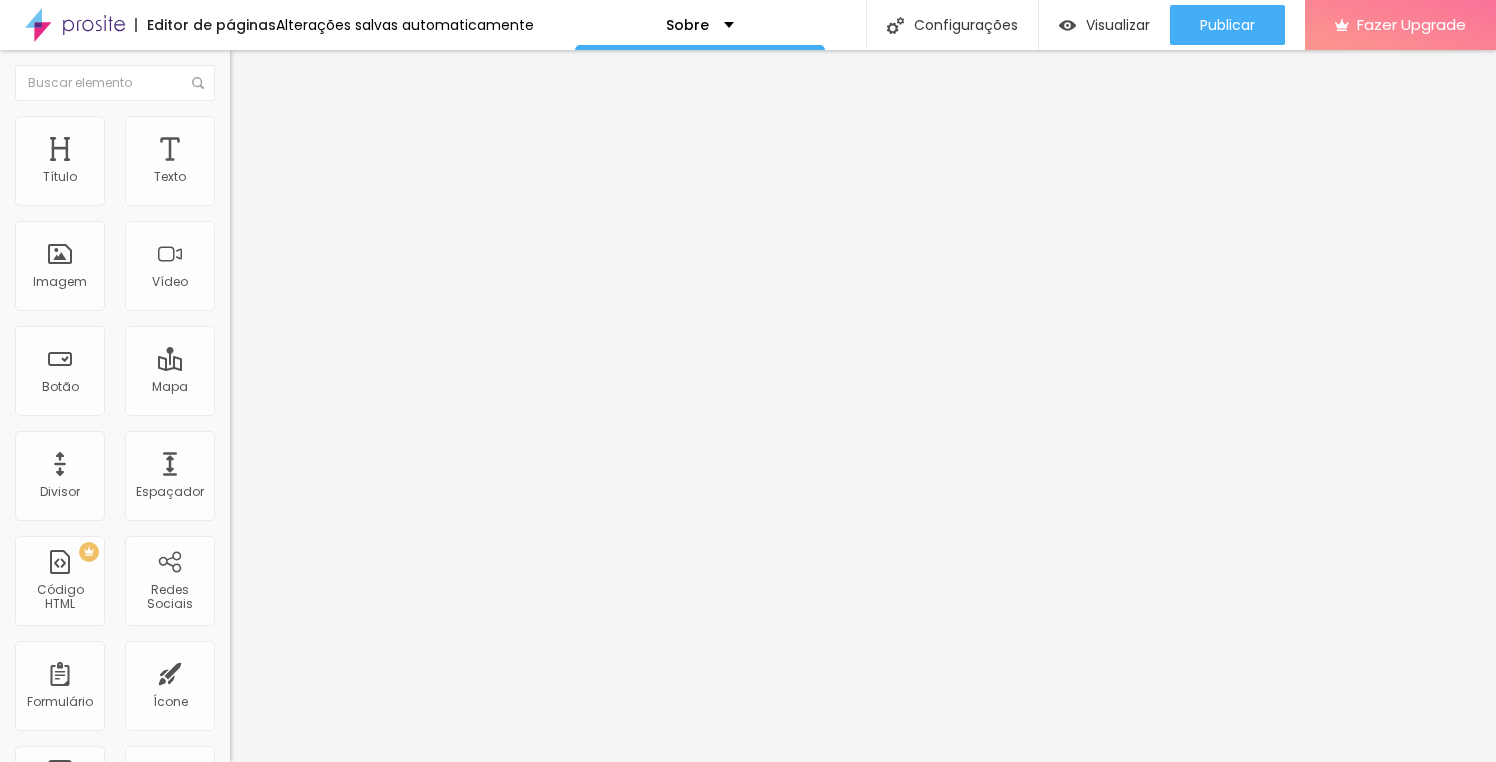 type on "114" 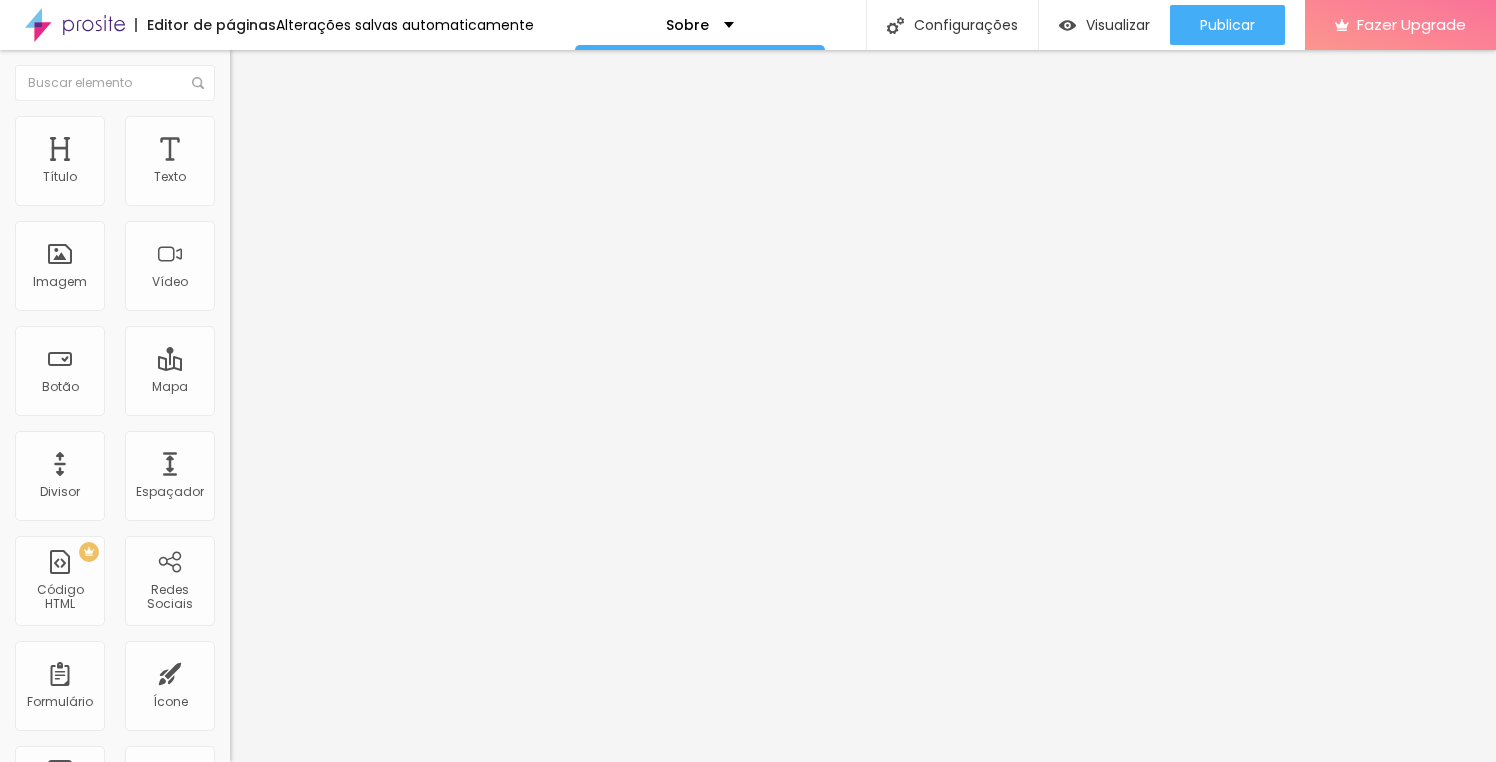 type on "115" 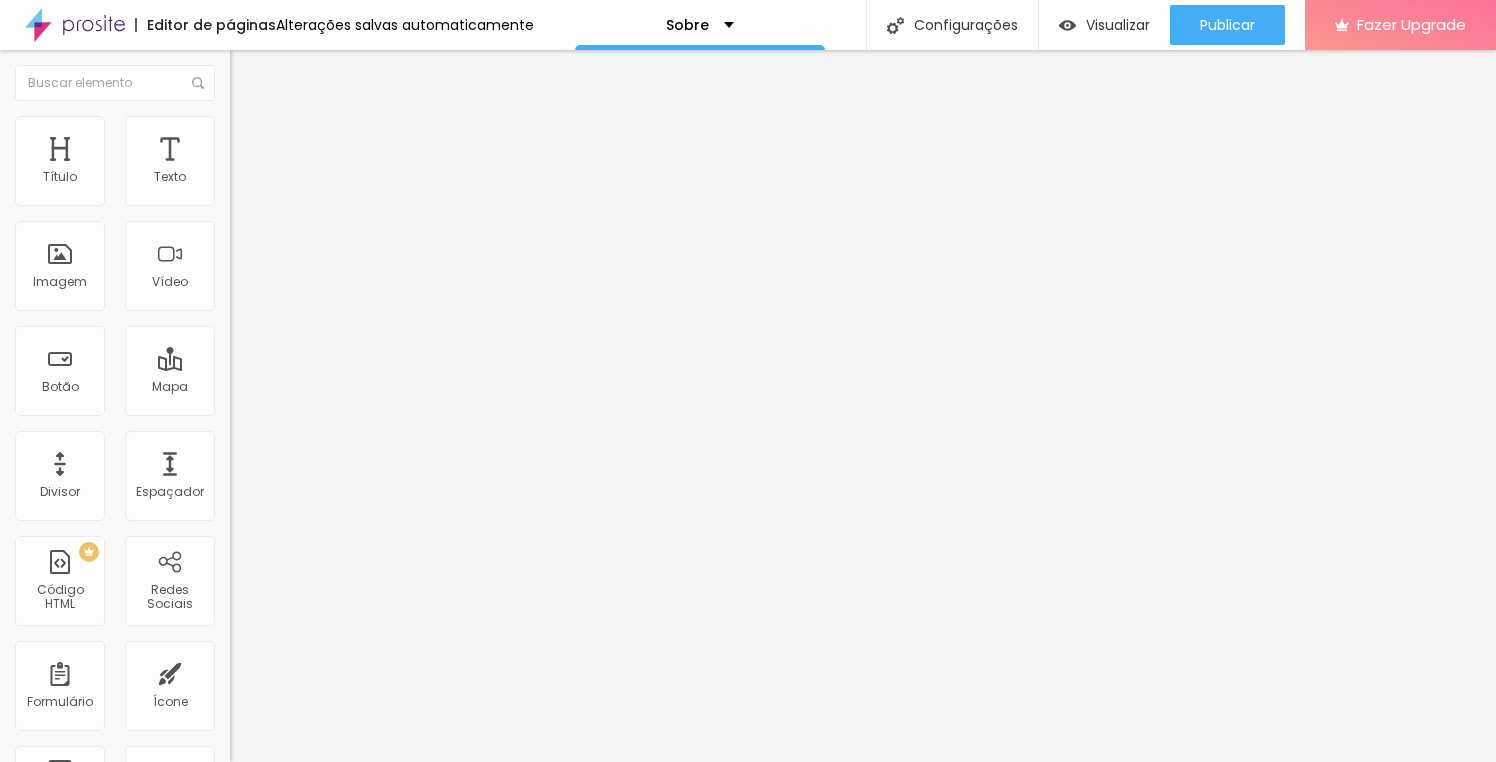 type on "115" 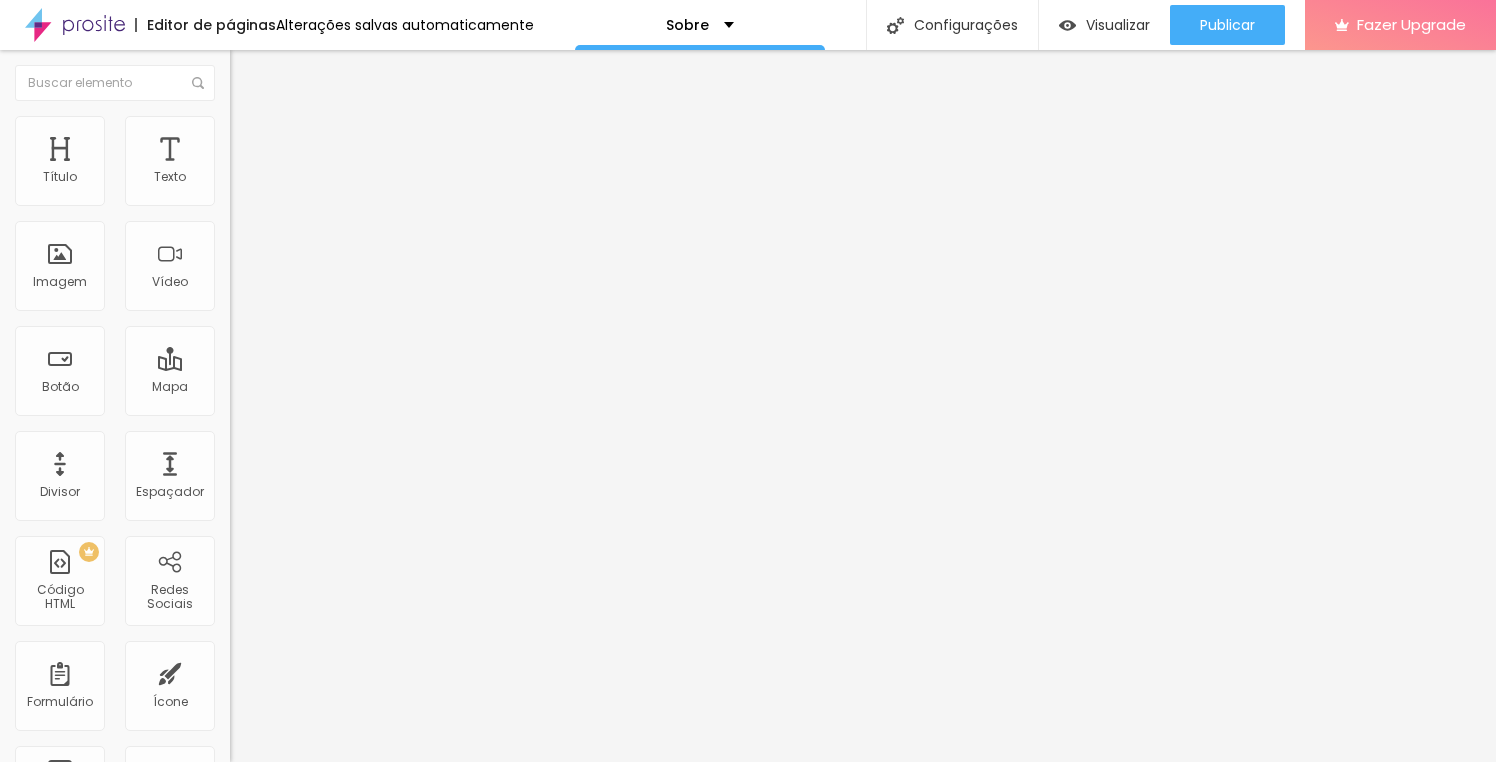 type on "116" 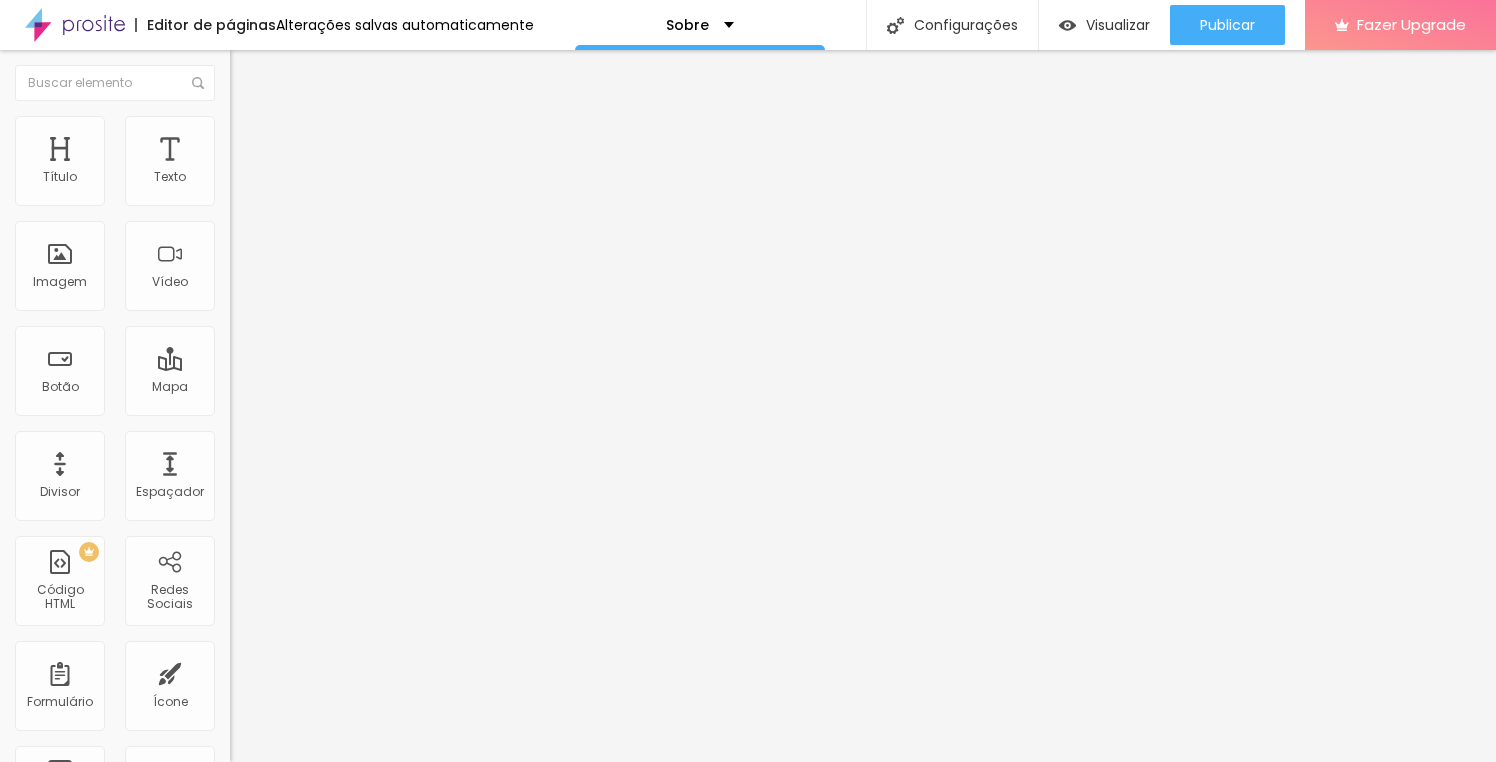 type on "116" 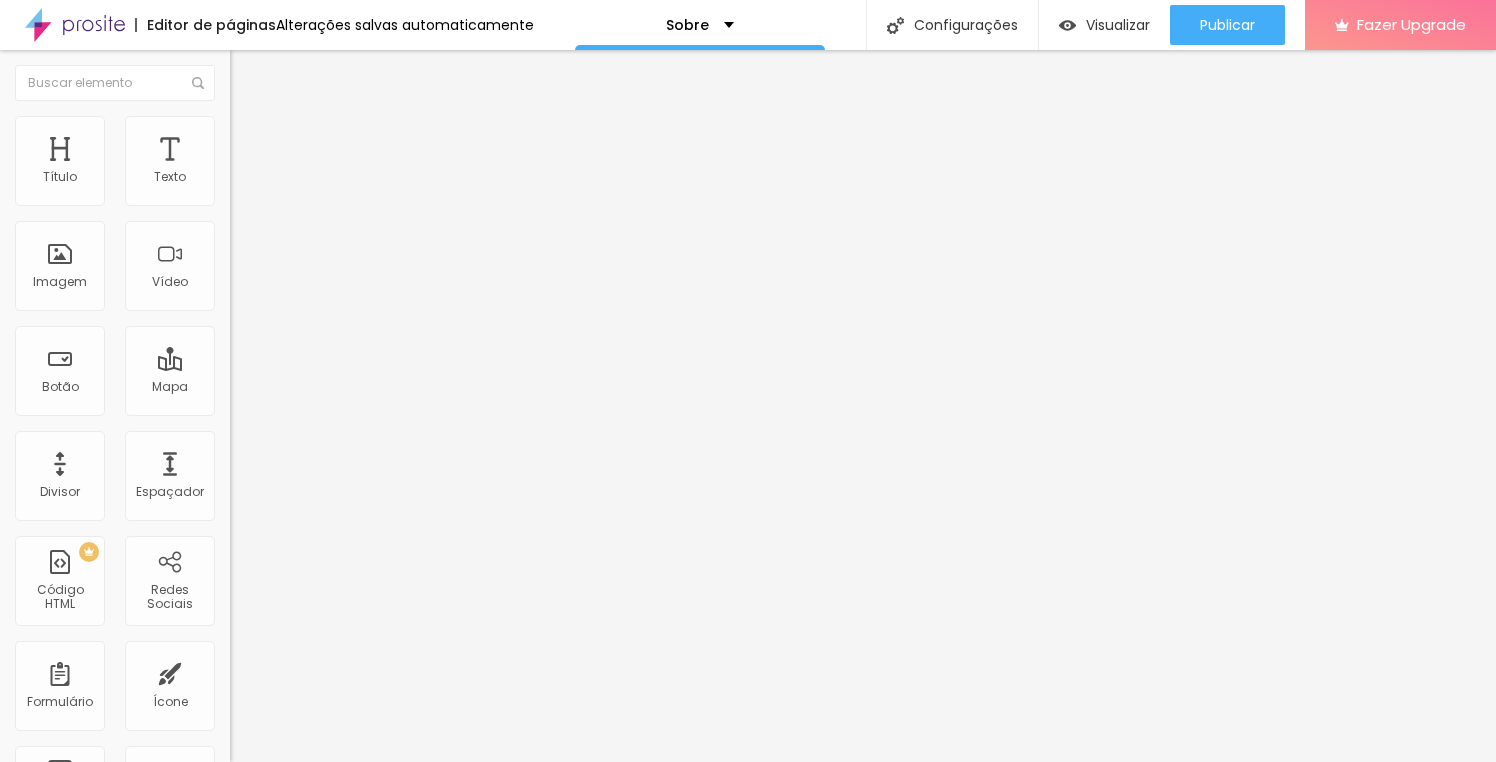 type on "128" 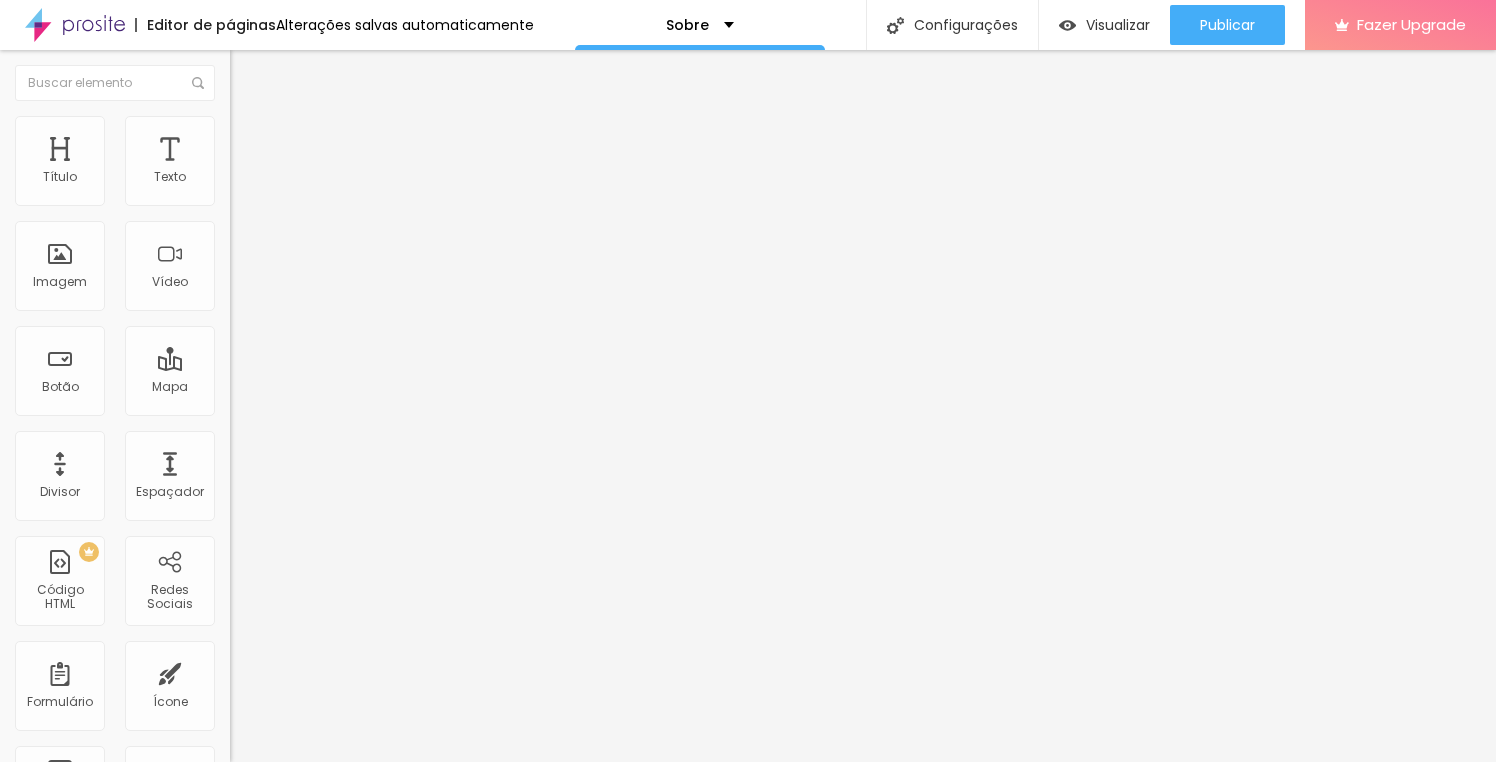 type on "128" 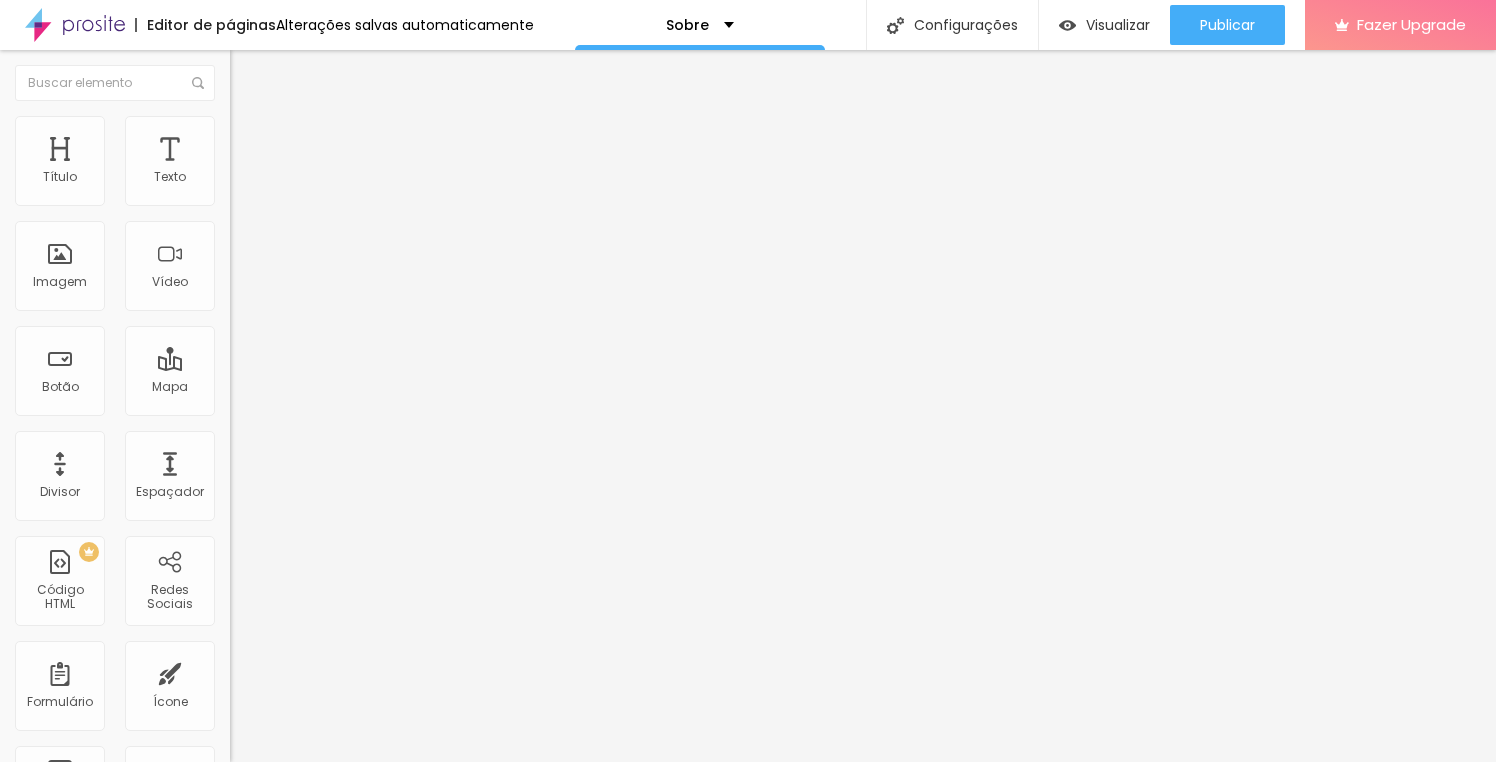 type on "132" 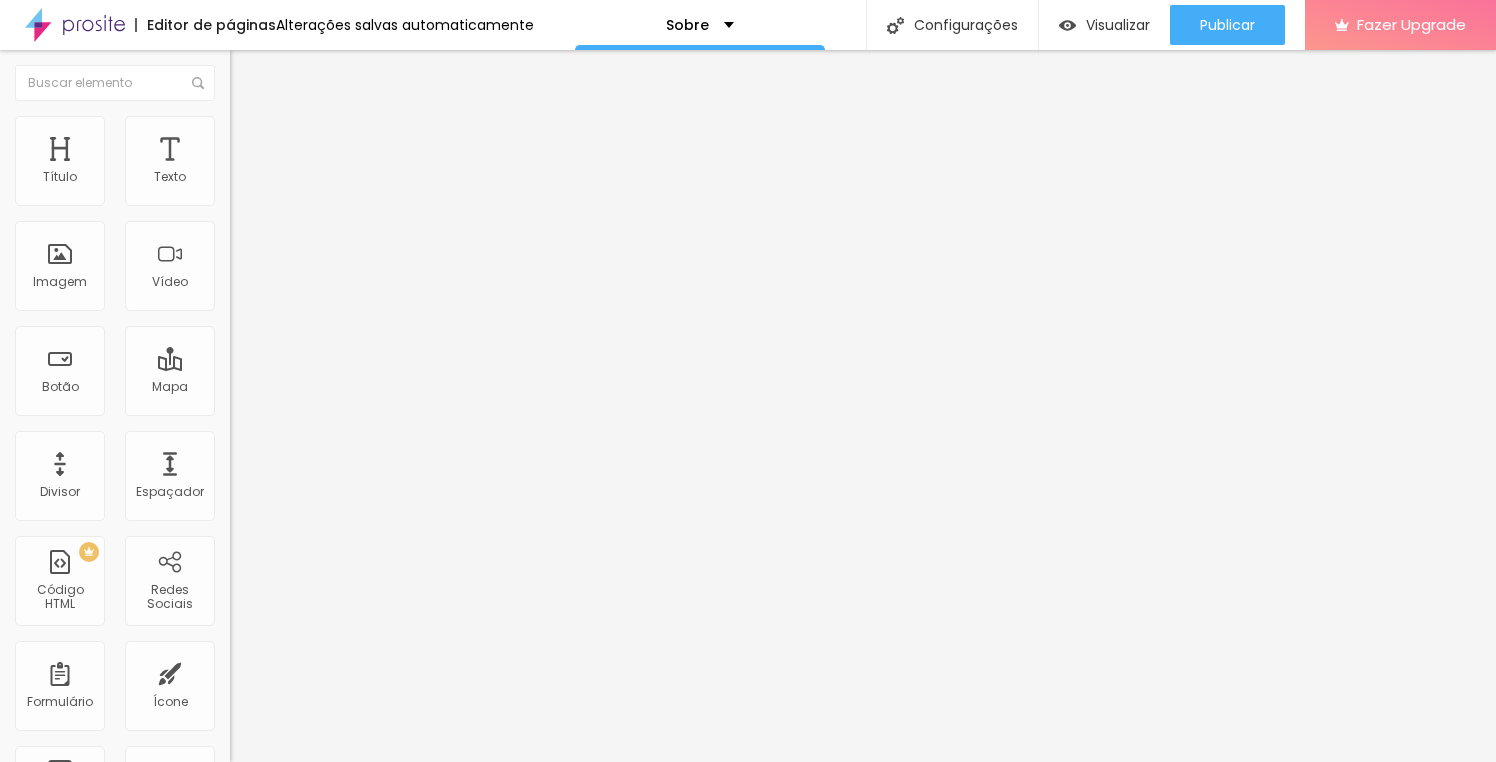 type on "132" 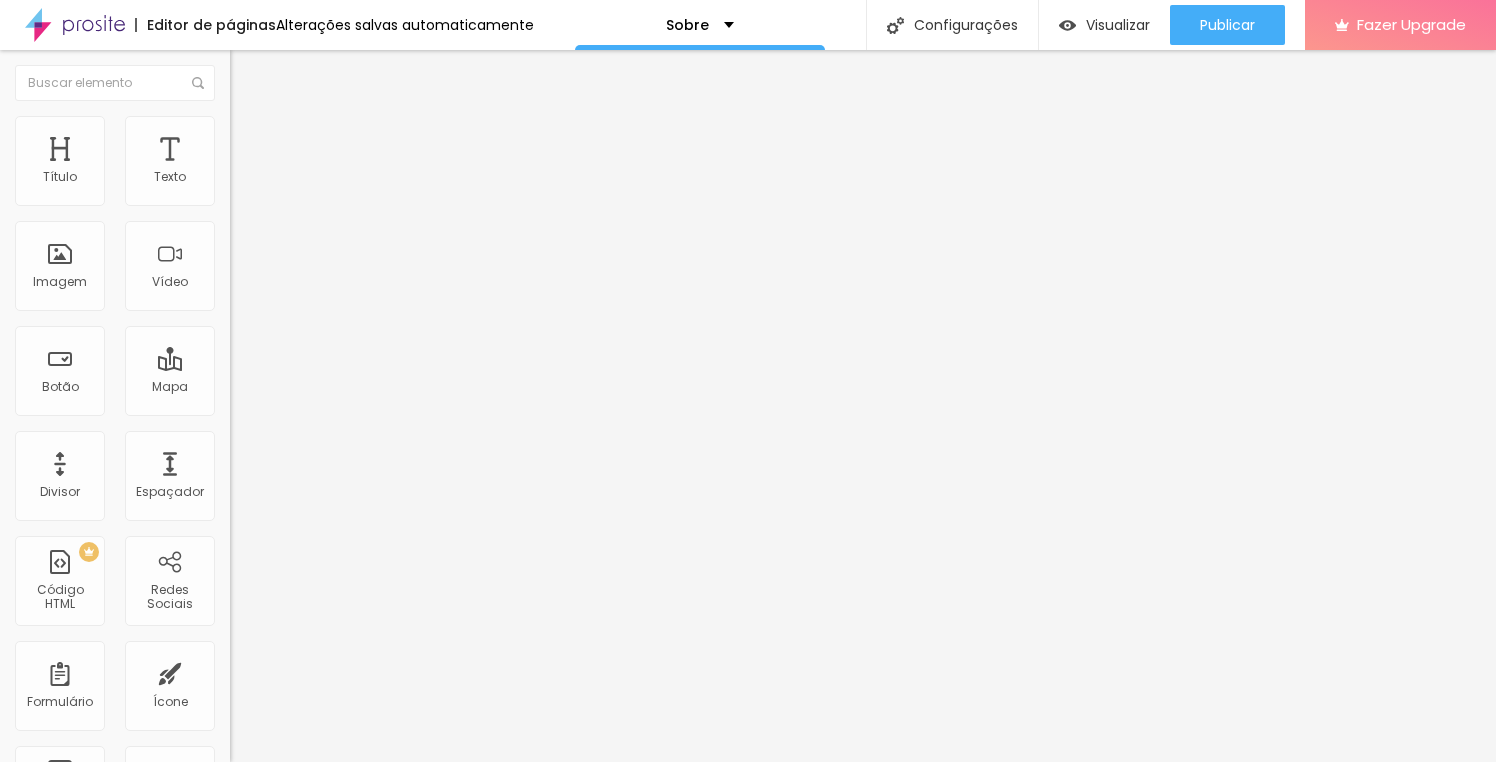 type on "134" 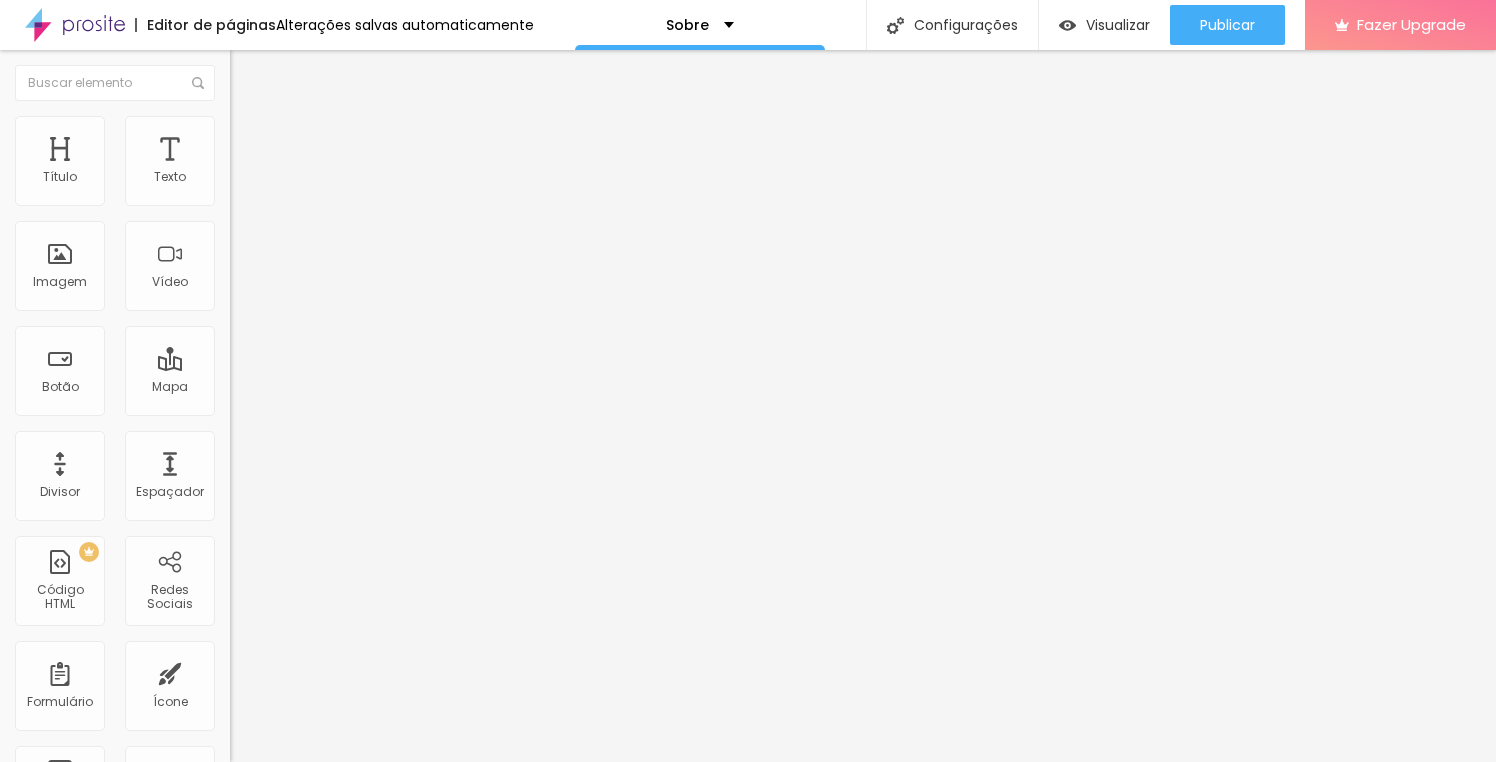 type on "134" 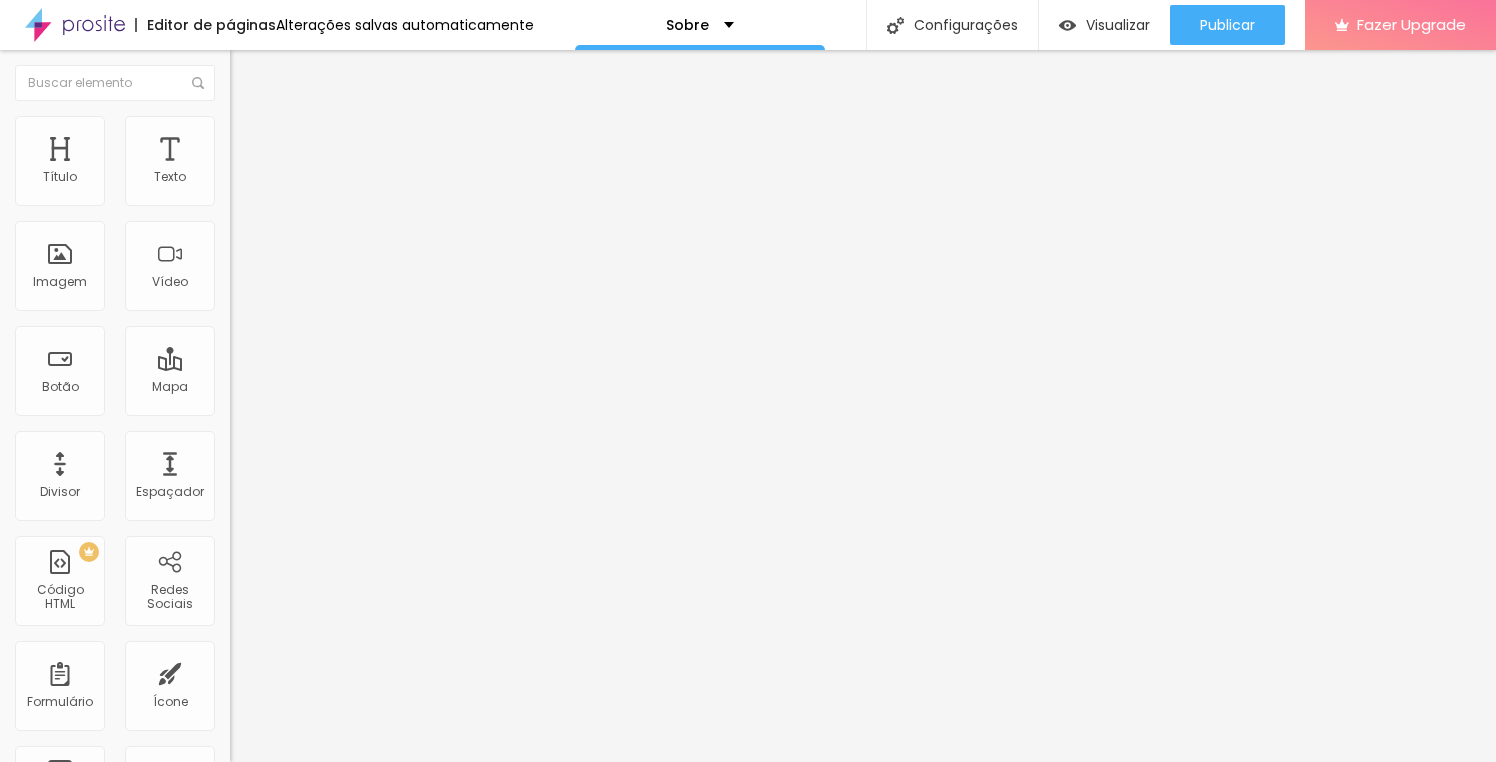type on "136" 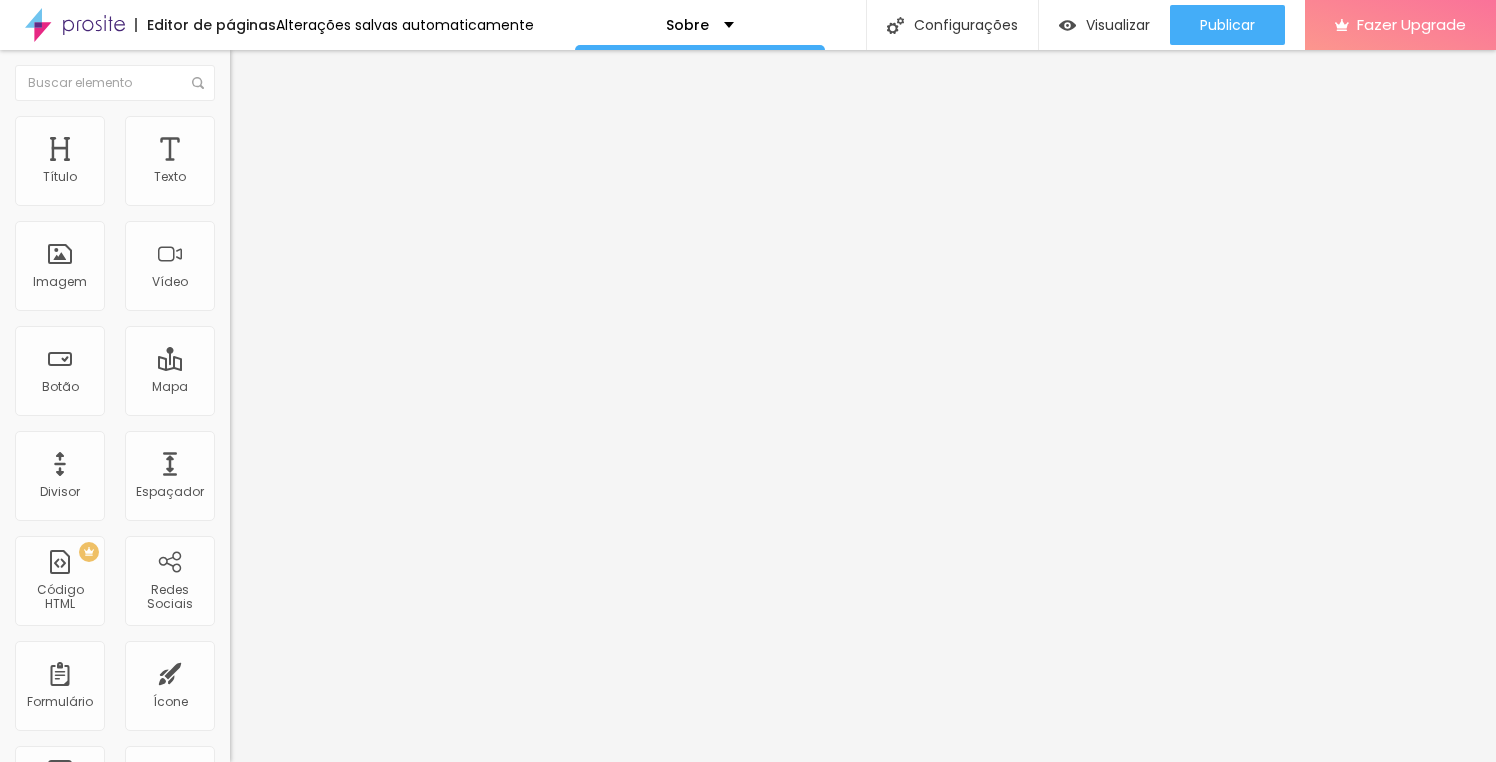 type on "136" 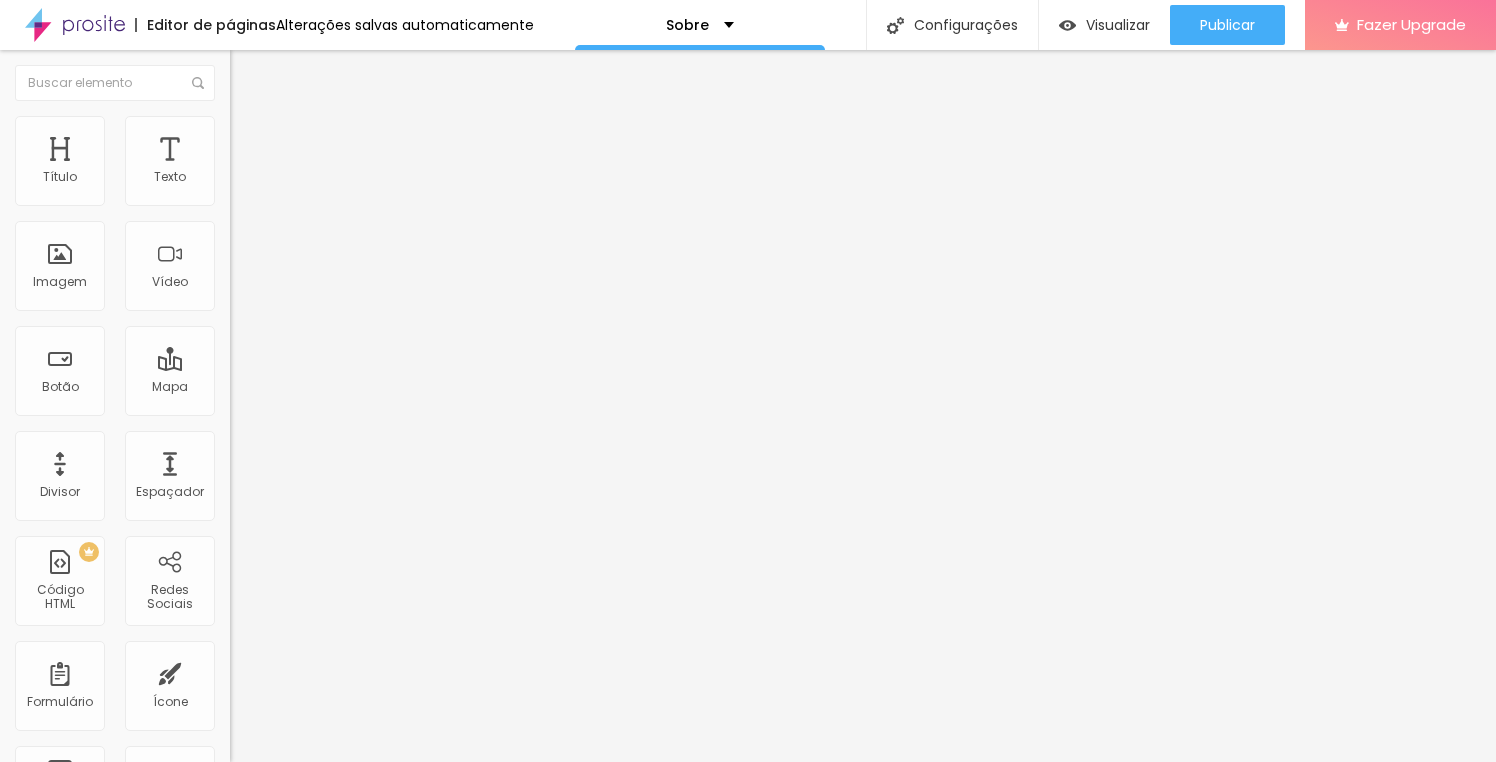 type on "92" 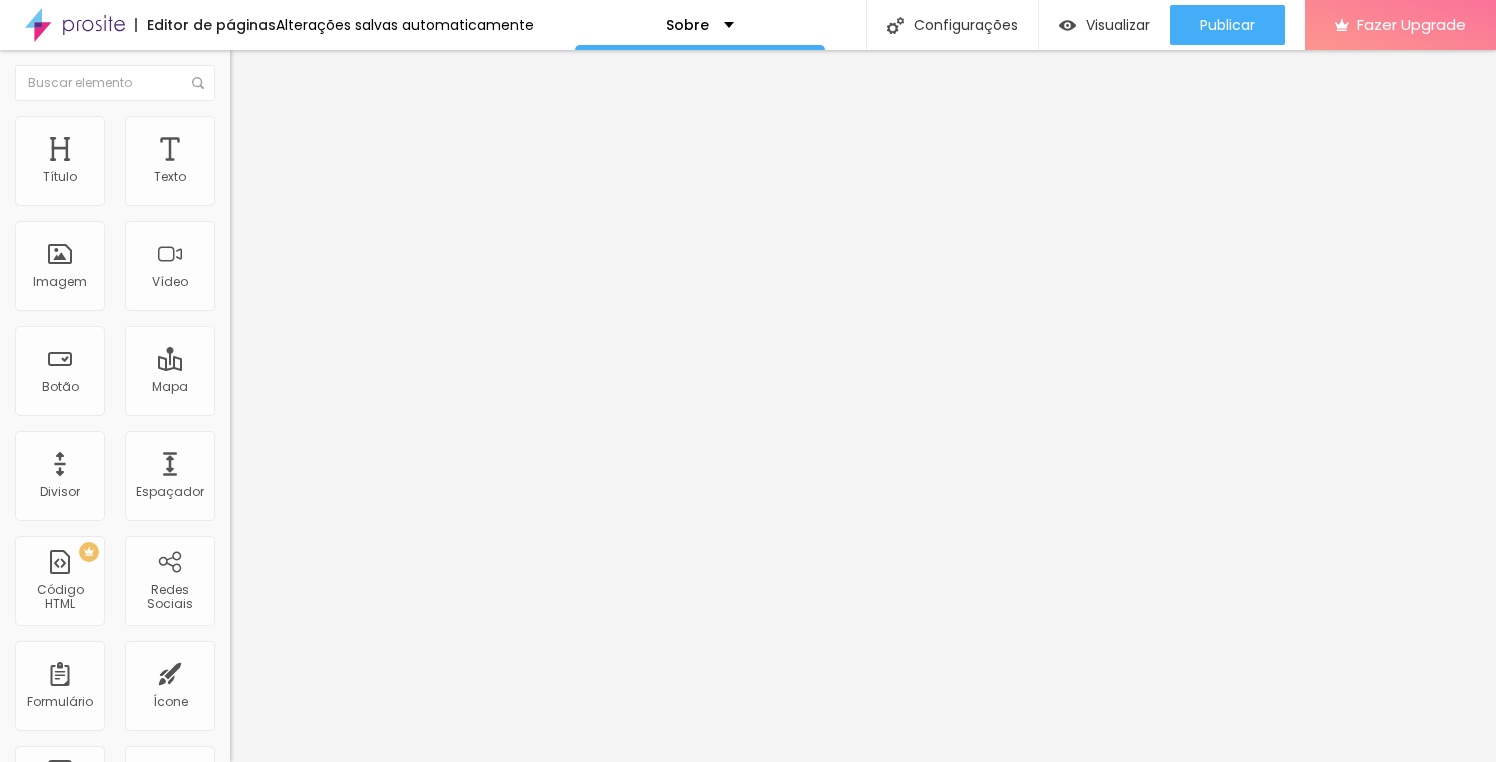 type on "68" 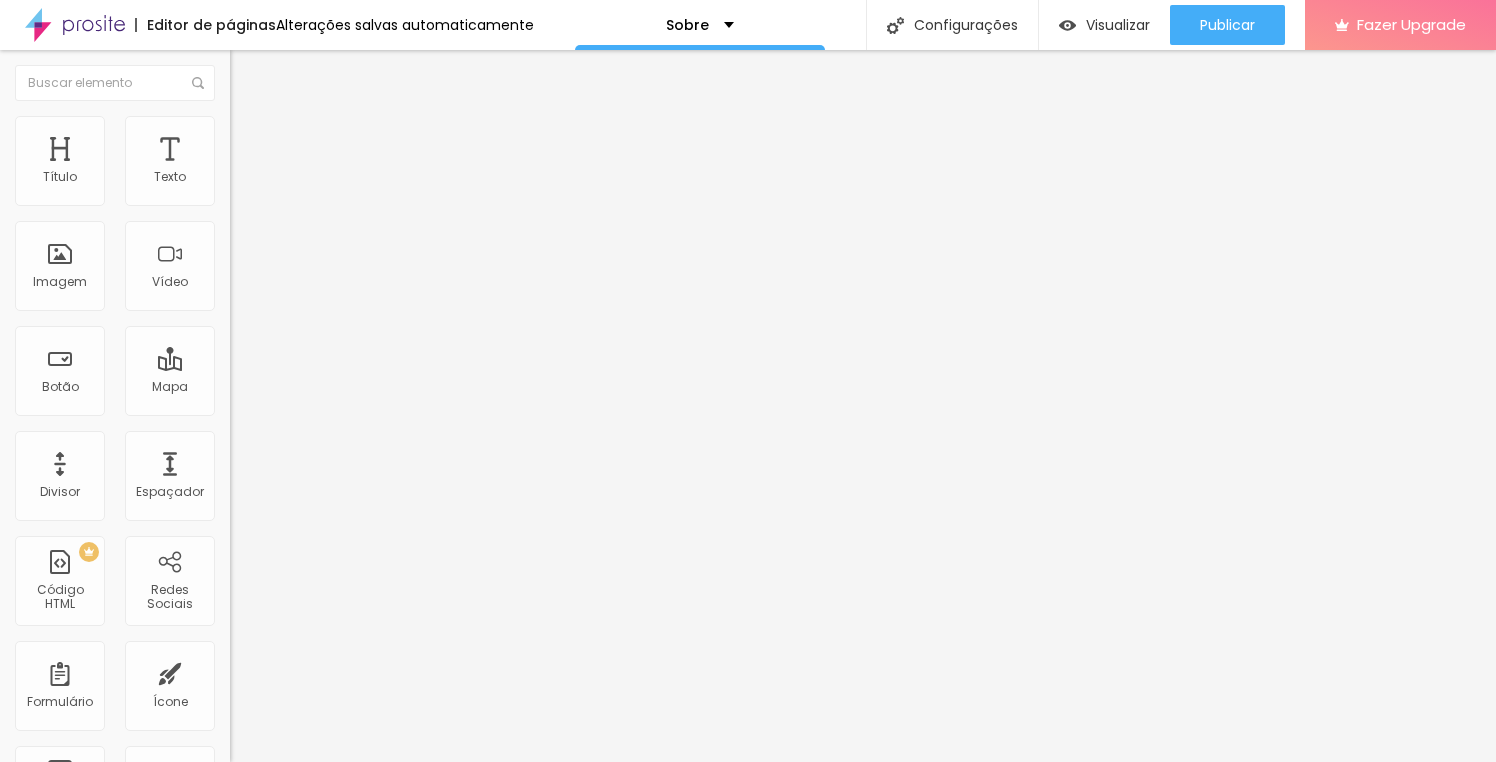 type on "21" 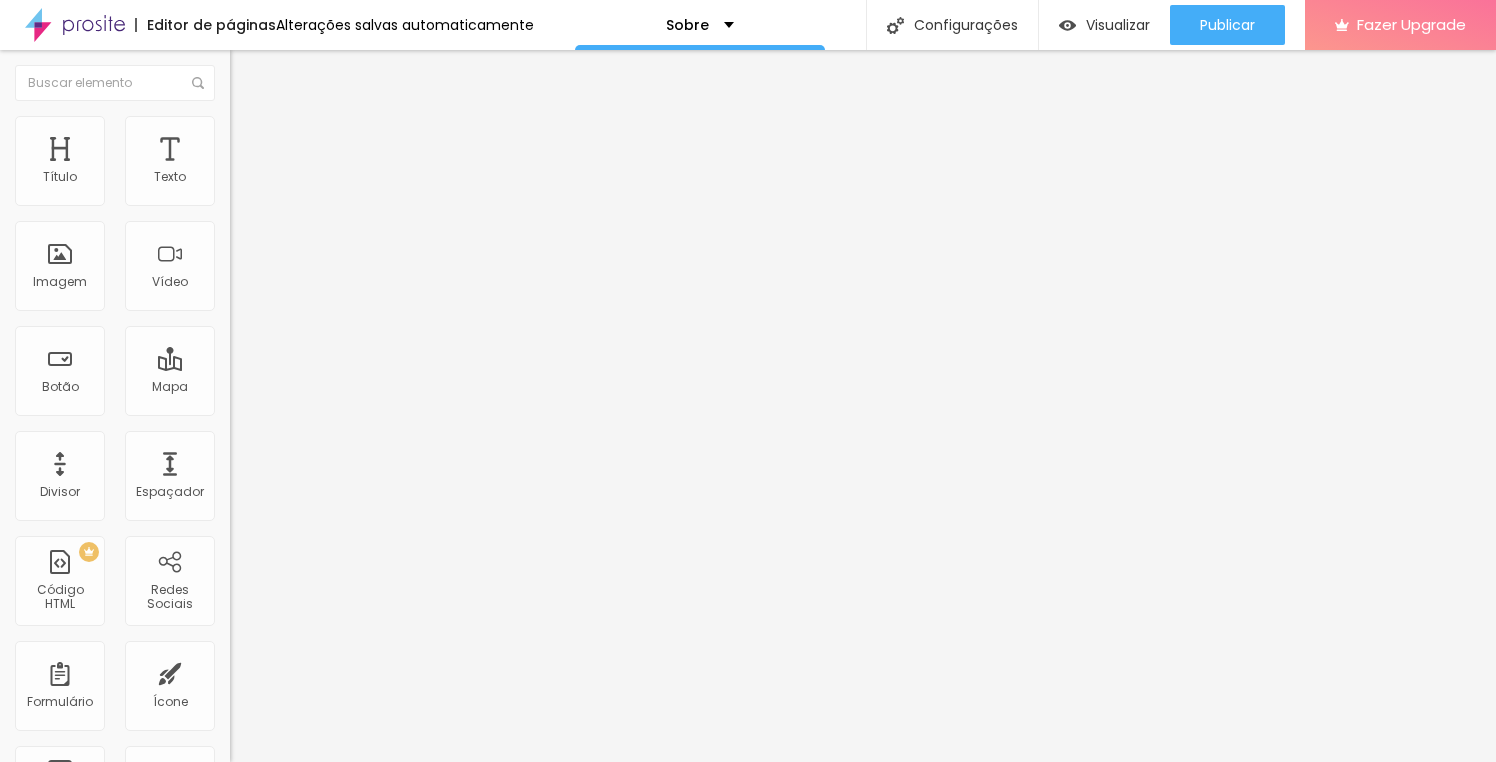 type on "21" 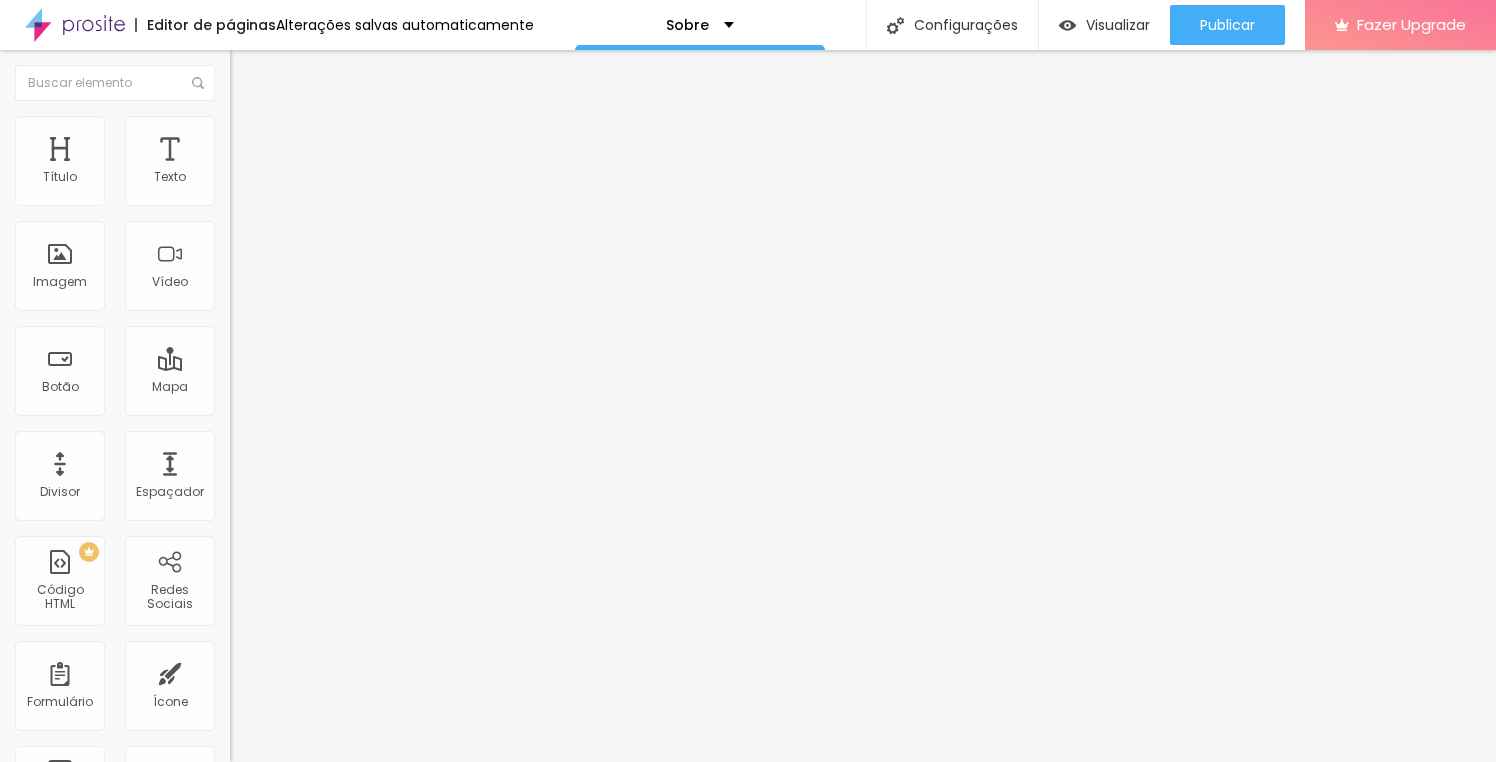type on "7" 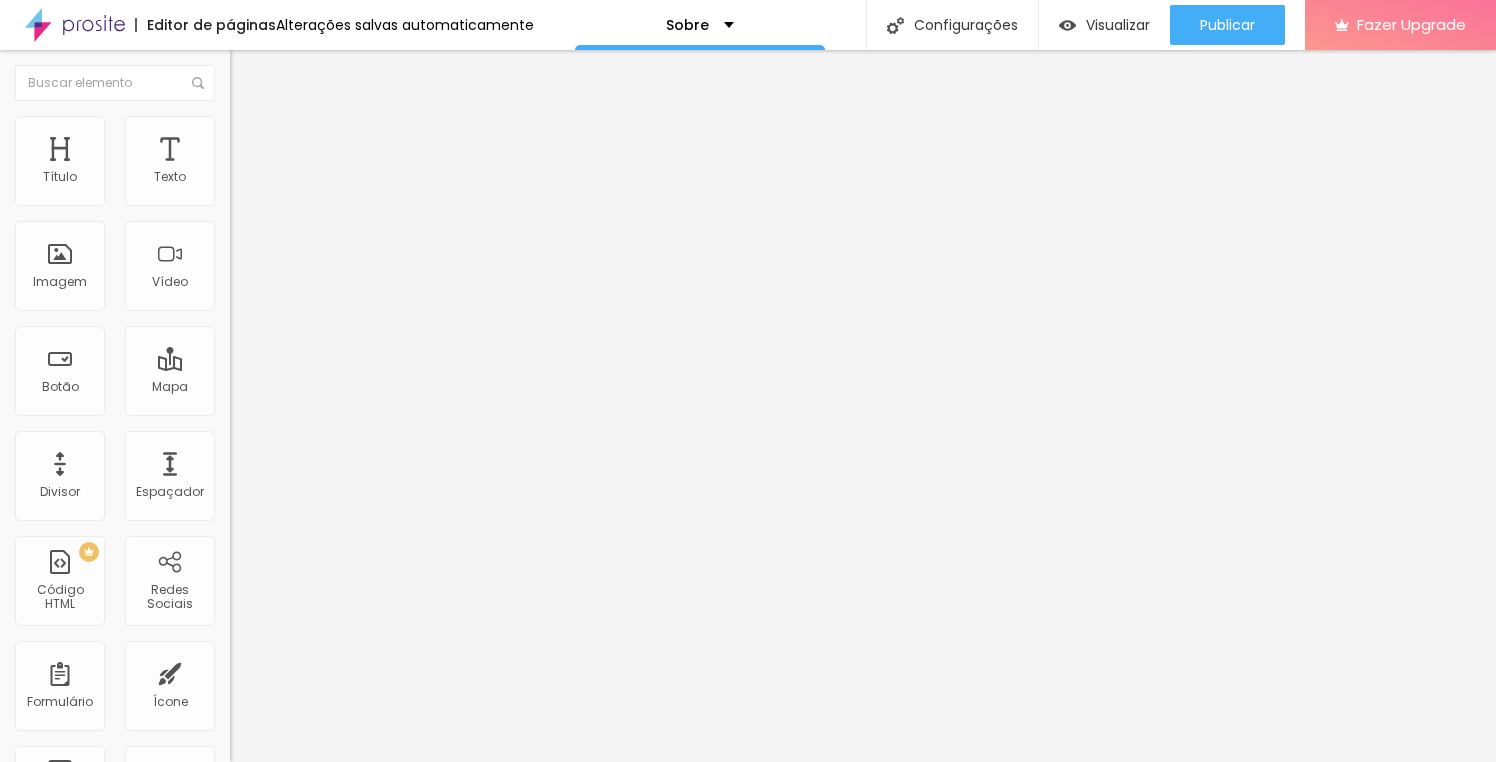 type on "7" 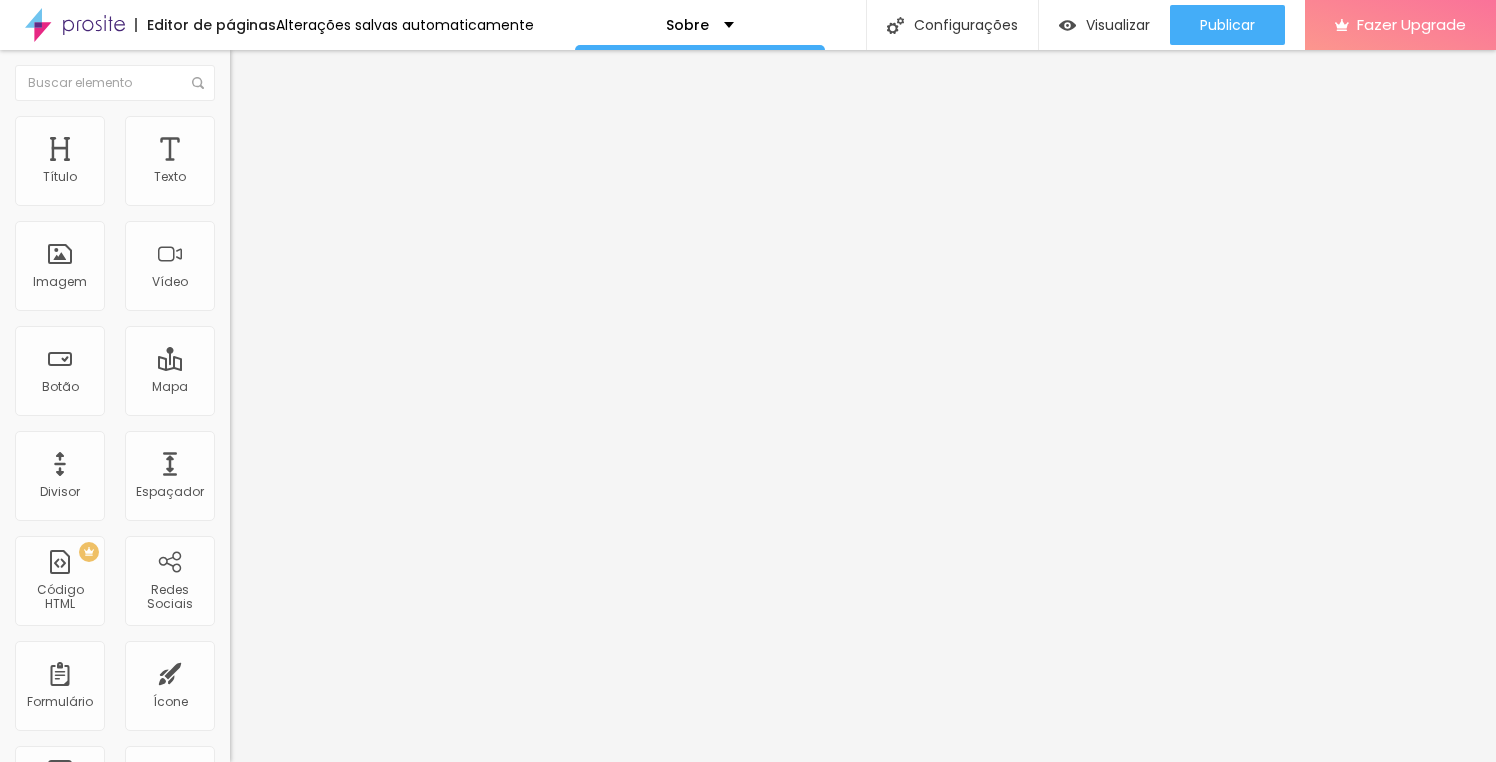 drag, startPoint x: 45, startPoint y: 253, endPoint x: -5, endPoint y: 264, distance: 51.1957 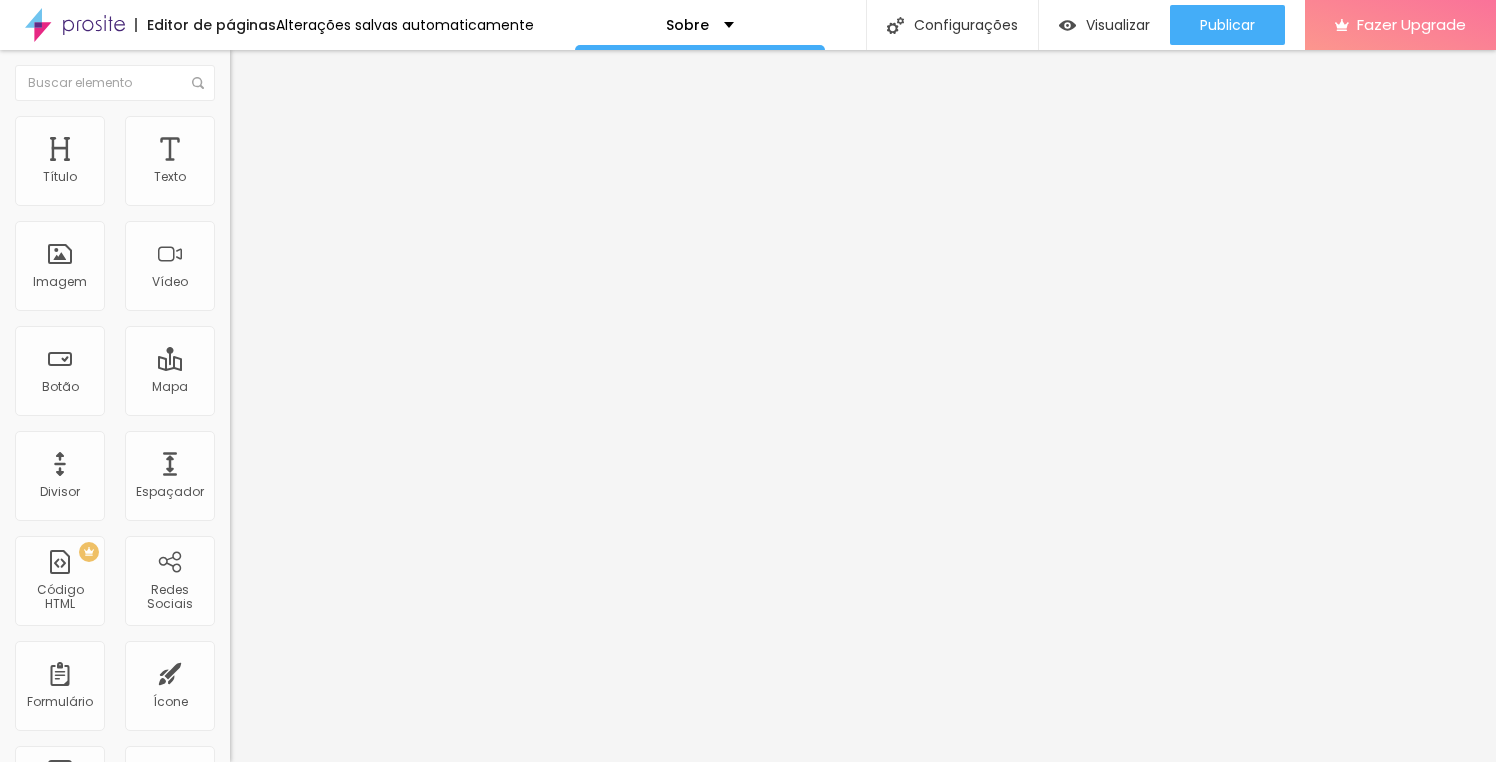 click 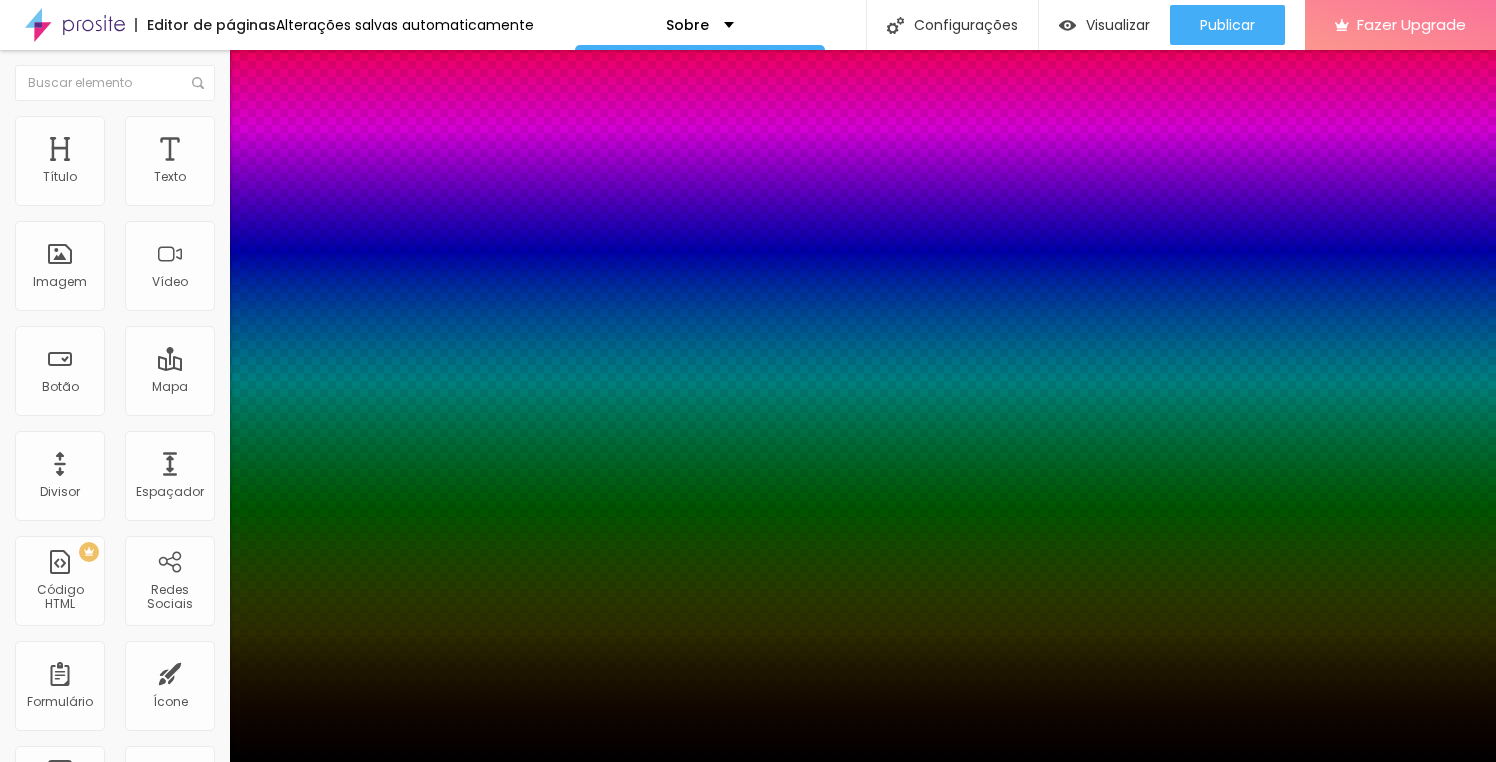 click at bounding box center (748, 774) 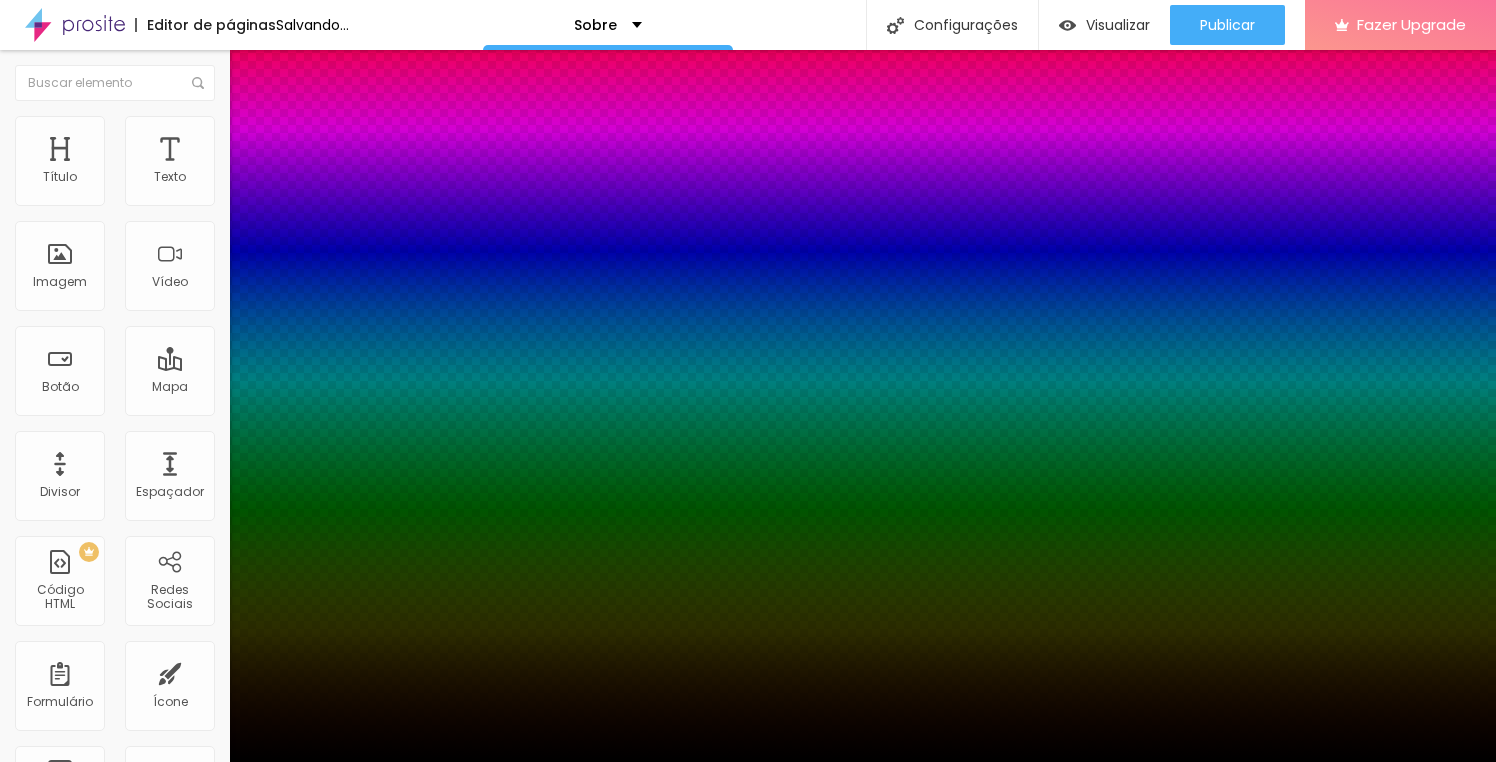 click at bounding box center (748, 774) 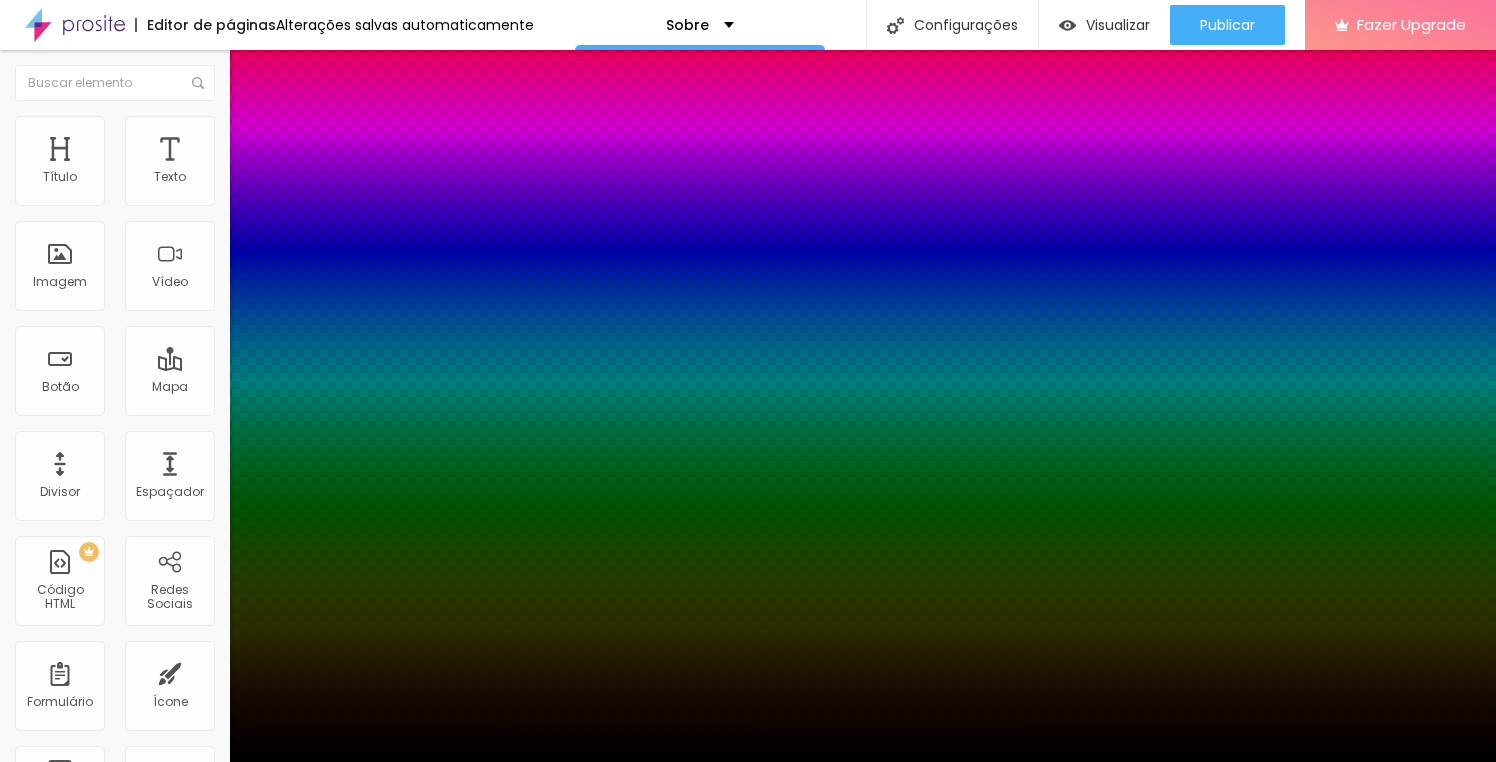 click at bounding box center (748, 818) 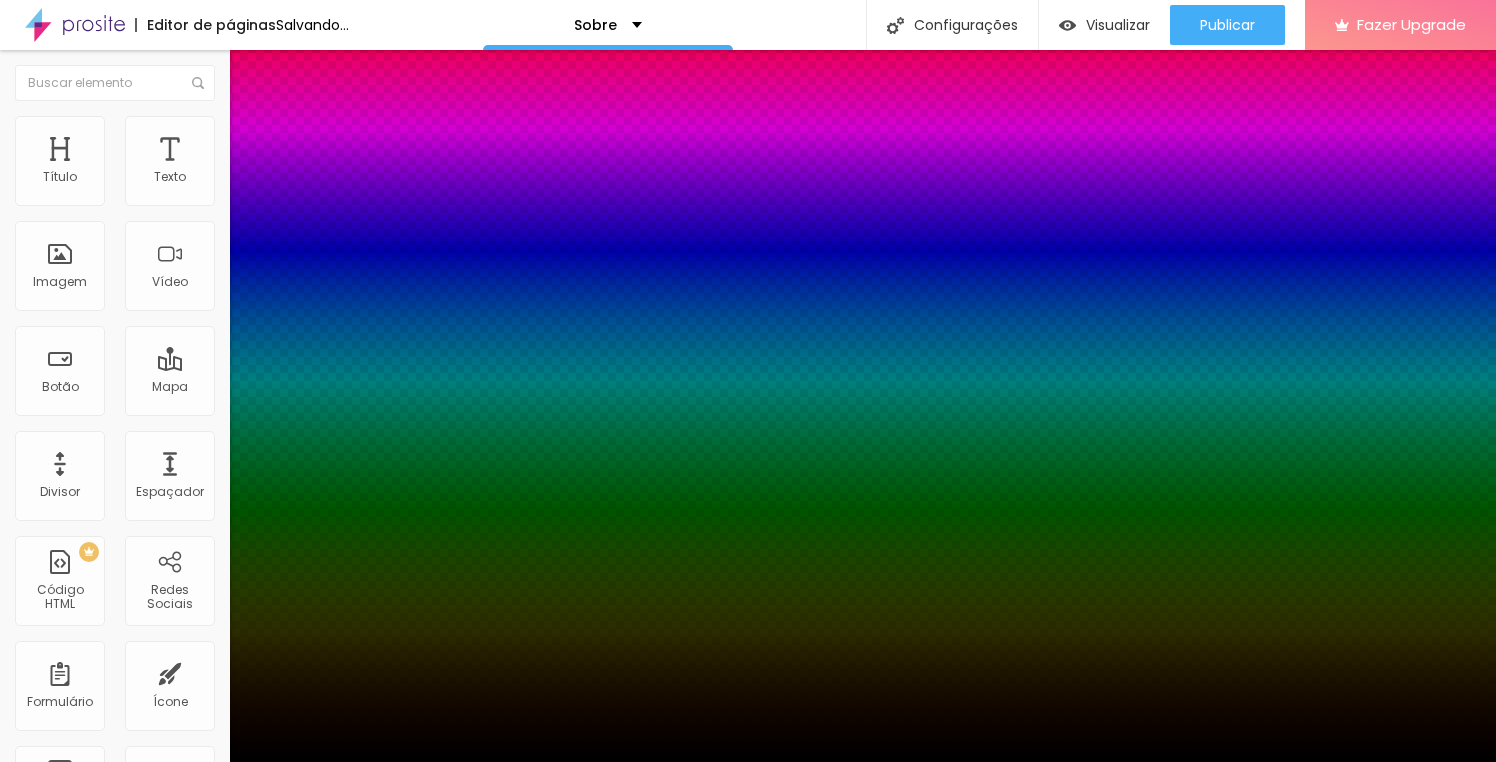 click at bounding box center [748, 381] 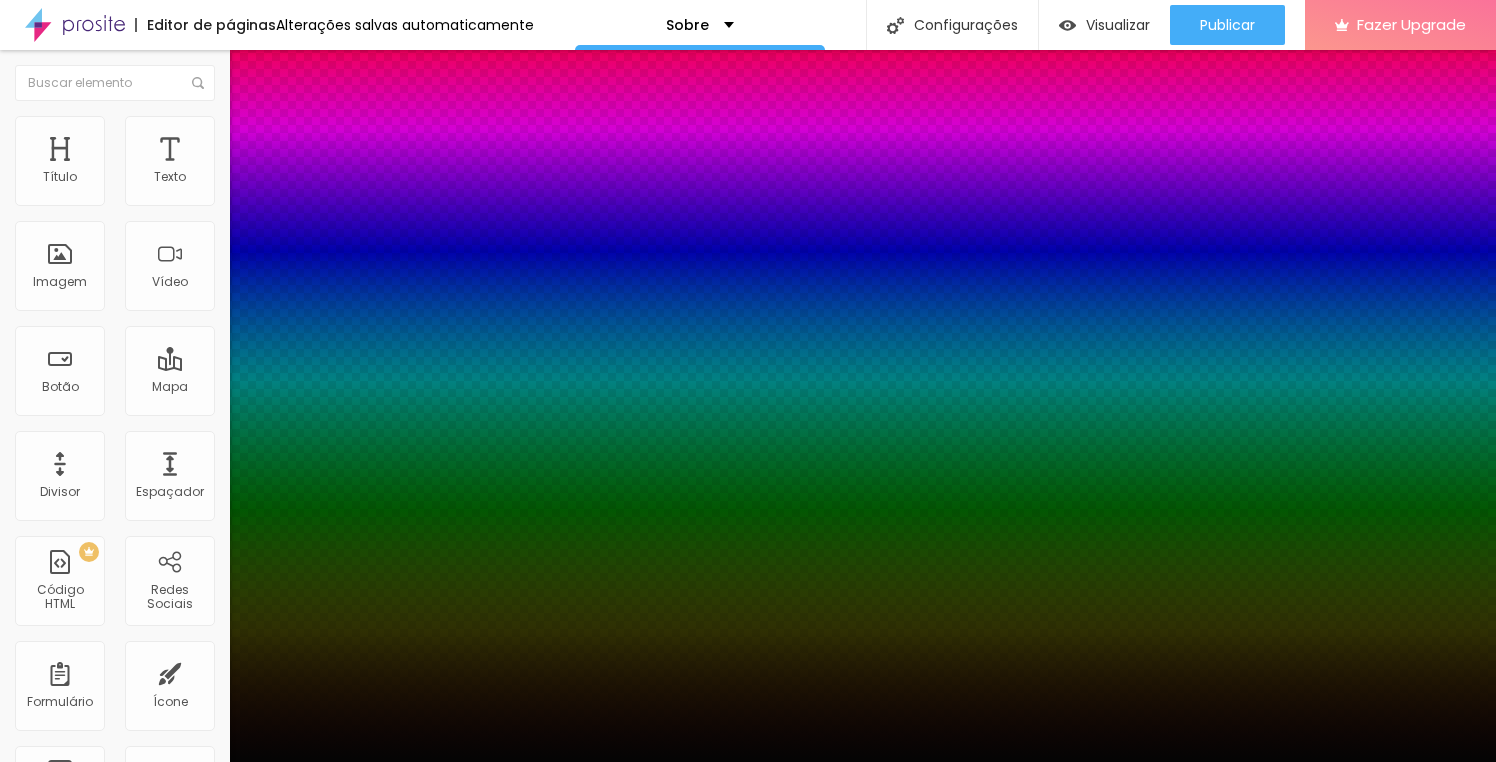 type on "#010101" 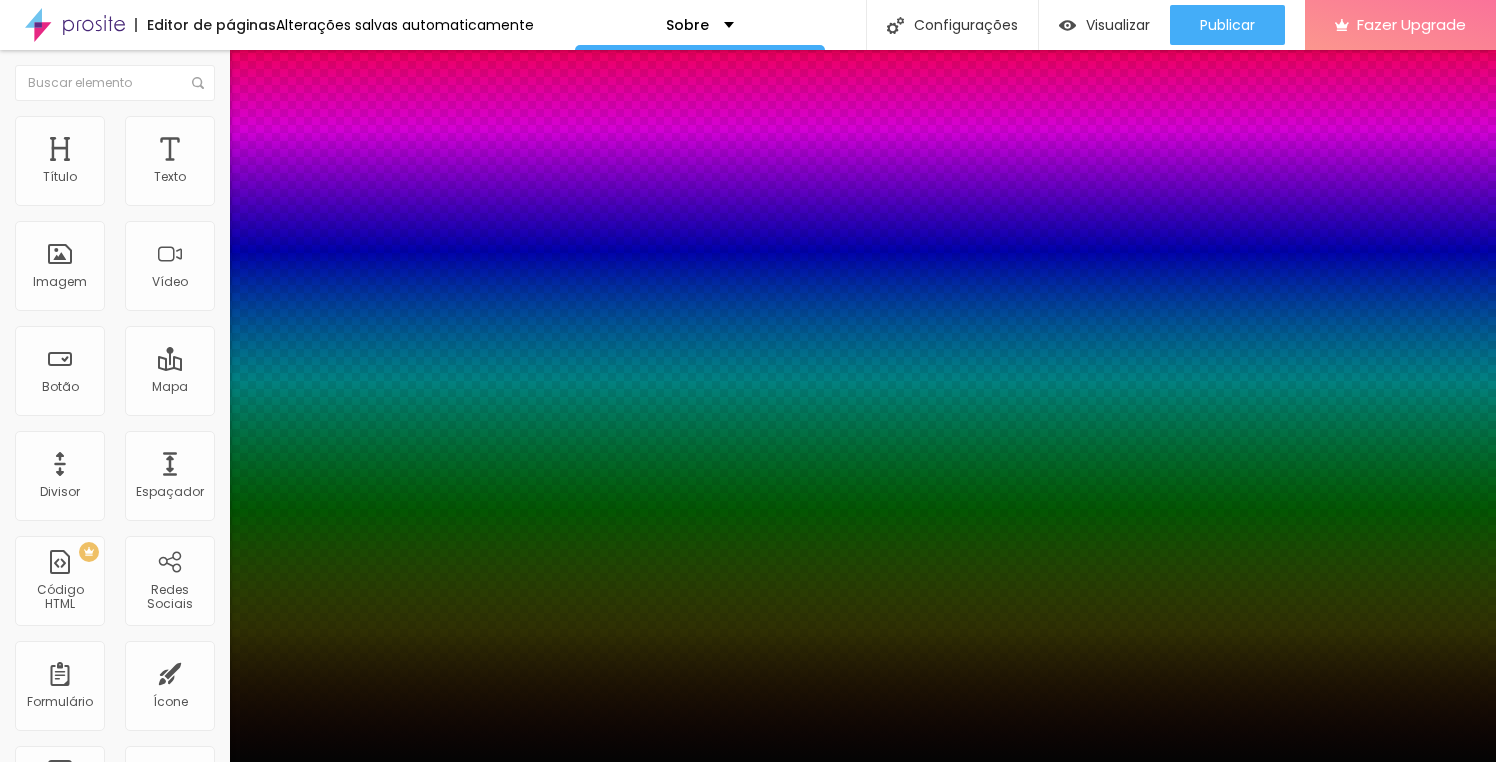 click at bounding box center (748, 838) 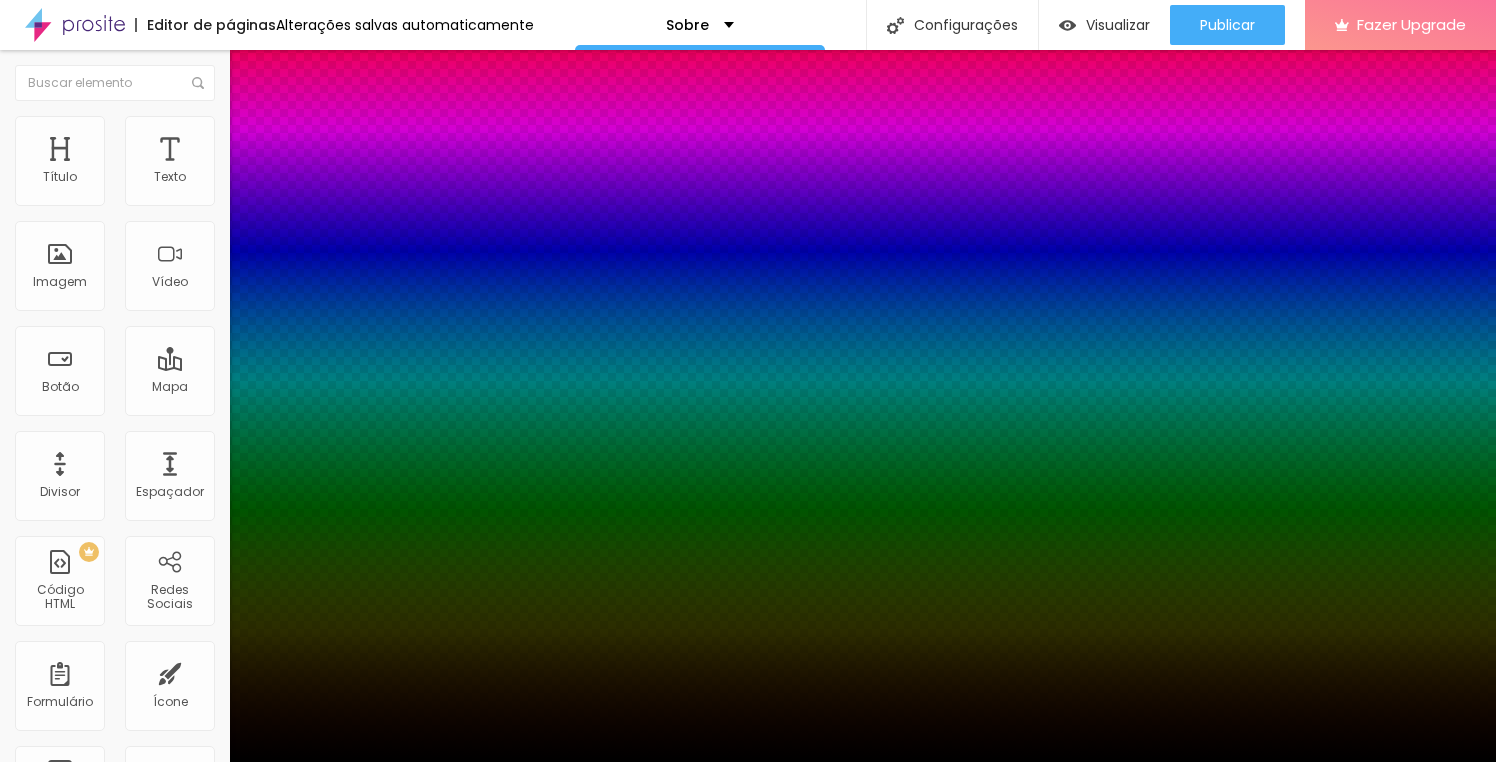type on "5" 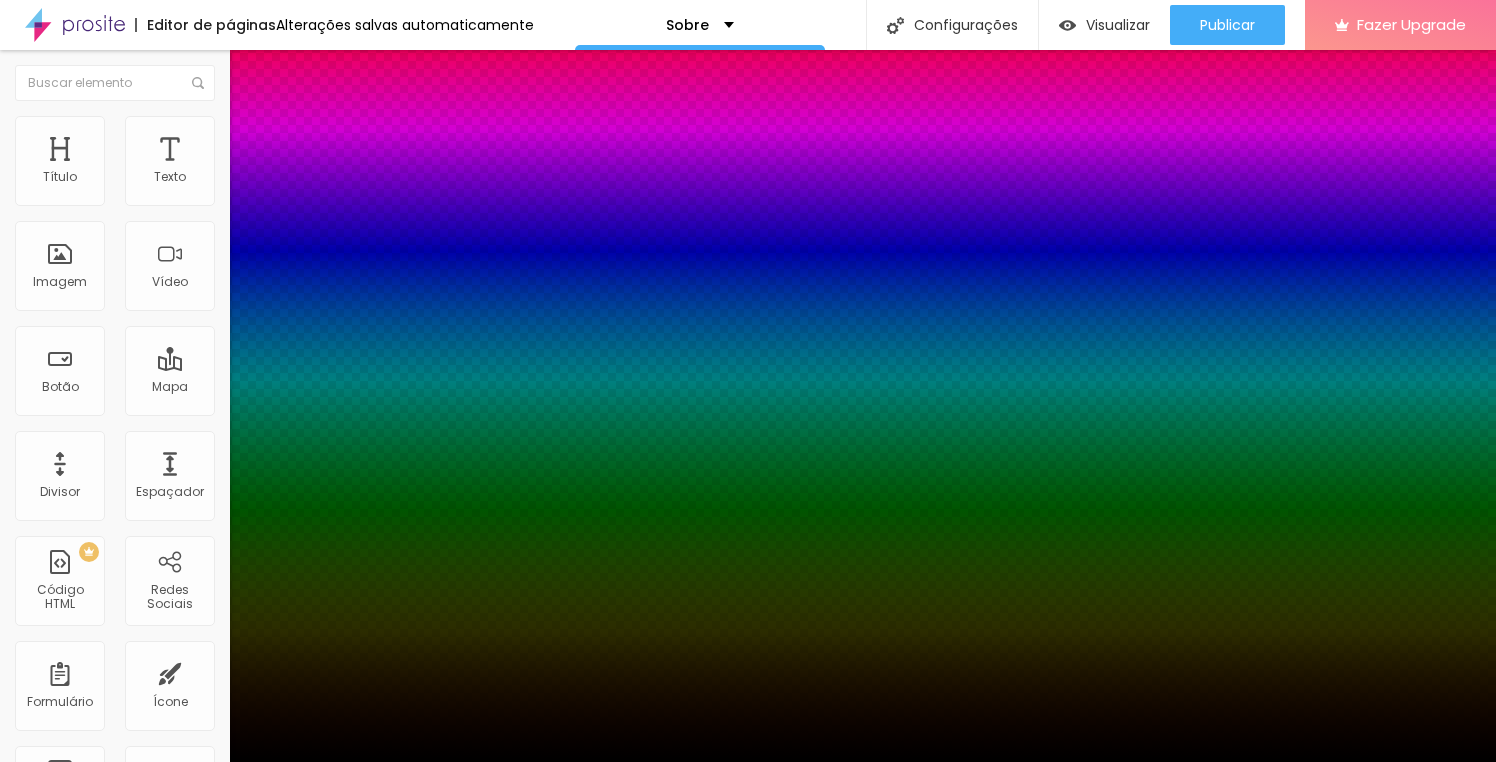 drag, startPoint x: 340, startPoint y: 543, endPoint x: 410, endPoint y: 546, distance: 70.064255 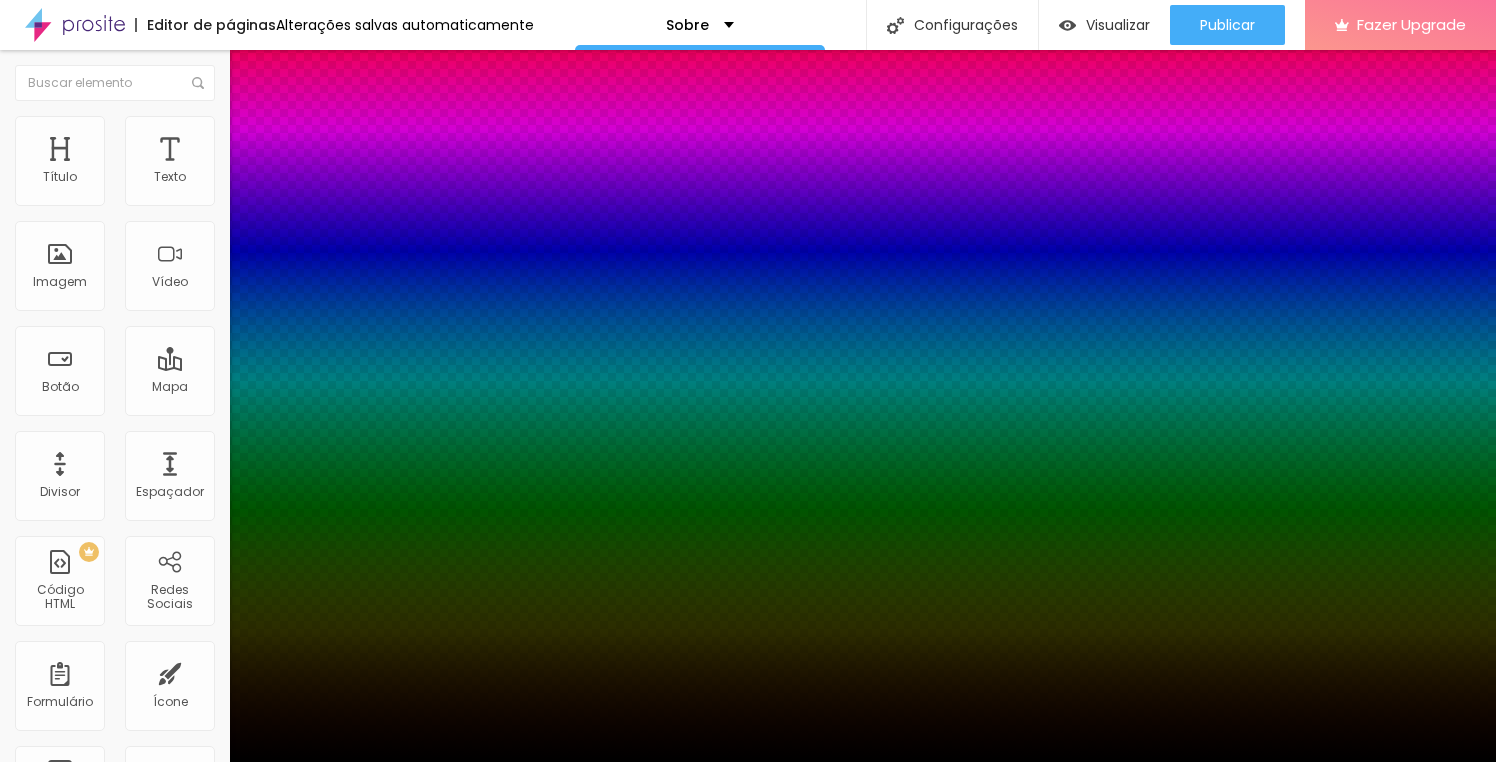 click at bounding box center (64, 965) 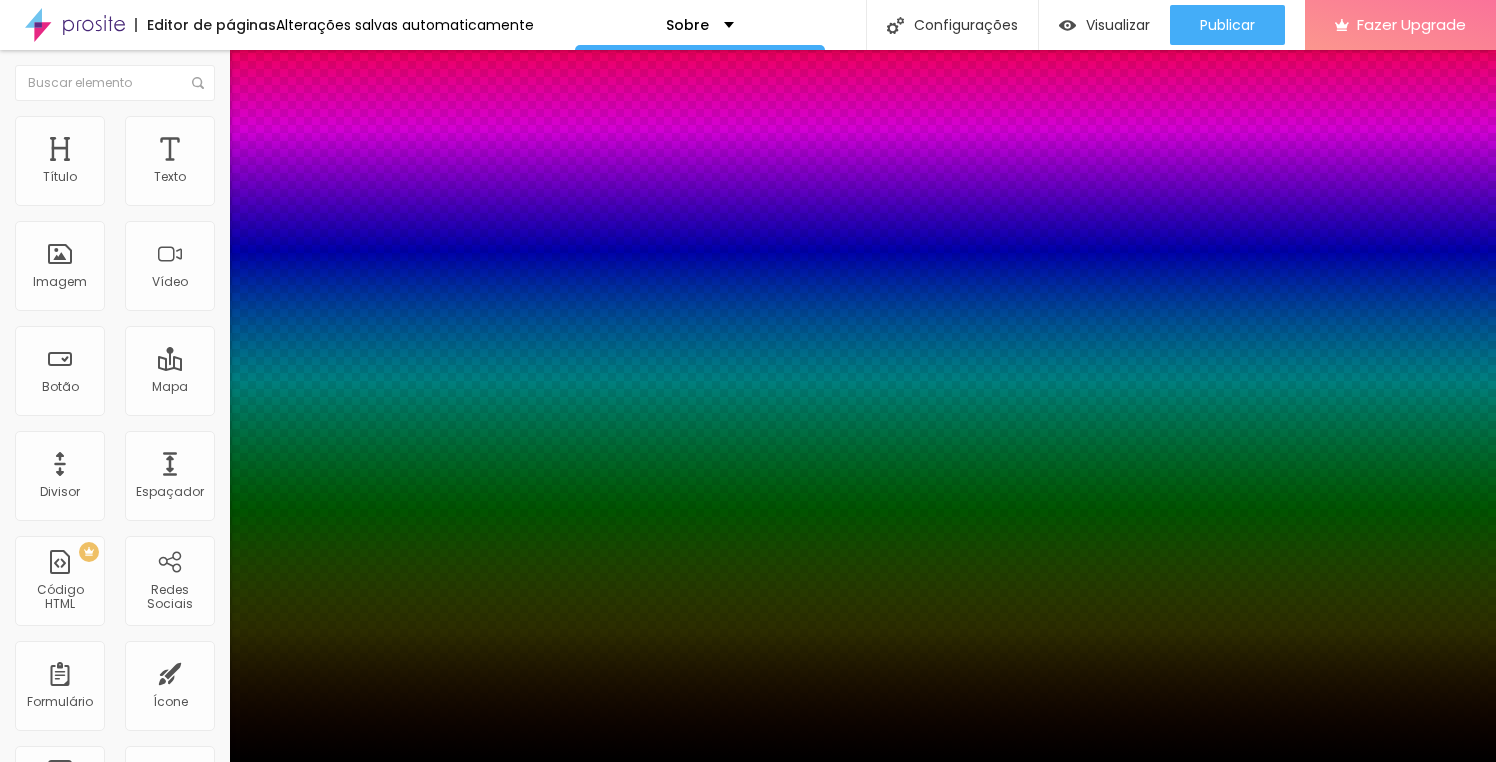 click at bounding box center [748, 762] 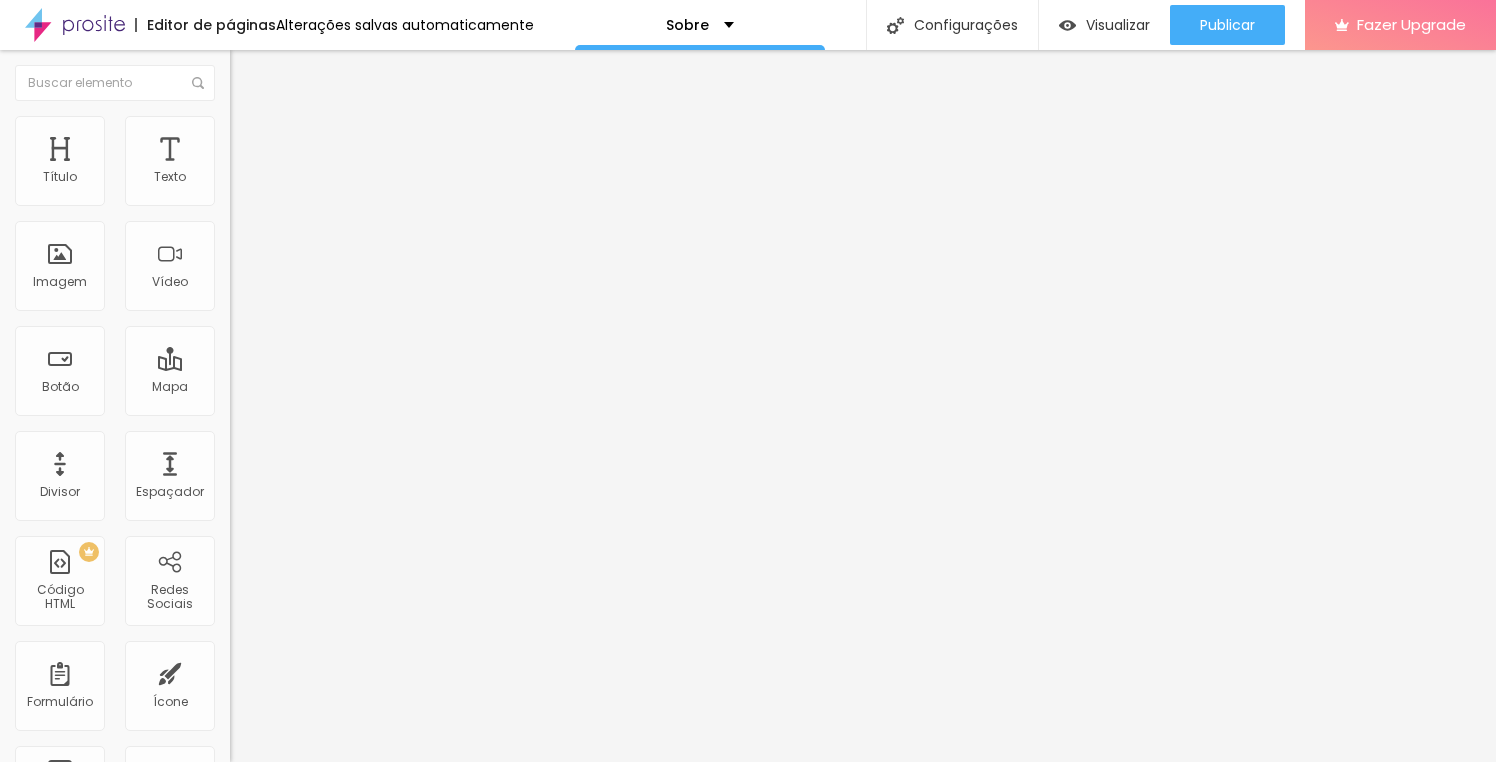 click on "Avançado" at bounding box center [345, 146] 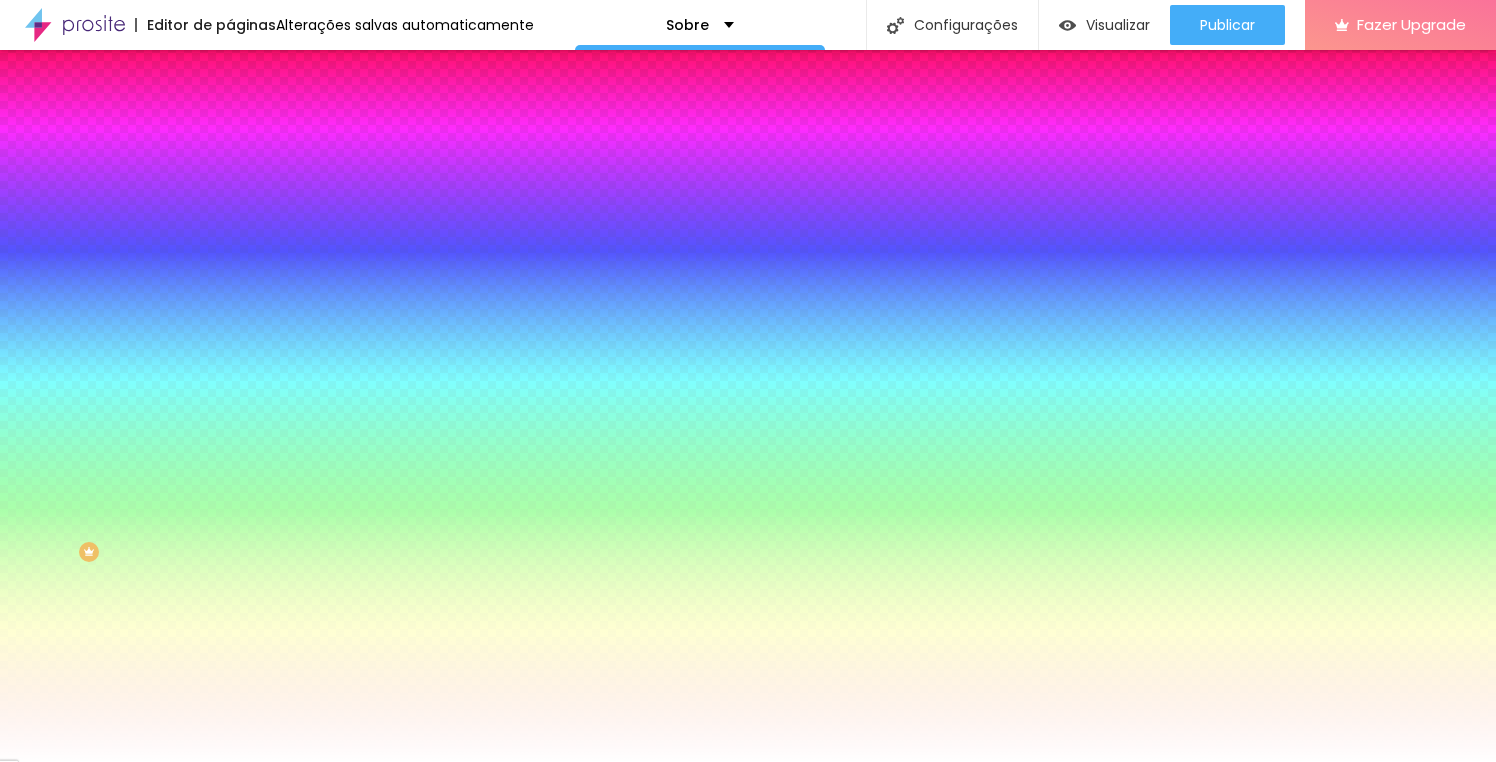 click at bounding box center (345, 272) 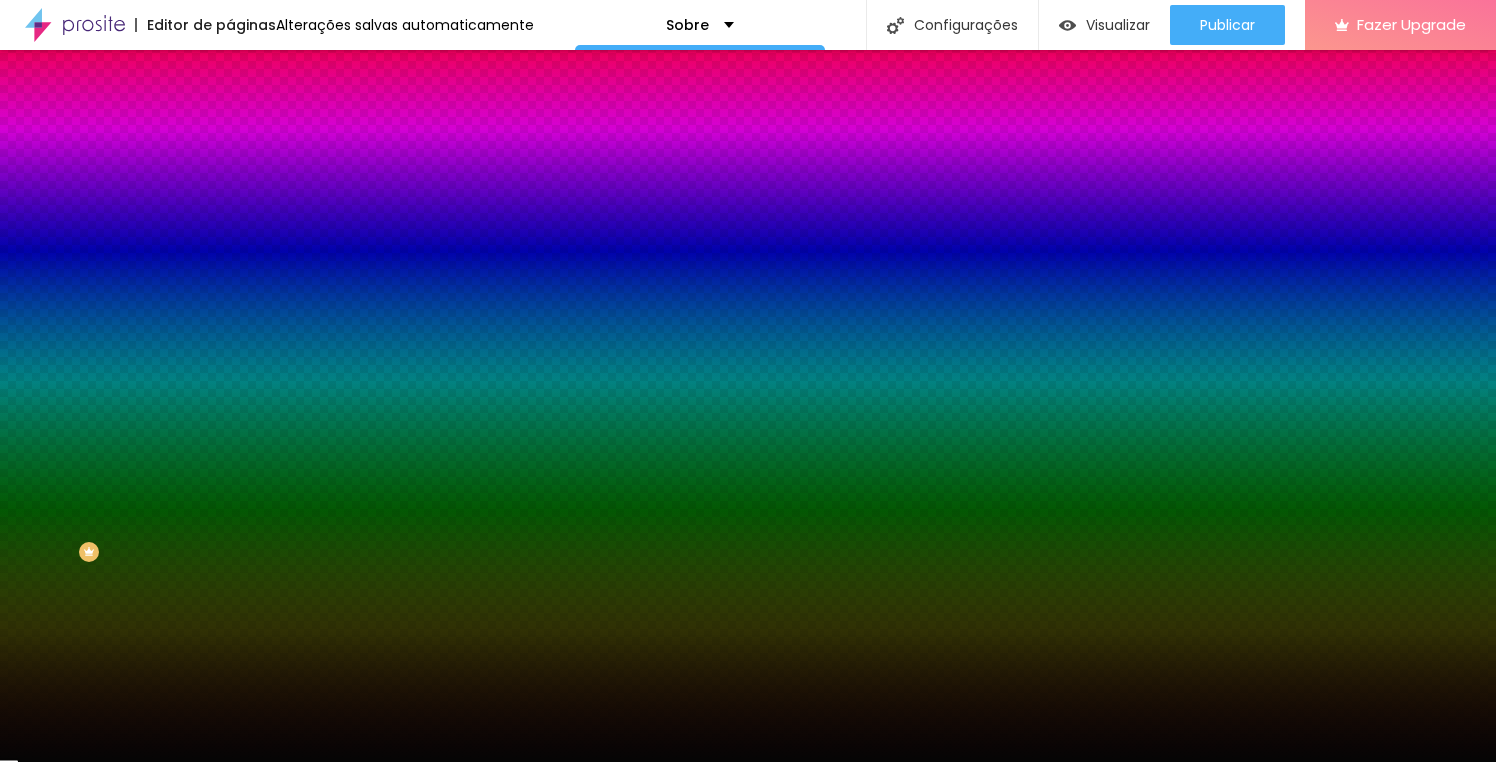 click on "Avançado" at bounding box center [281, 149] 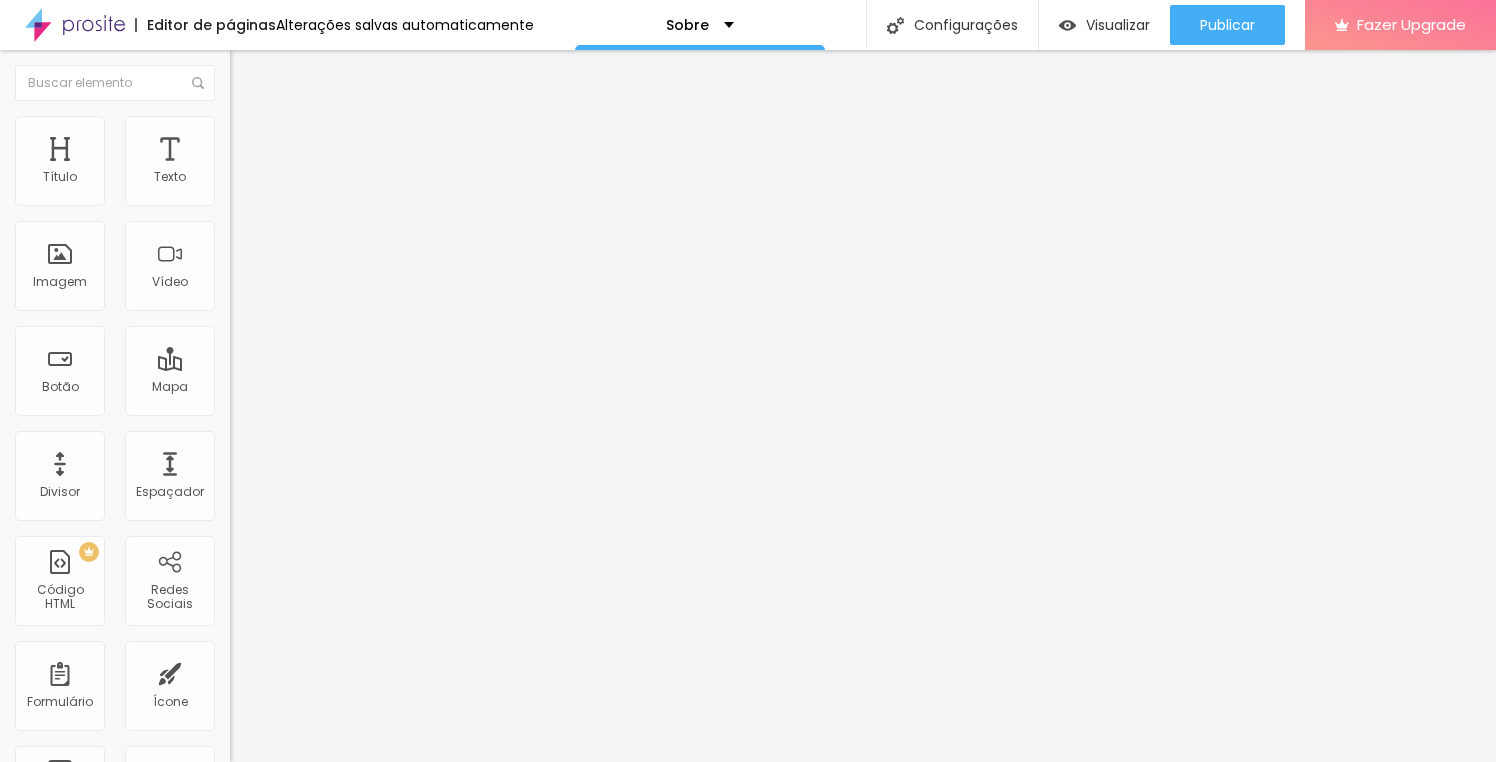 click on "Avançado" at bounding box center [345, 126] 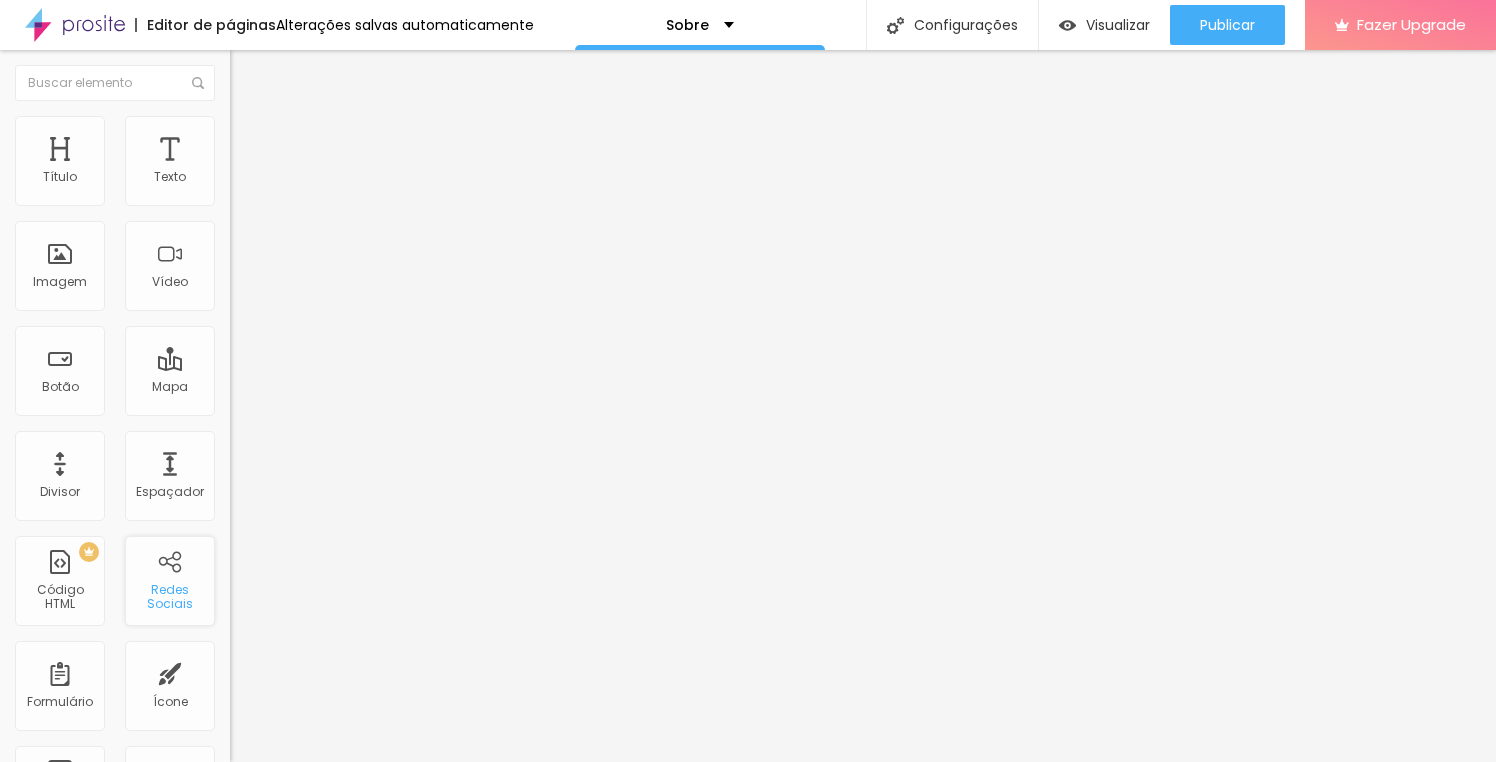 click on "Redes Sociais" at bounding box center (170, 581) 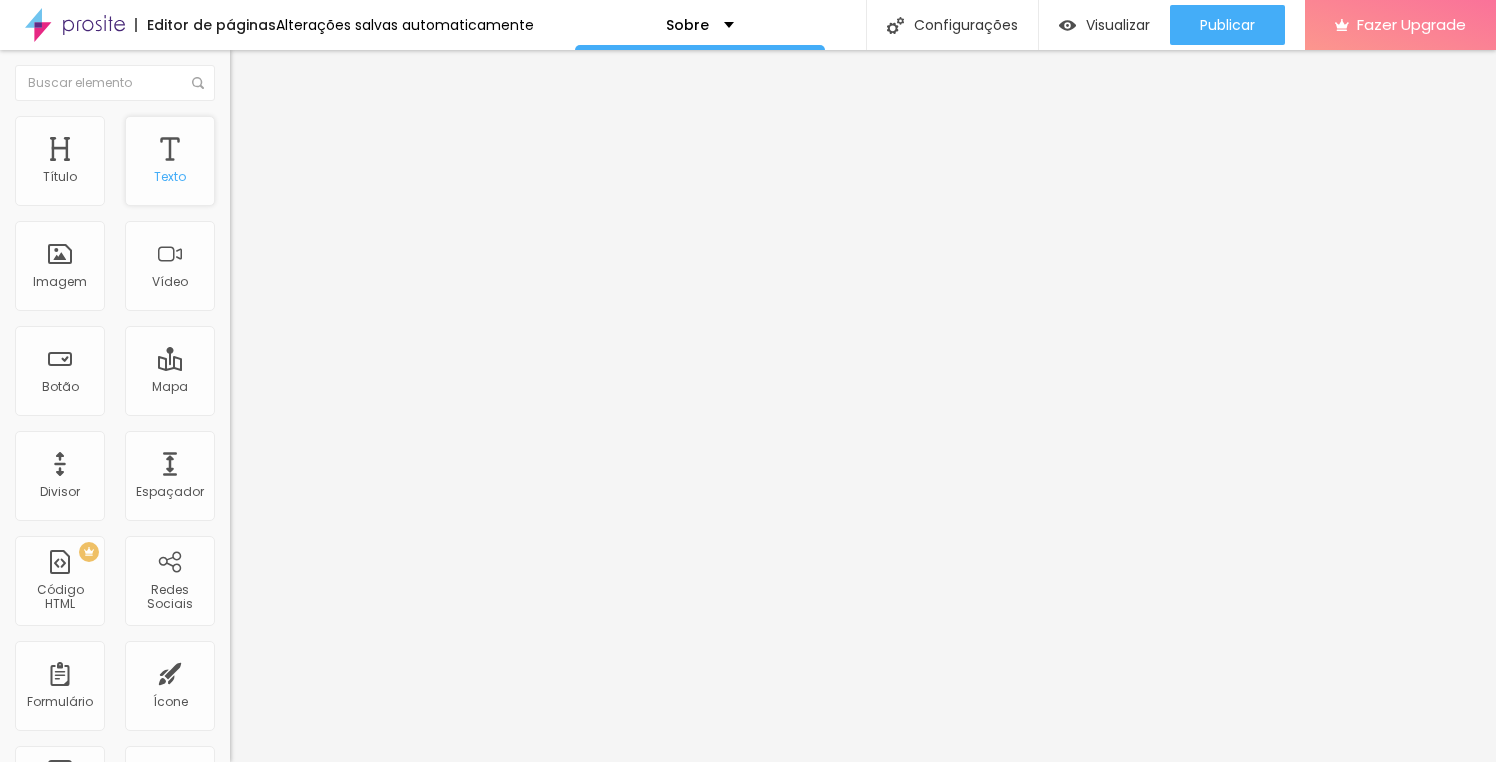 click on "Texto" at bounding box center (170, 161) 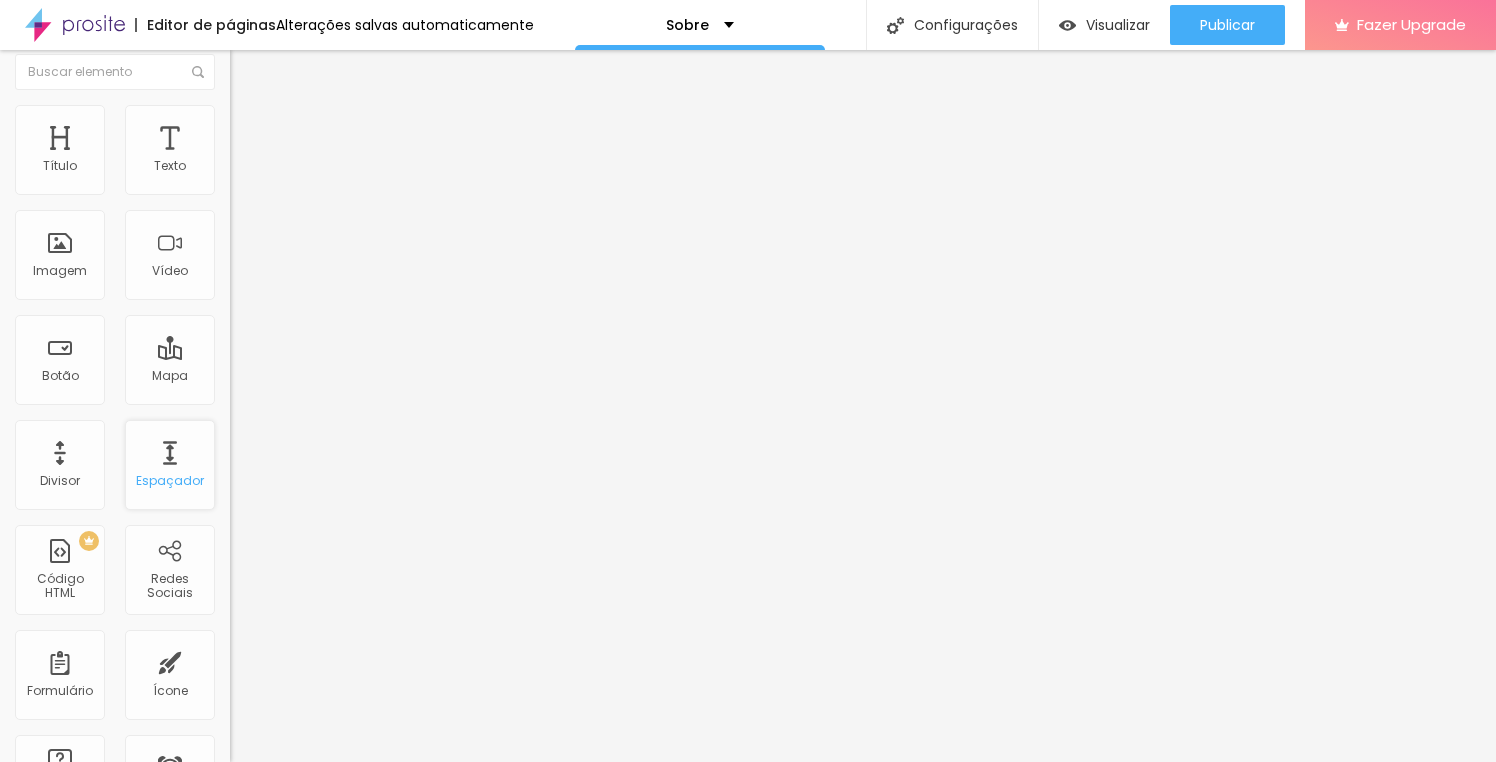 scroll, scrollTop: 0, scrollLeft: 0, axis: both 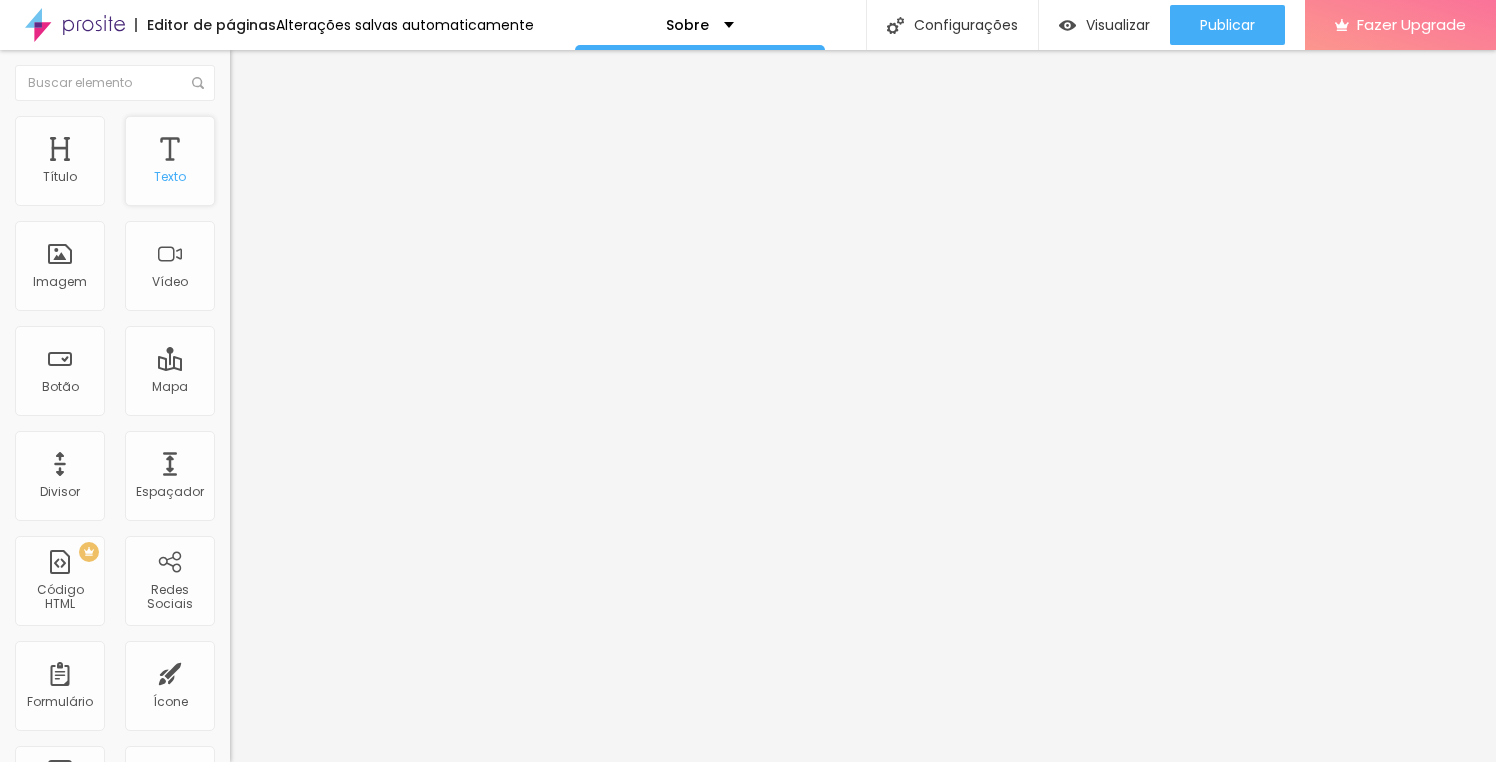 click on "Texto" at bounding box center [170, 161] 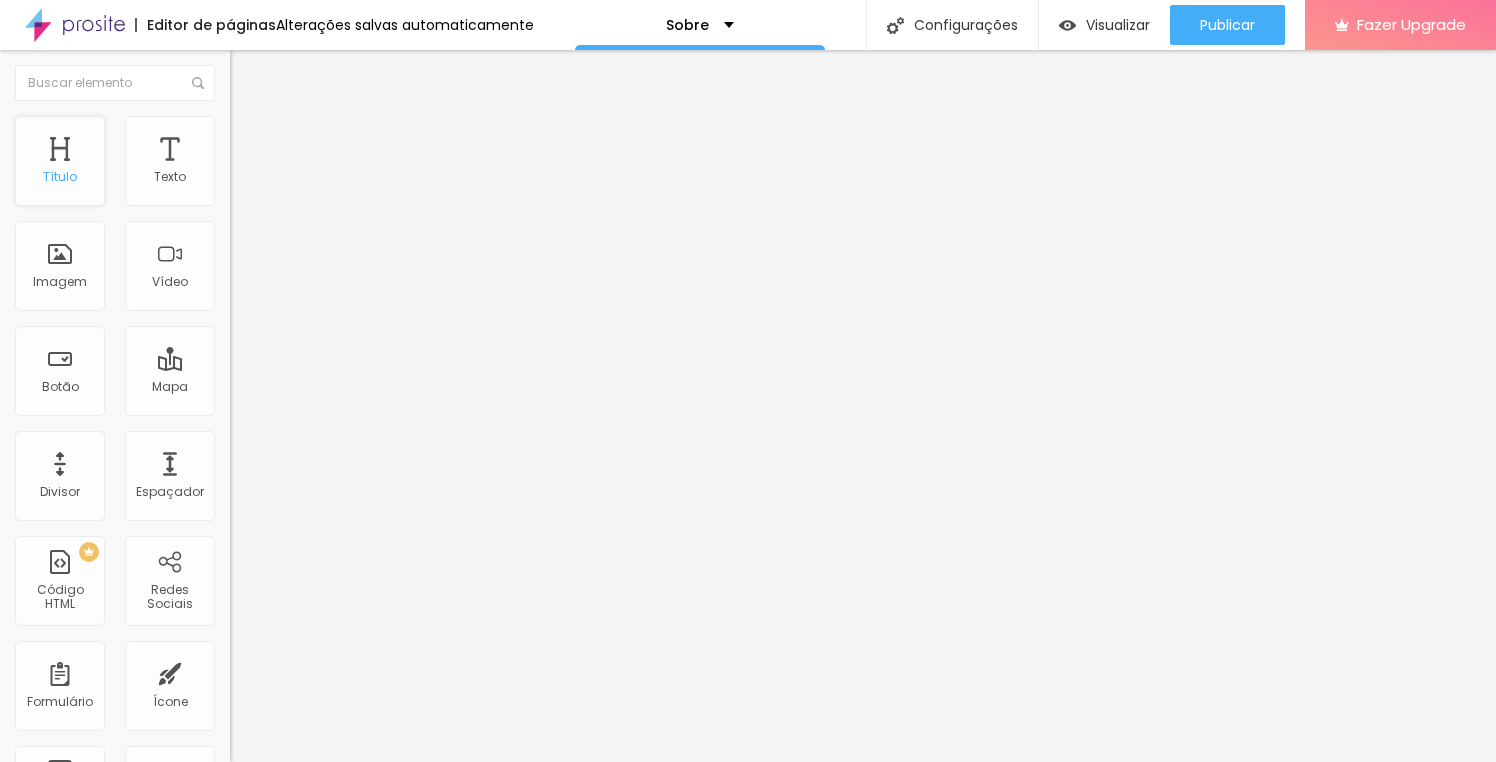 click on "Título" at bounding box center (60, 161) 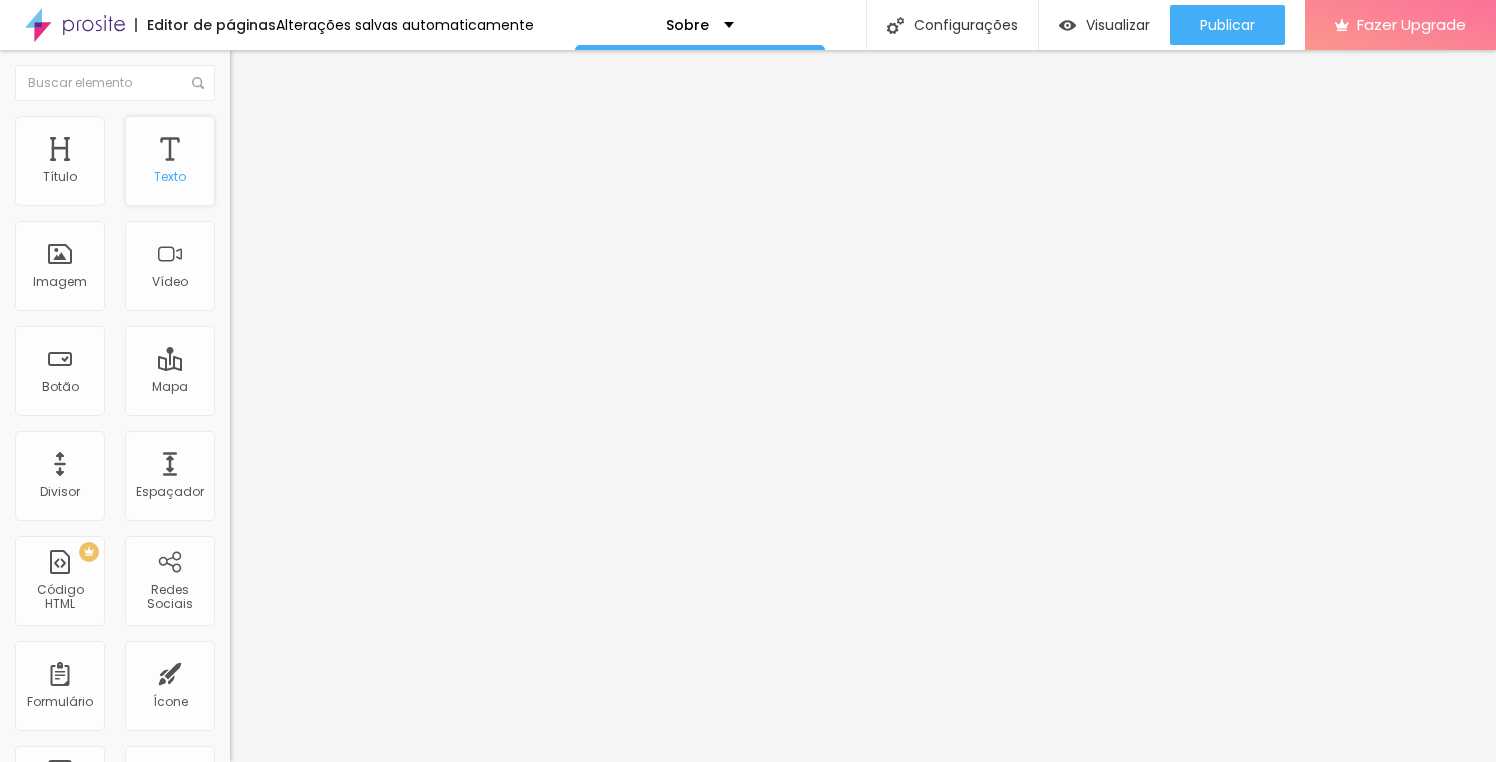 click on "Texto" at bounding box center [170, 161] 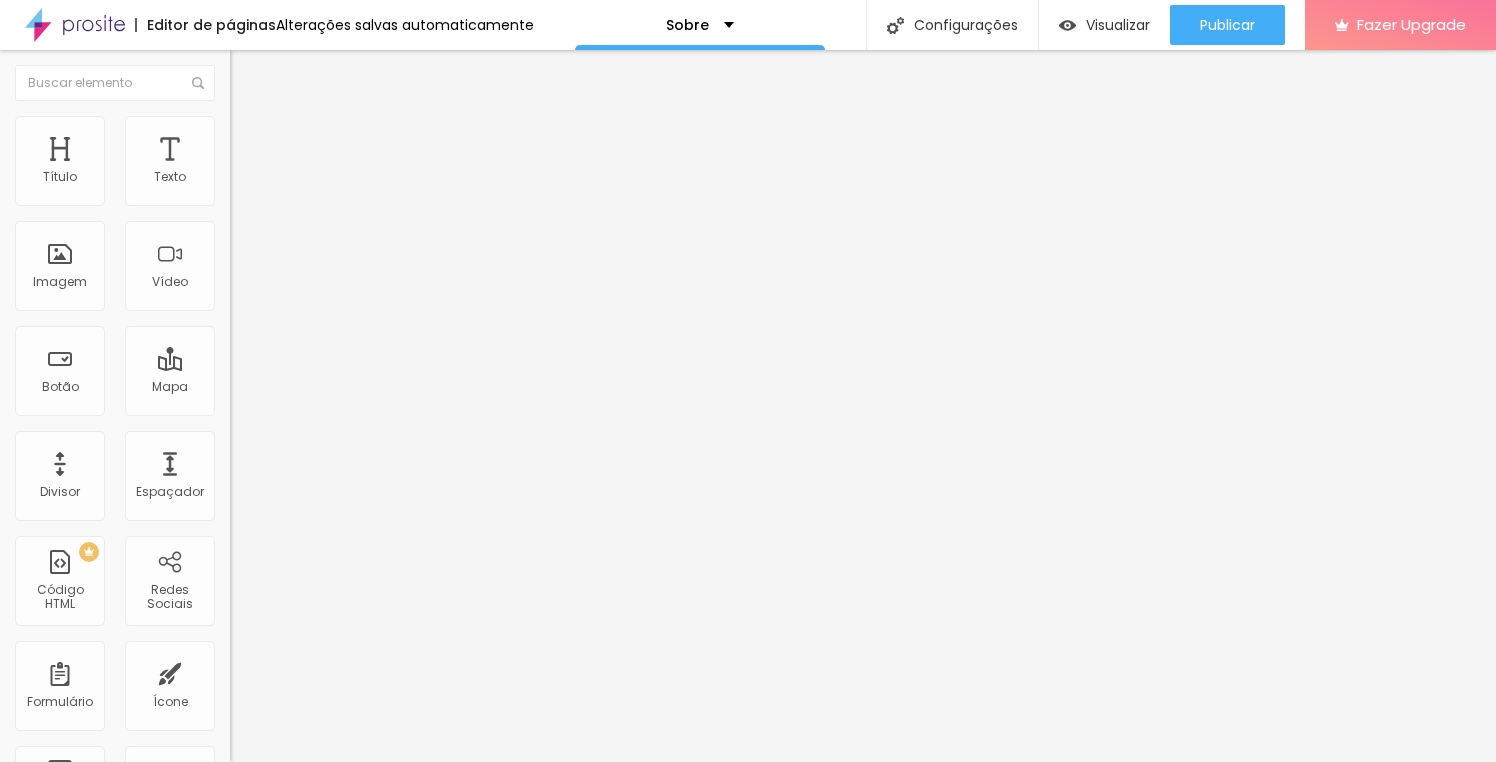 click at bounding box center (239, 125) 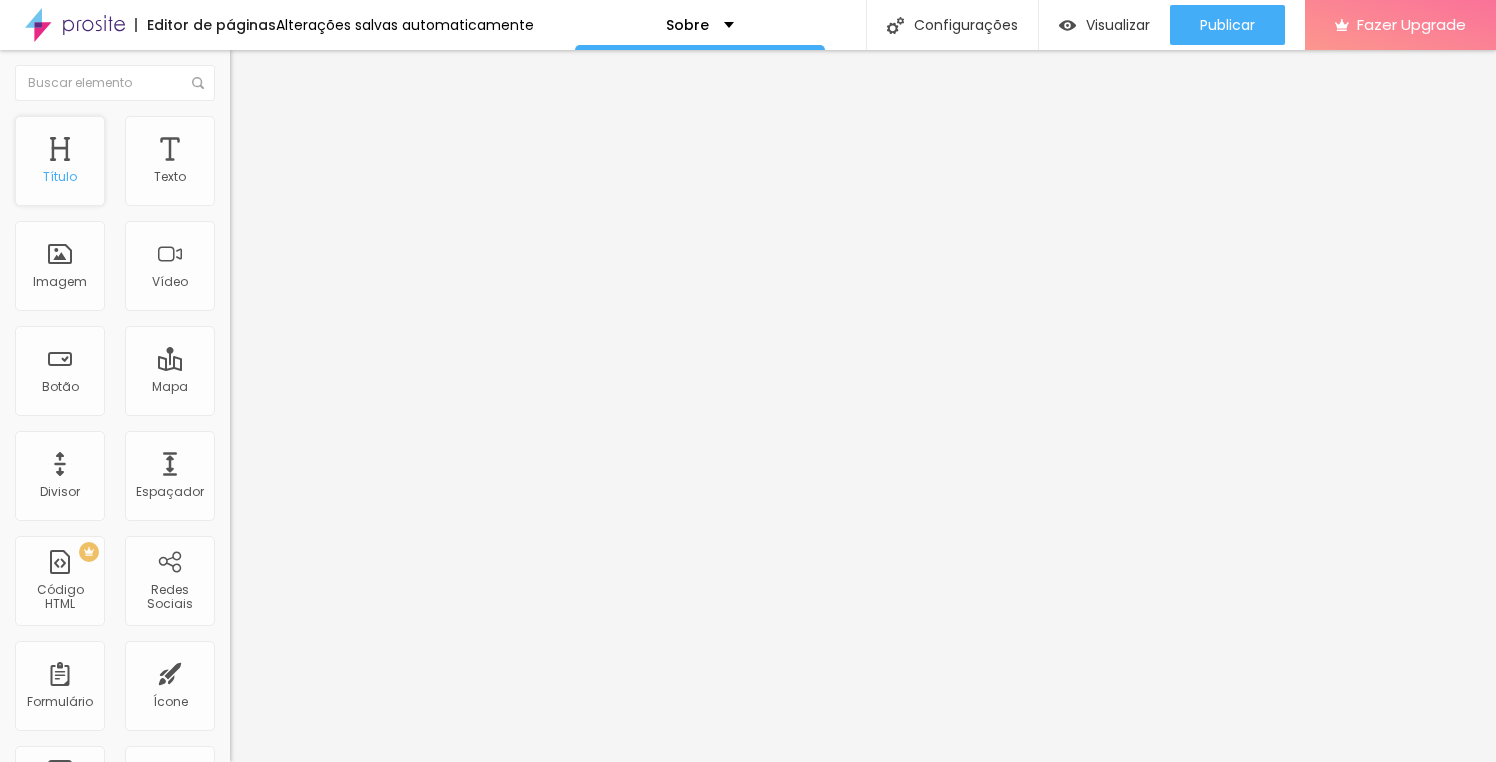 click on "Título" at bounding box center [60, 161] 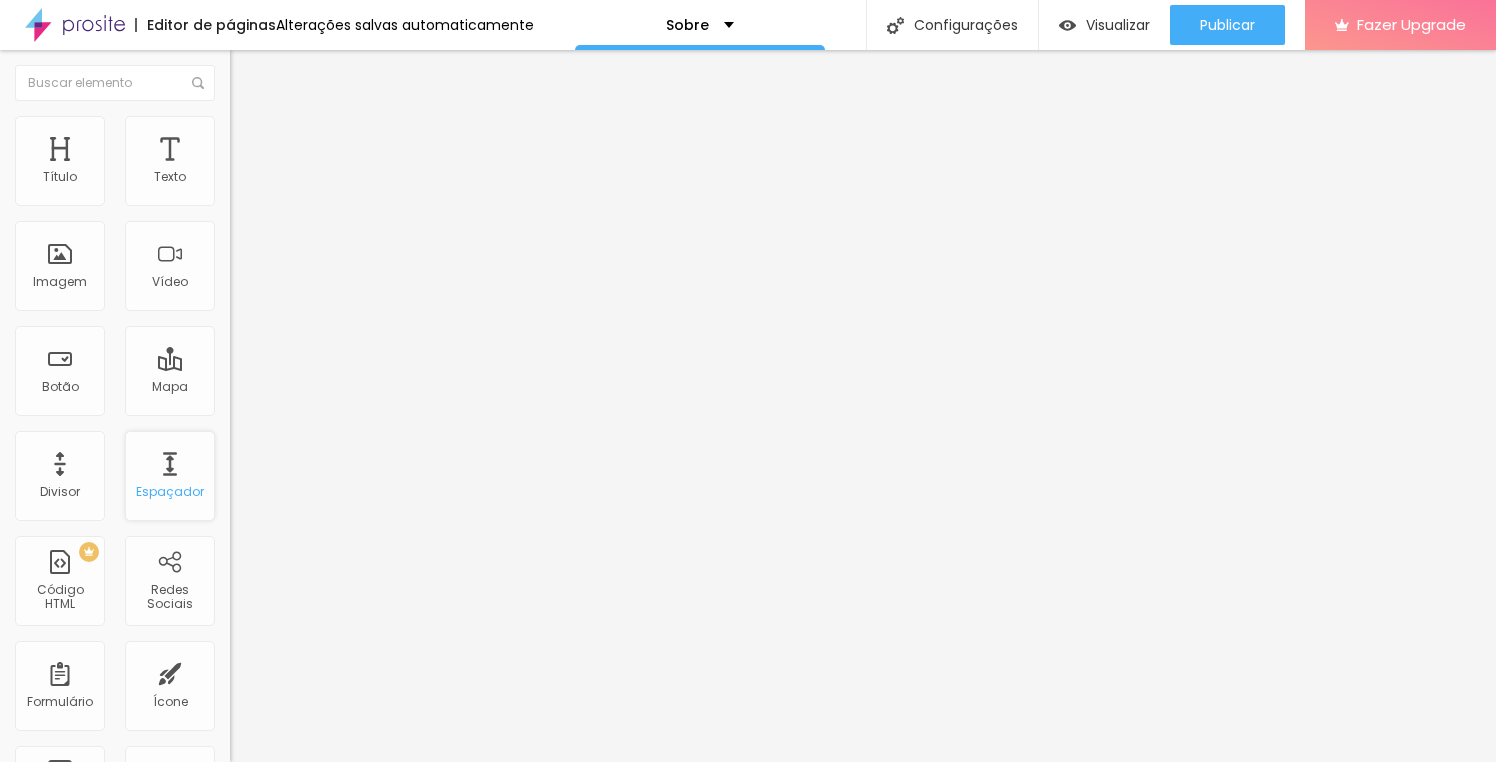click on "Espaçador" at bounding box center [170, 476] 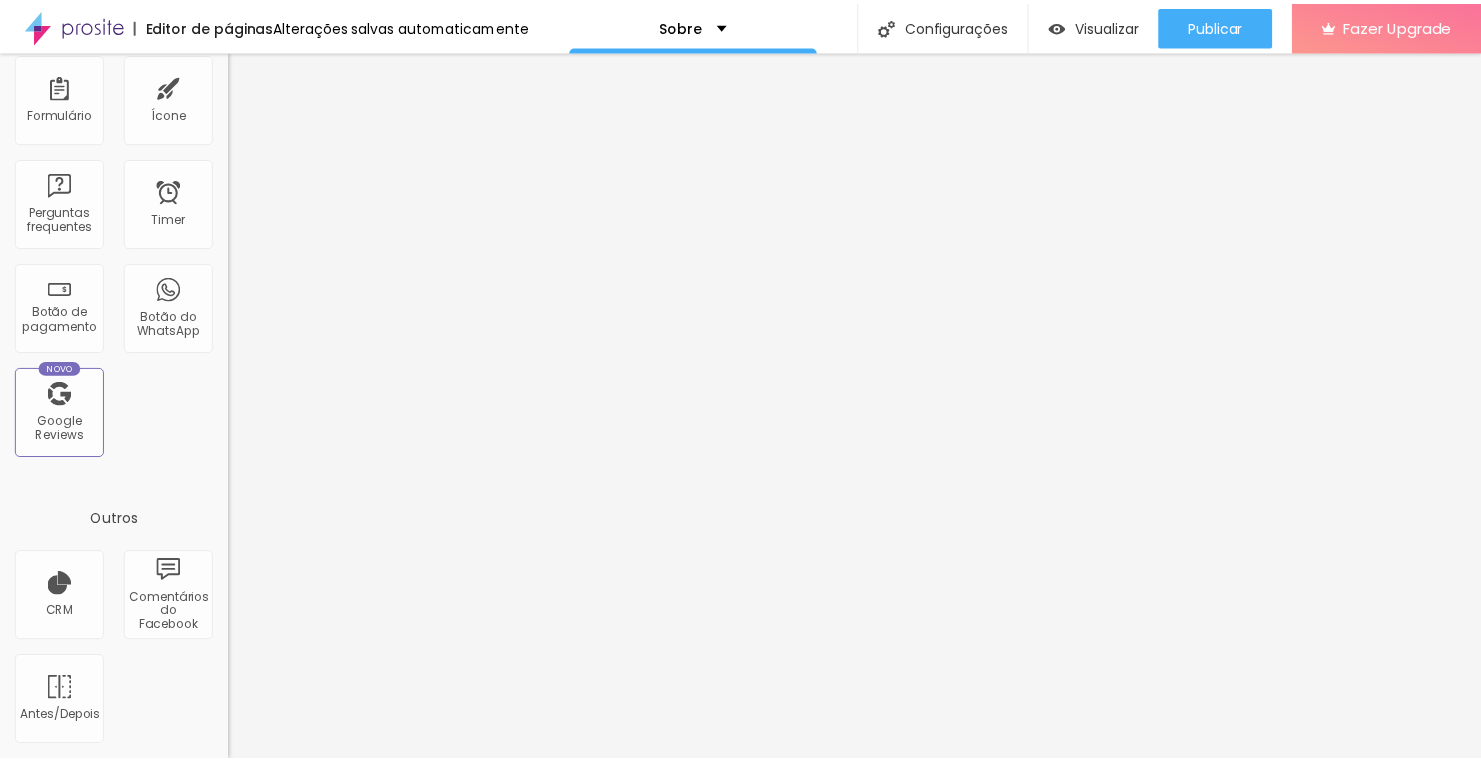 scroll, scrollTop: 0, scrollLeft: 0, axis: both 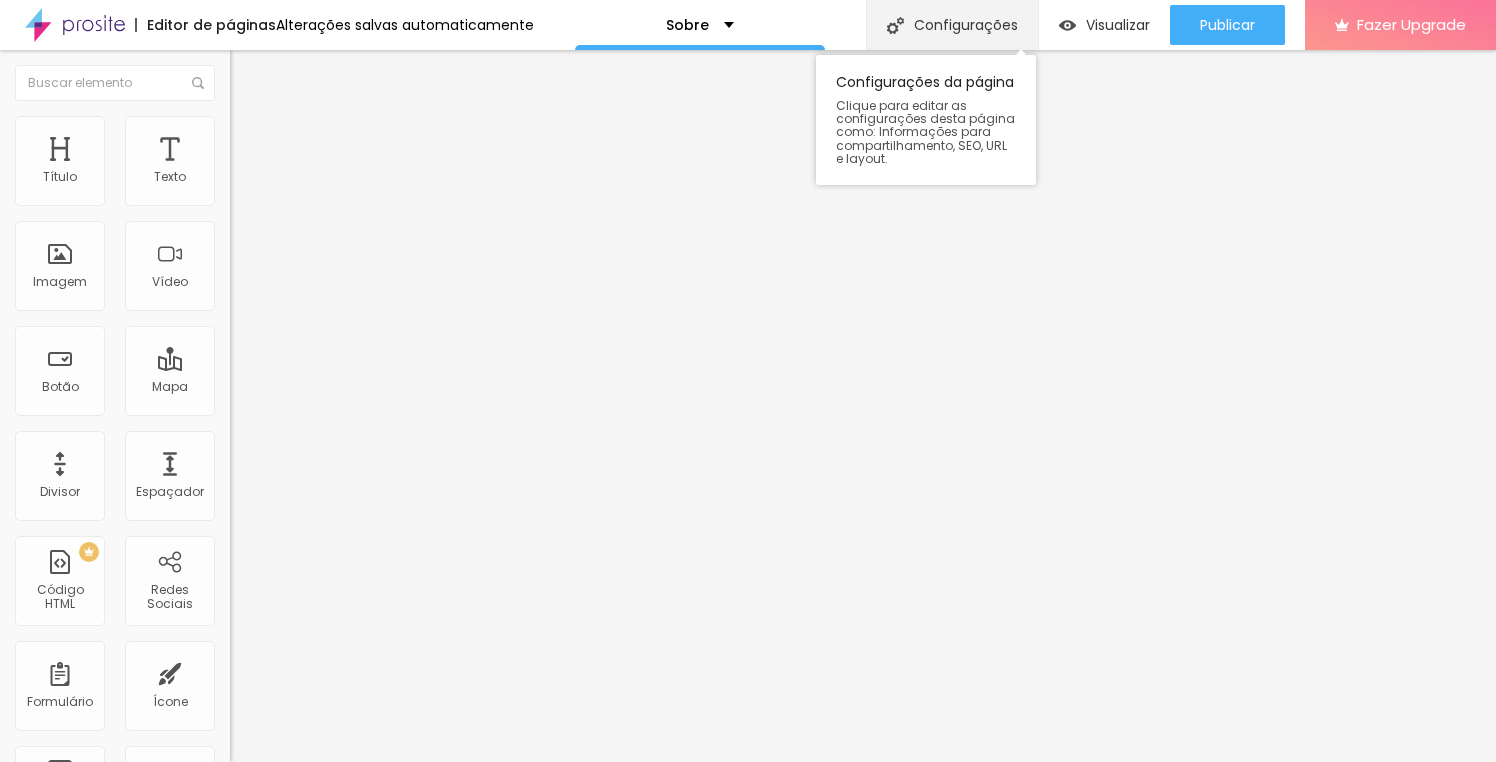 click on "Configurações" at bounding box center (952, 25) 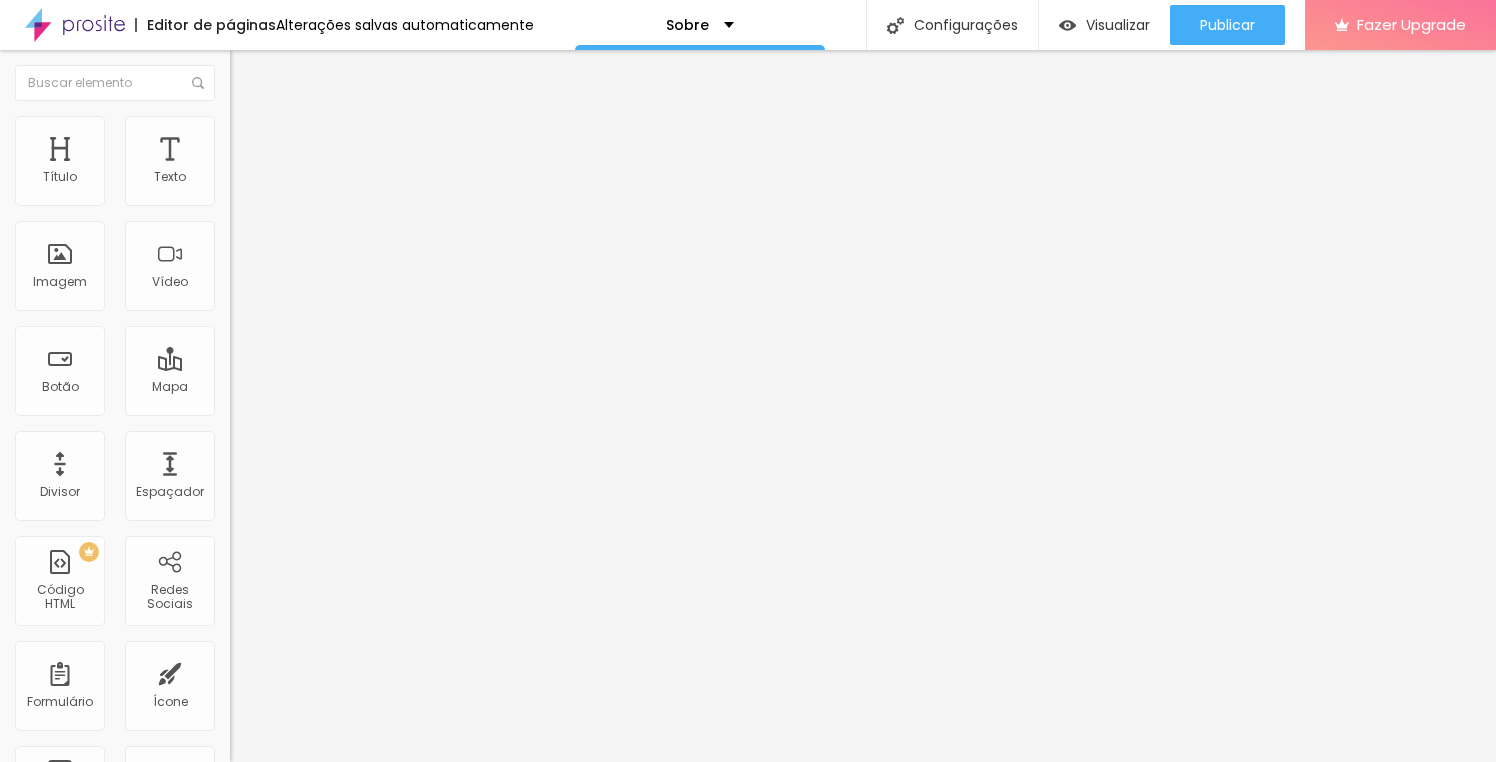 click on "Redes Sociais" at bounding box center [748, 810] 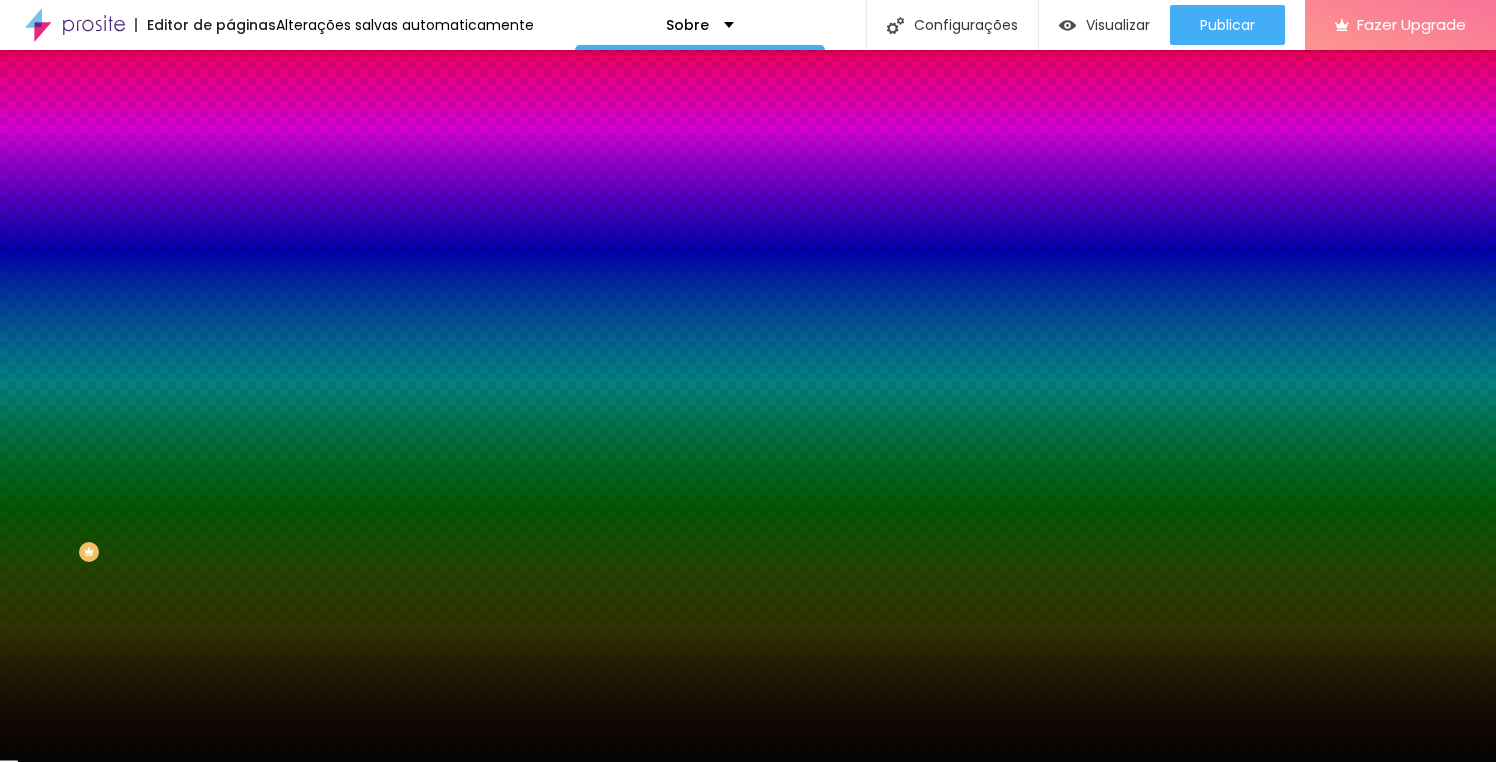 click on "Nenhum" at bounding box center [256, 199] 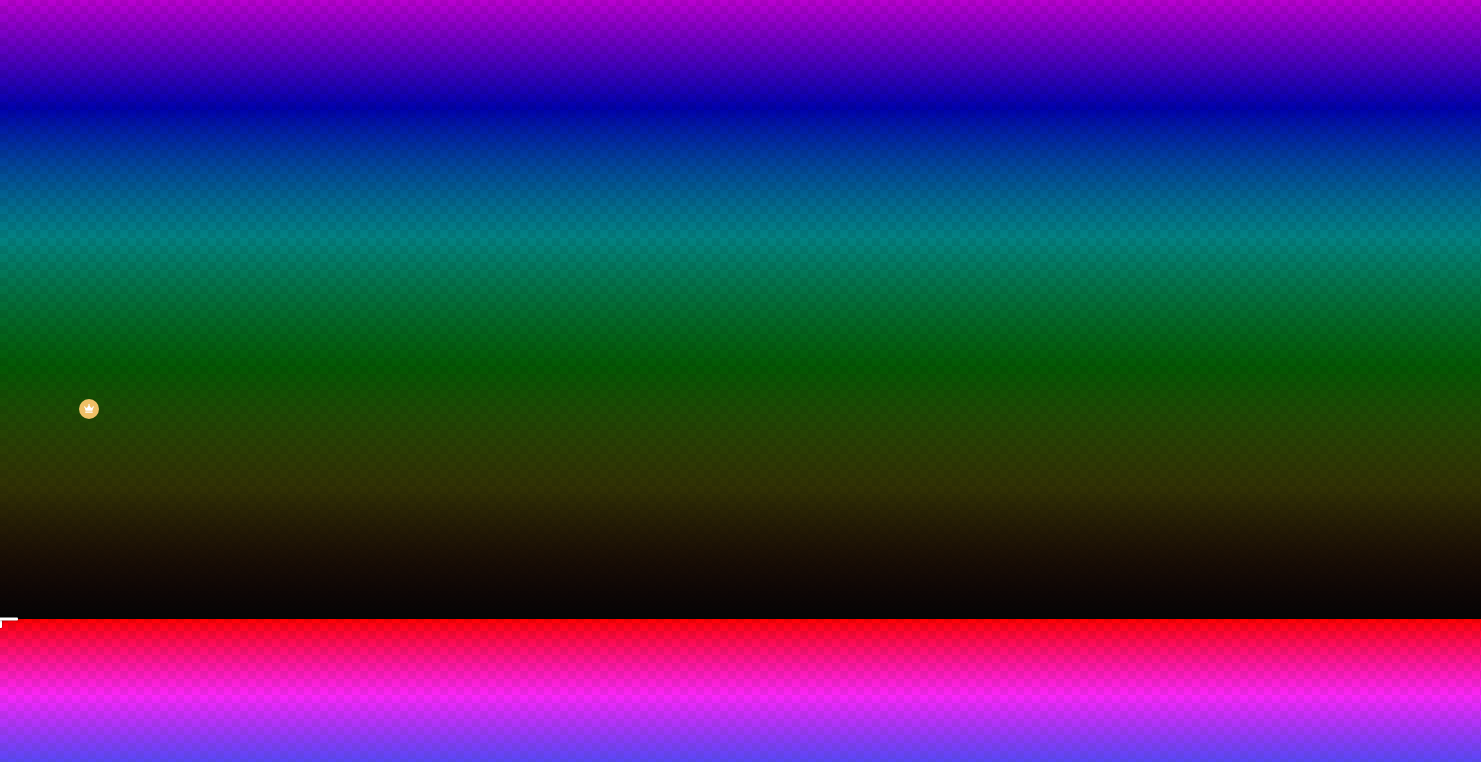 scroll, scrollTop: 145, scrollLeft: 0, axis: vertical 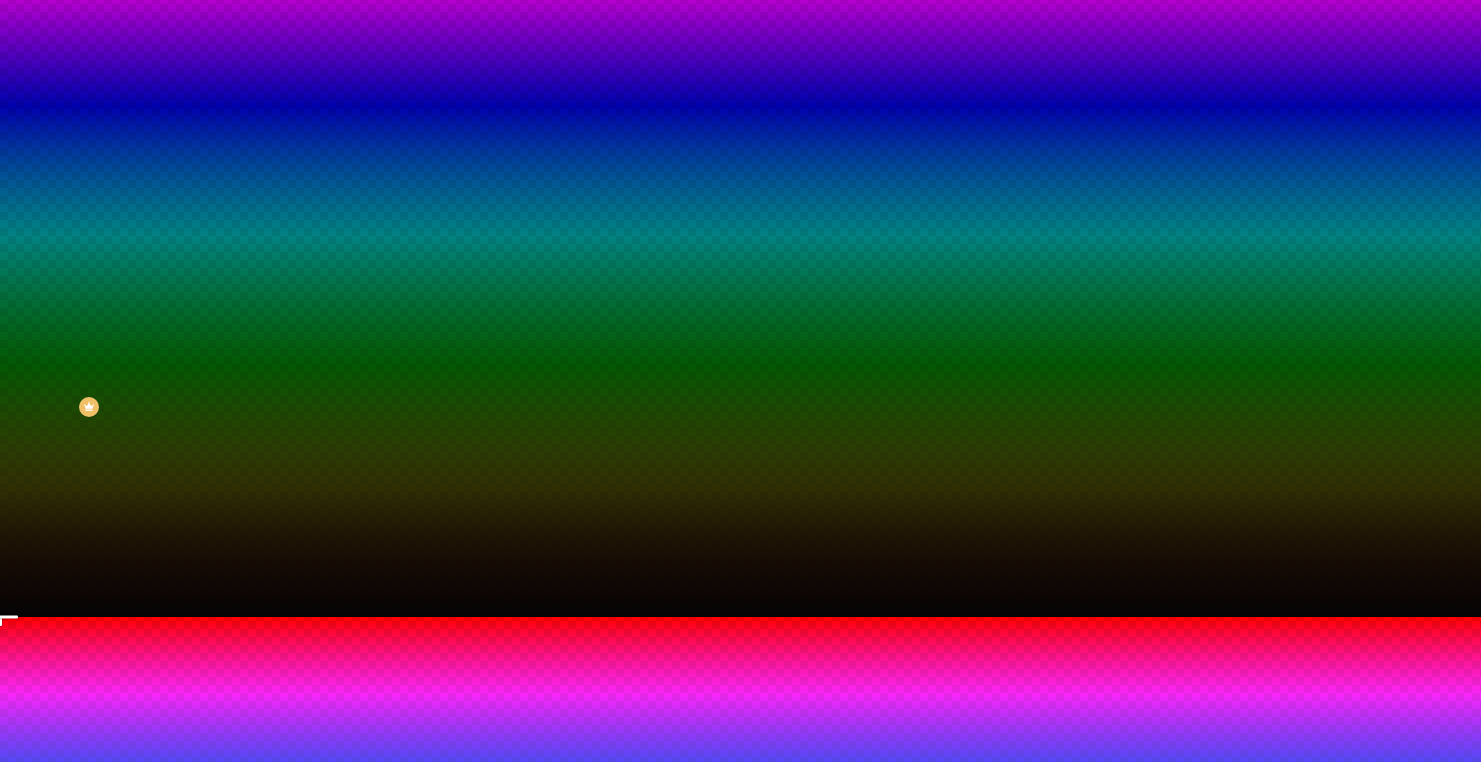 drag, startPoint x: 220, startPoint y: 691, endPoint x: 499, endPoint y: 697, distance: 279.0645 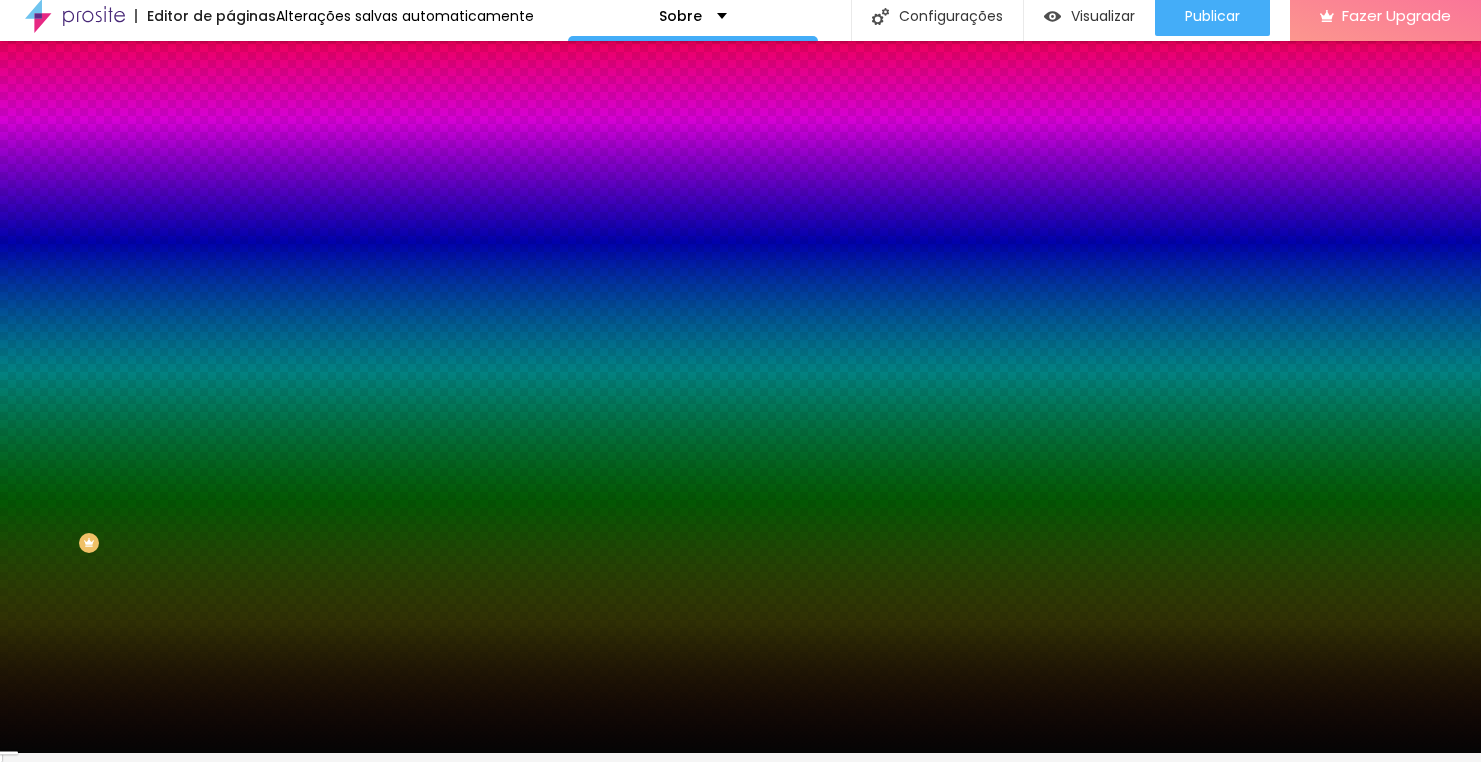 scroll, scrollTop: 0, scrollLeft: 0, axis: both 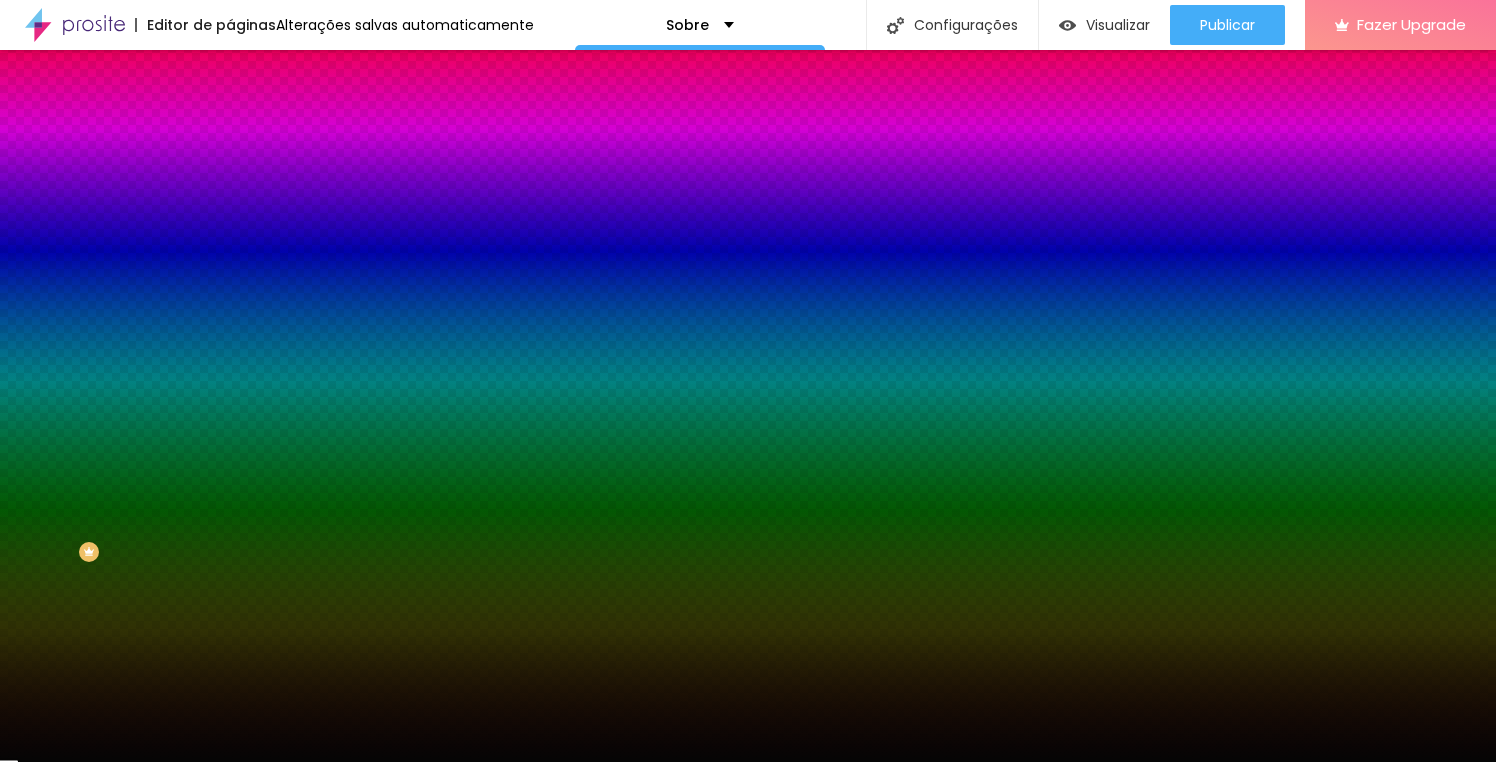 click 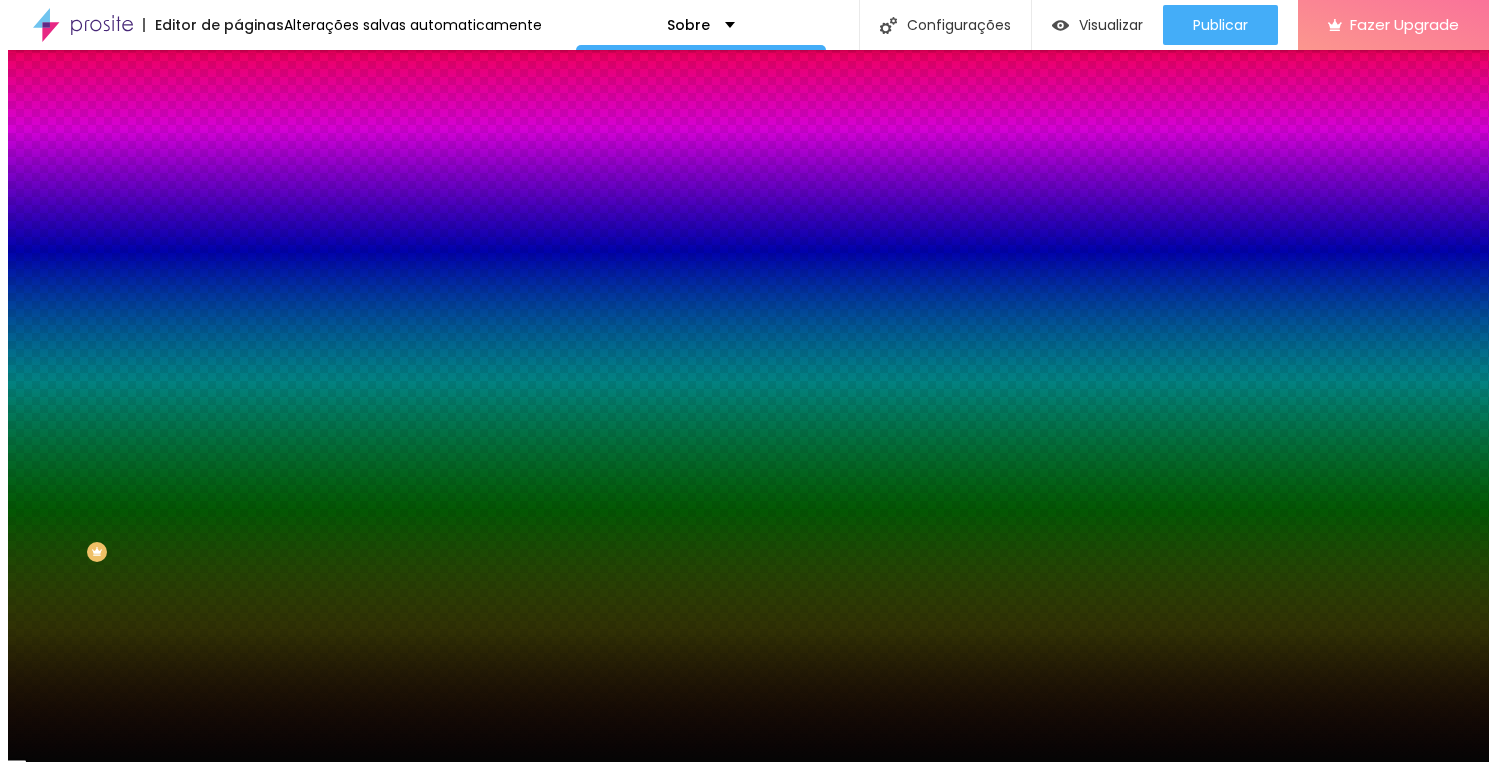 scroll, scrollTop: 0, scrollLeft: 0, axis: both 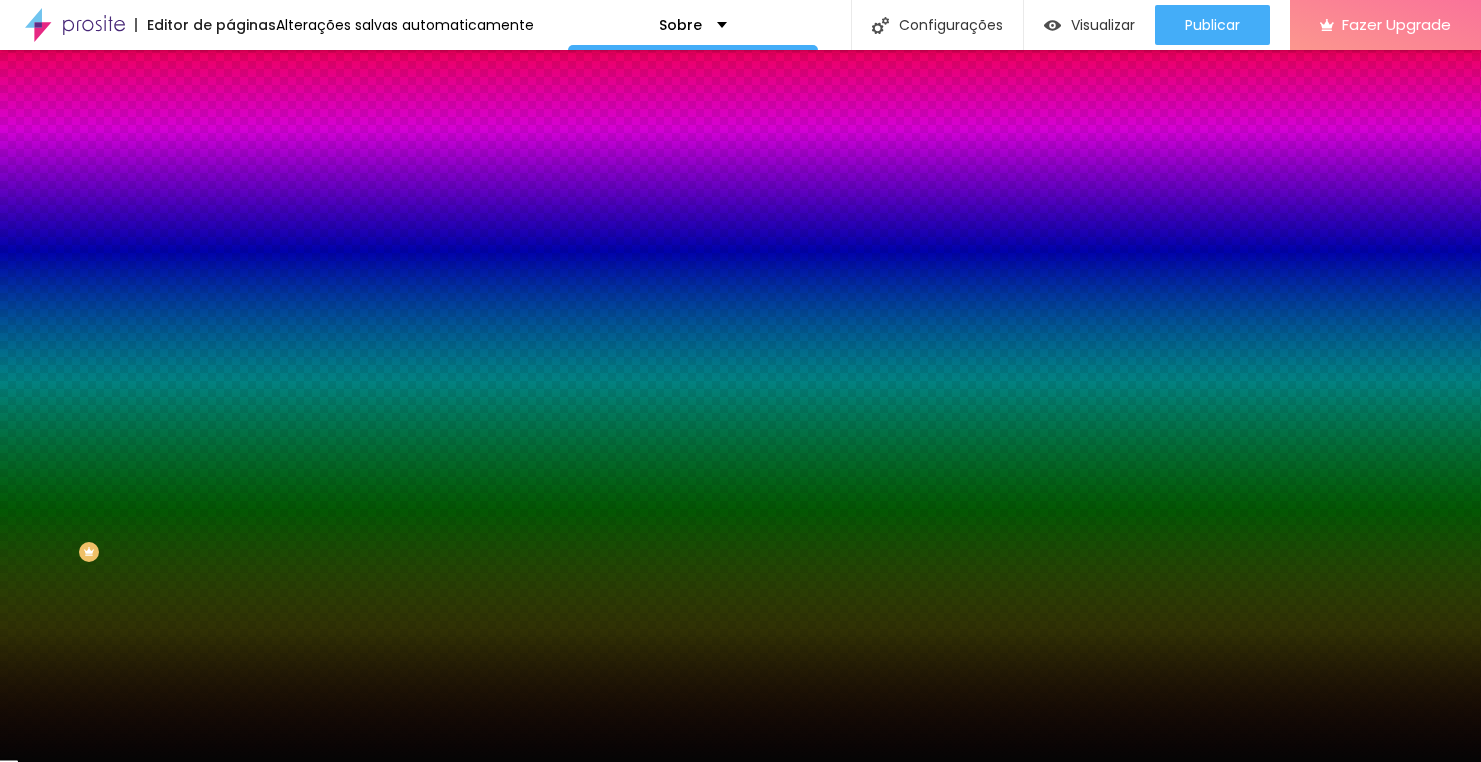 click at bounding box center [740, 762] 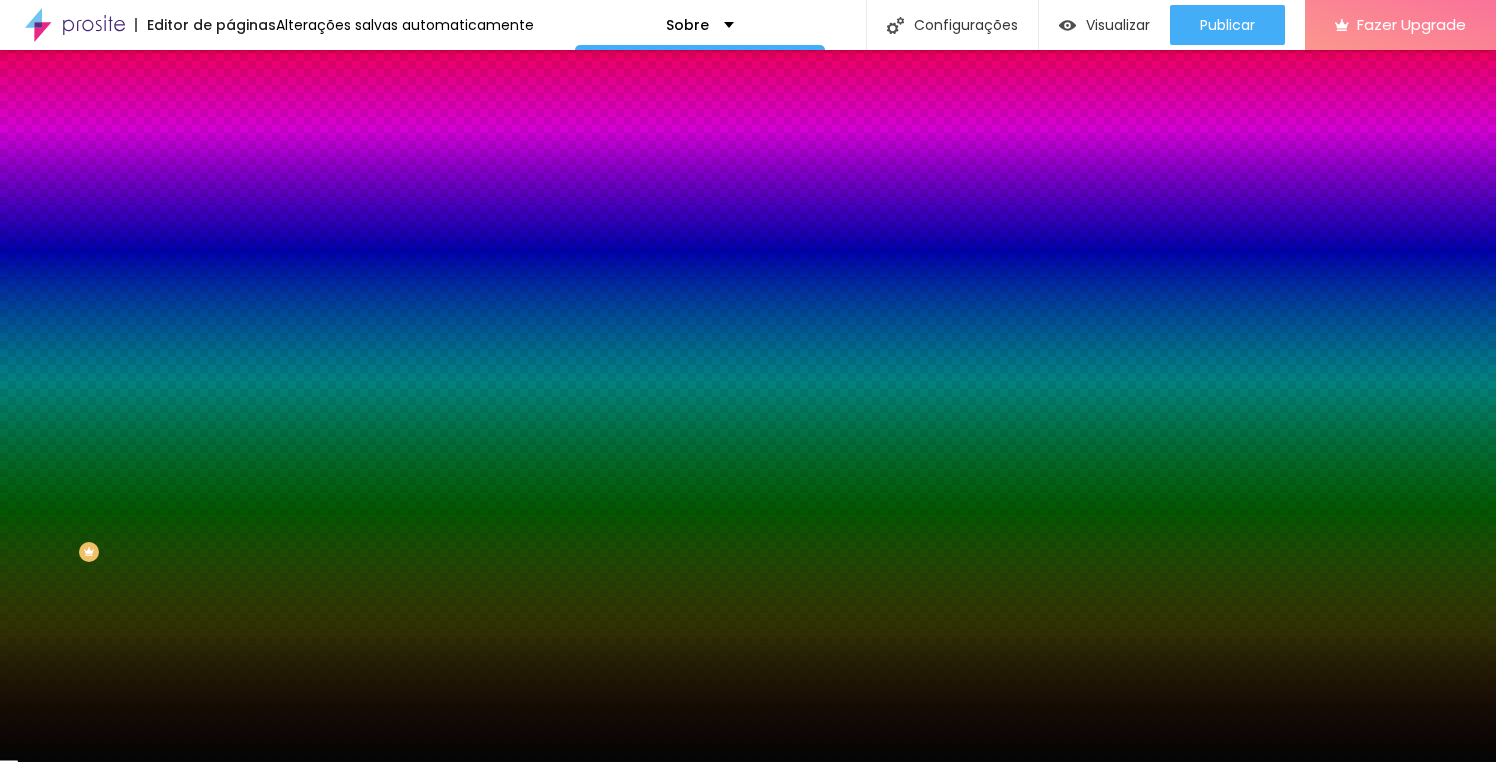click at bounding box center [253, 73] 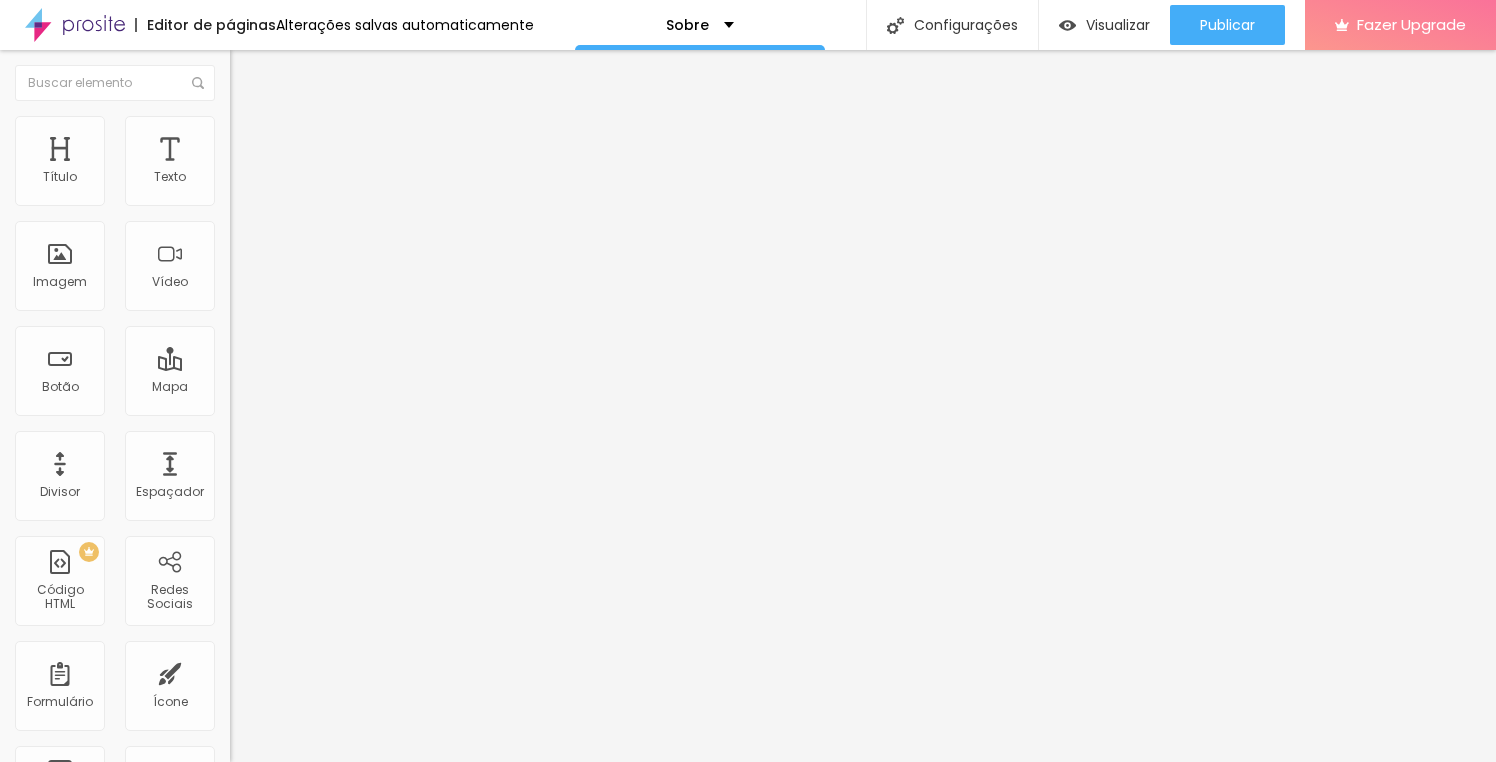 click at bounding box center (239, 125) 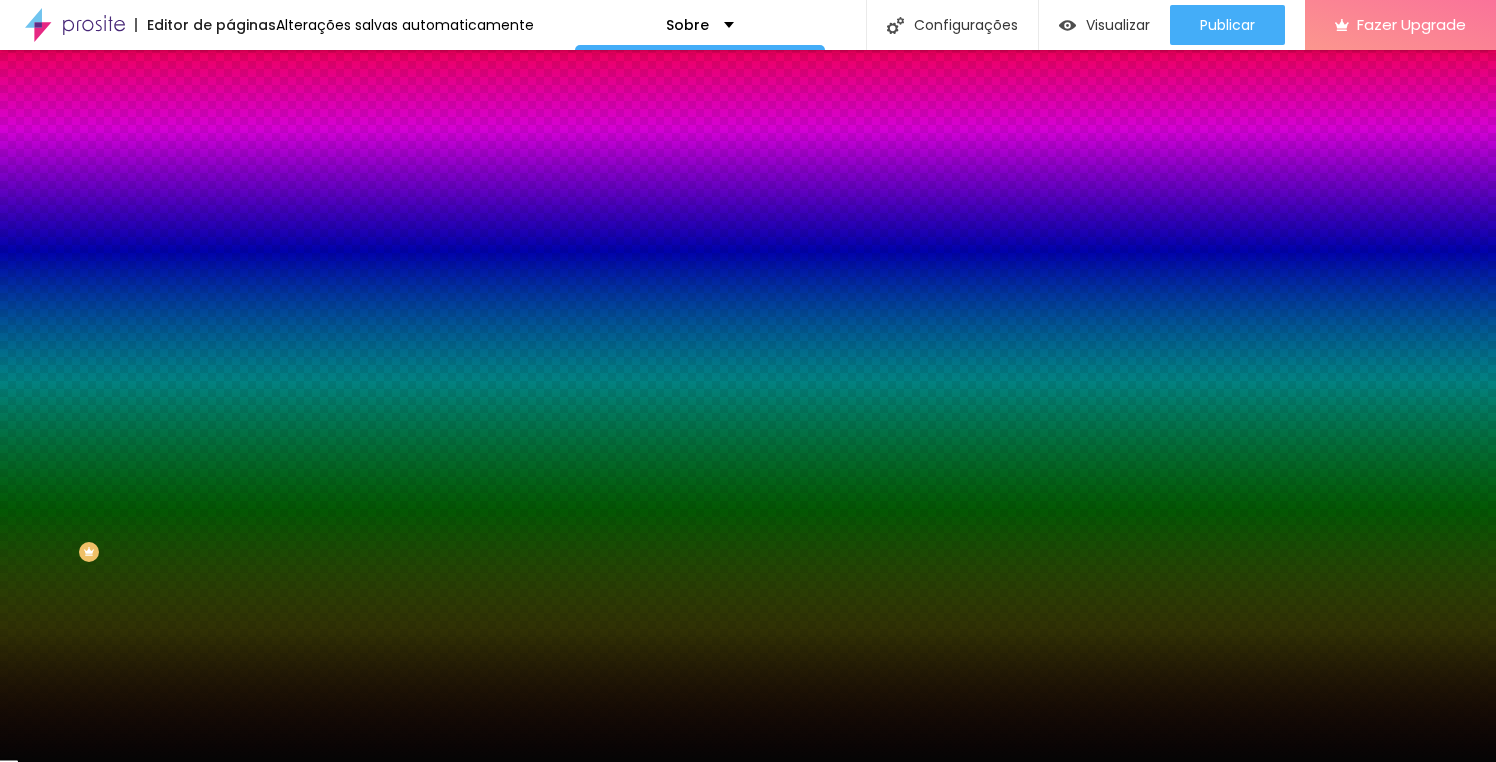 click at bounding box center (345, 272) 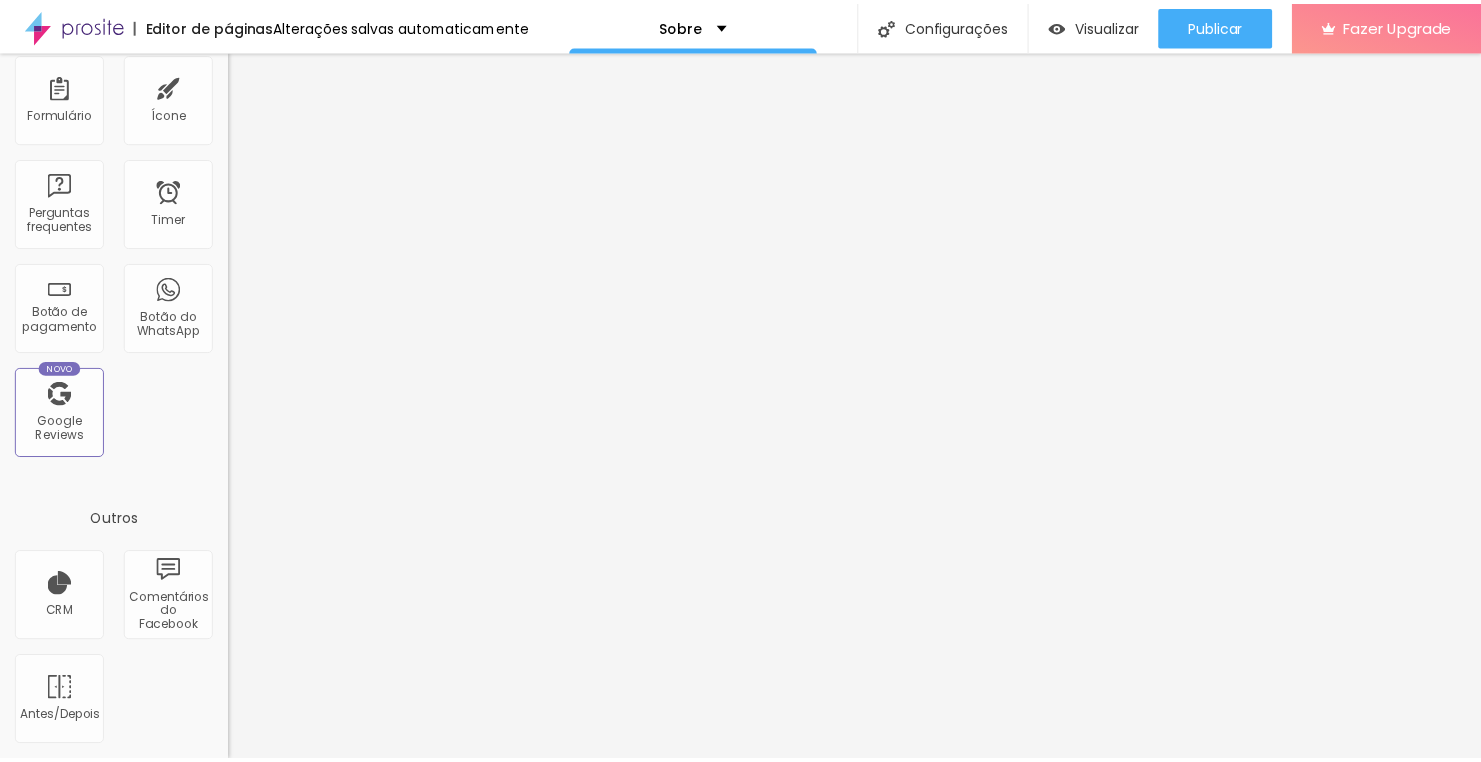 scroll, scrollTop: 0, scrollLeft: 0, axis: both 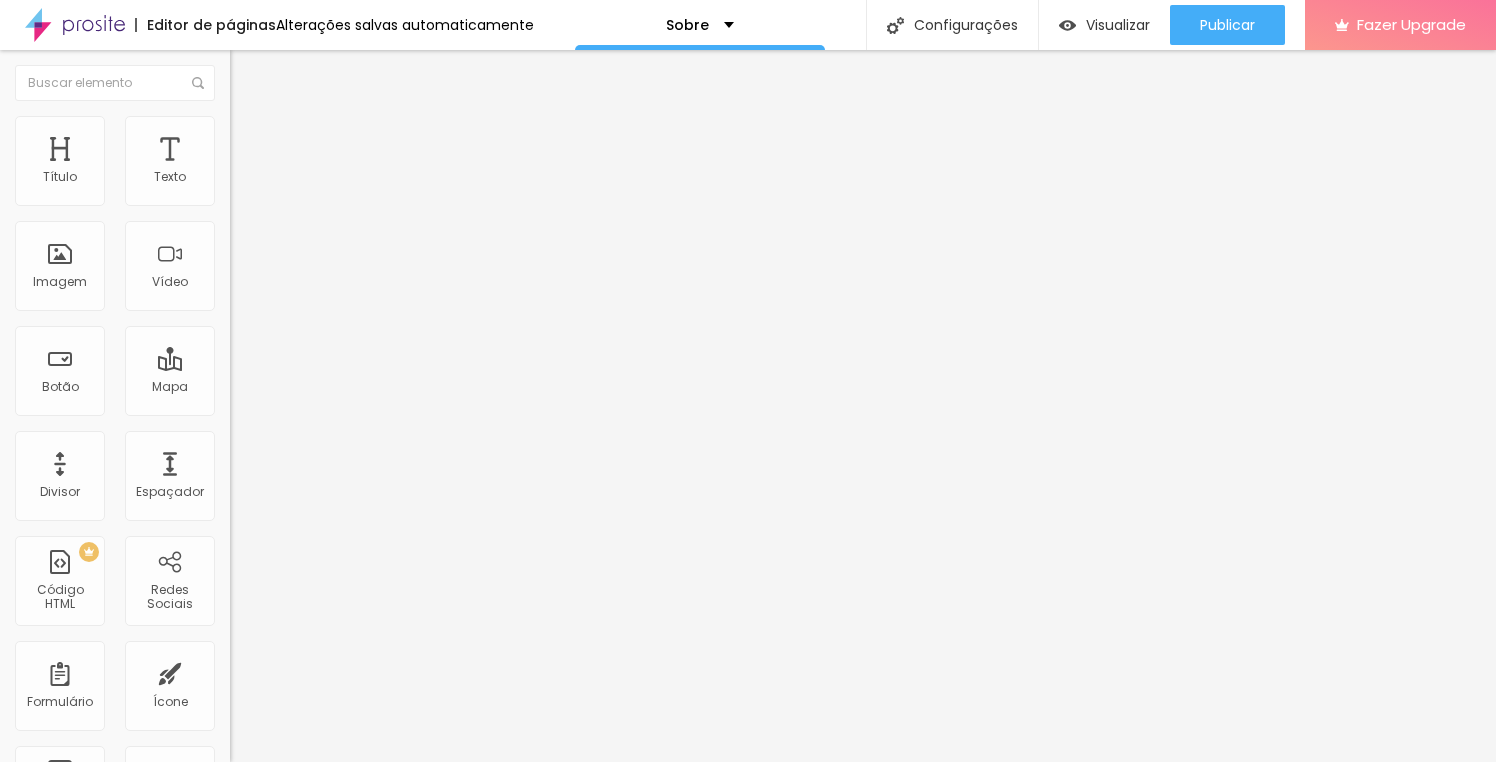 click at bounding box center [239, 125] 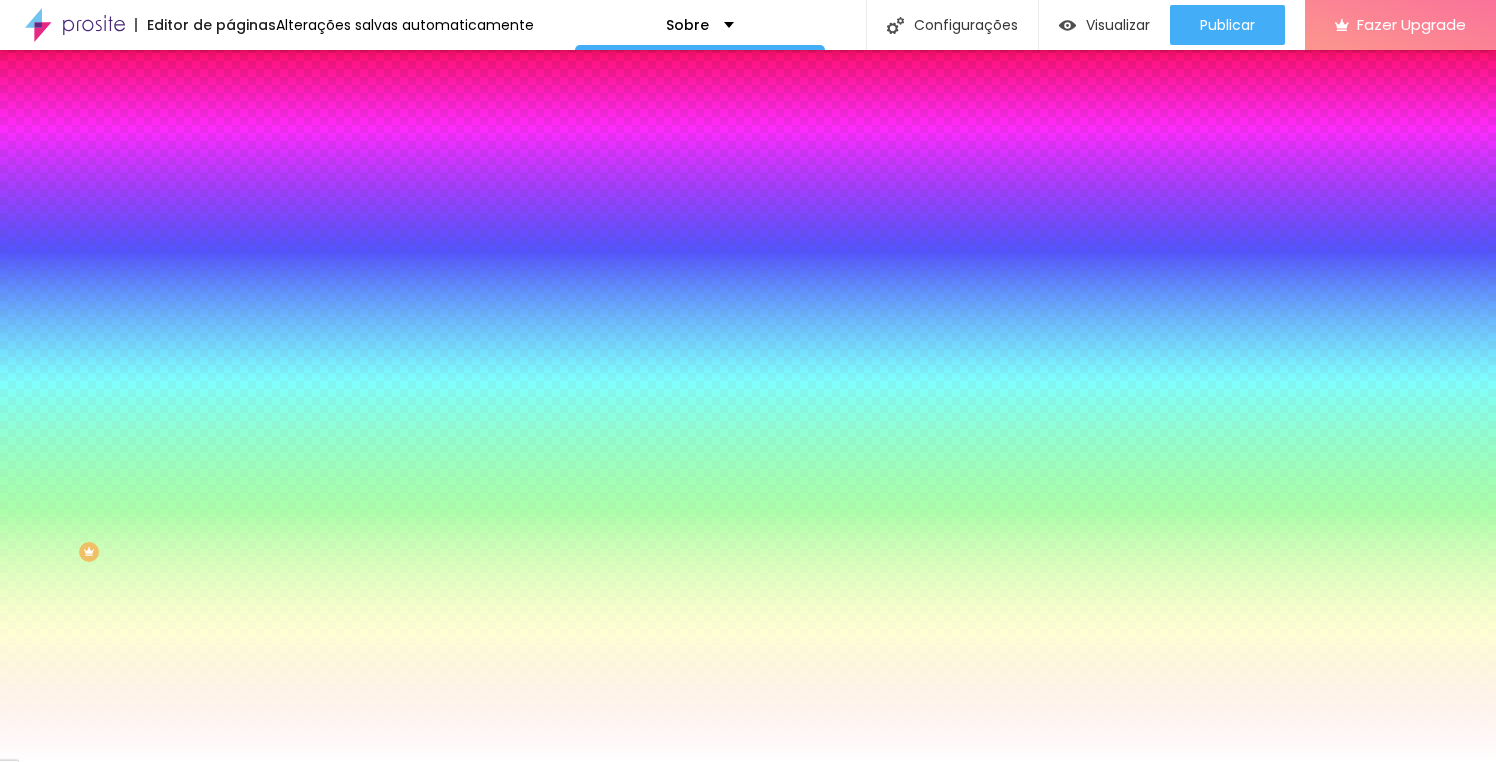 click at bounding box center (345, 191) 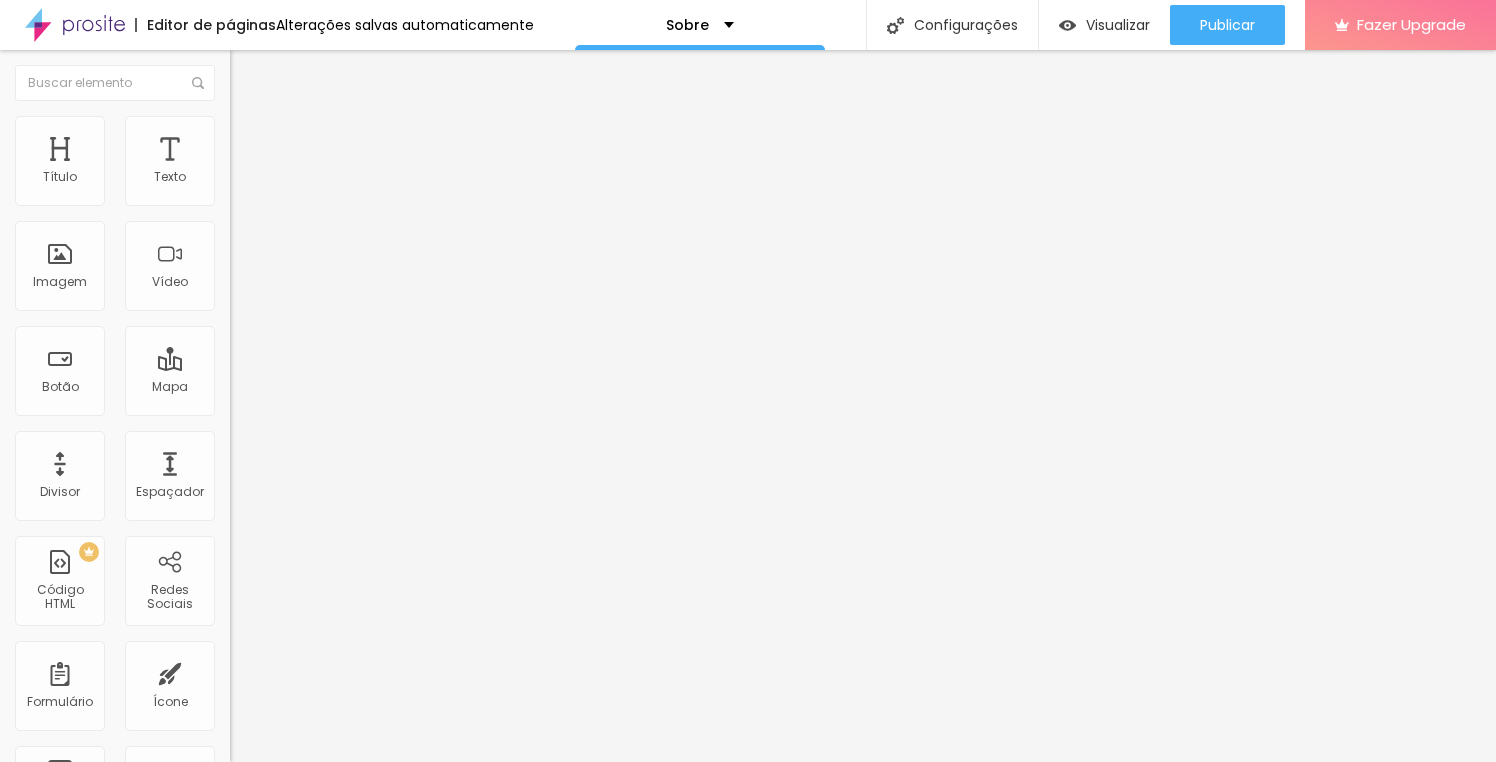 click at bounding box center (253, 73) 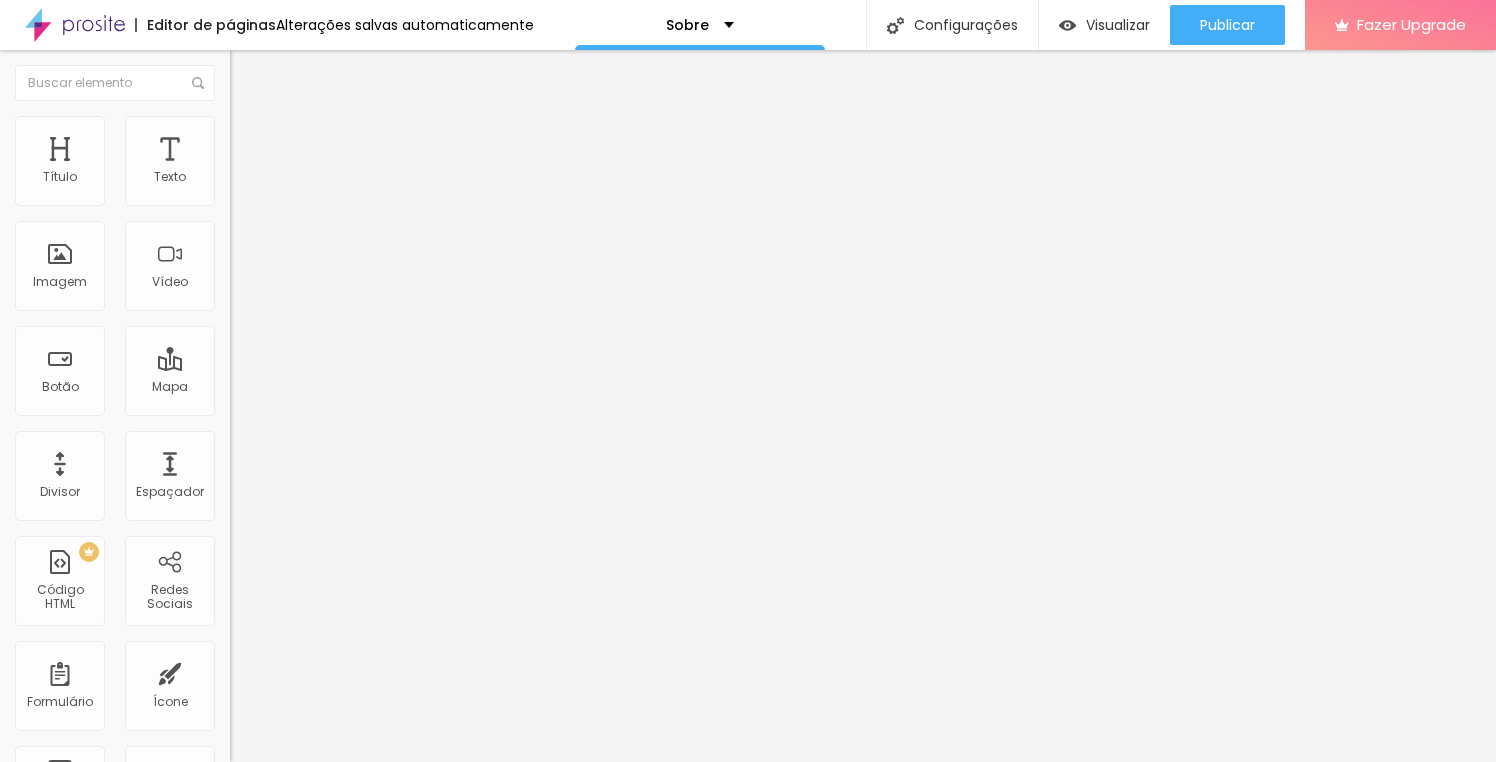 click on "Avançado" at bounding box center [345, 146] 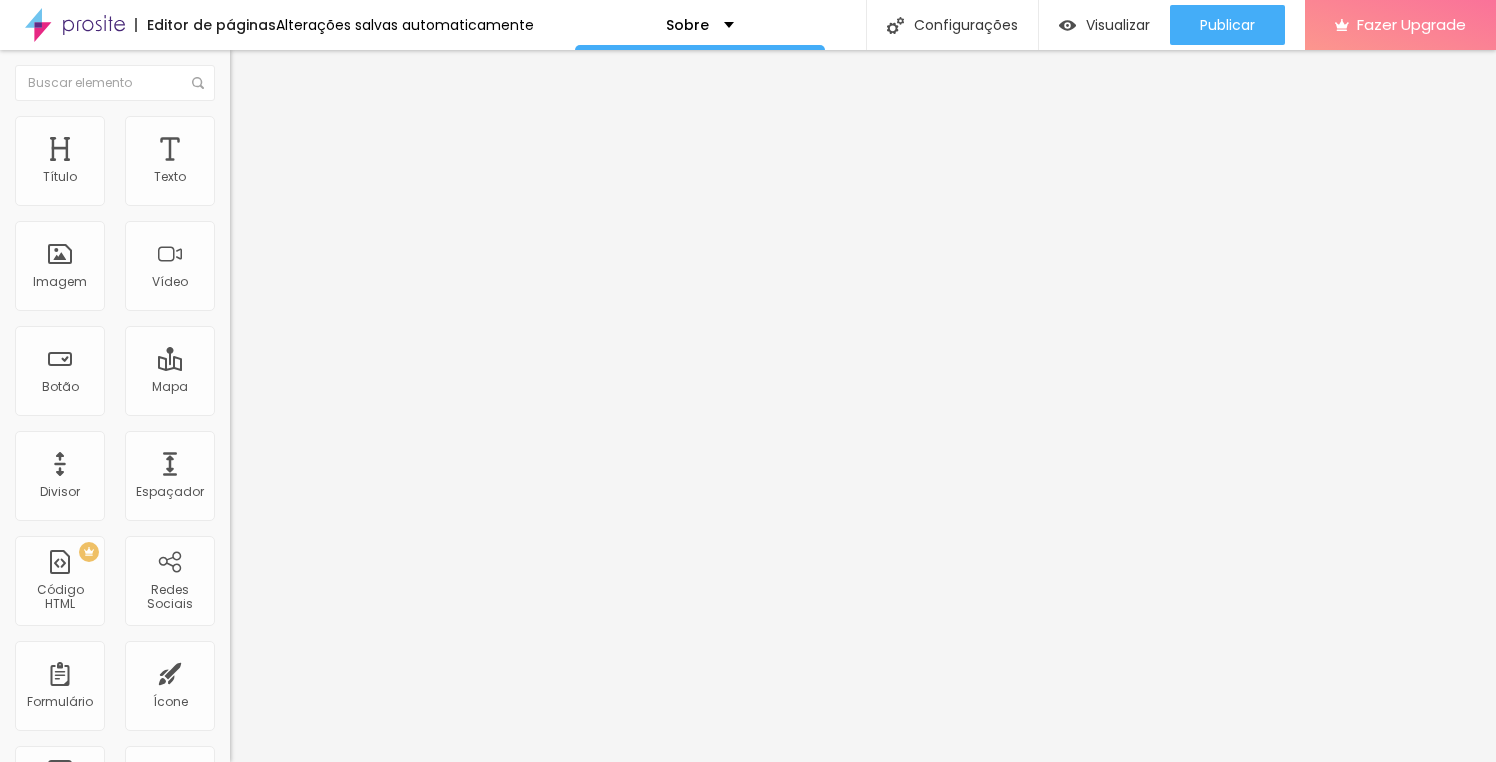 click on "Editar Imagem" at bounding box center (345, 73) 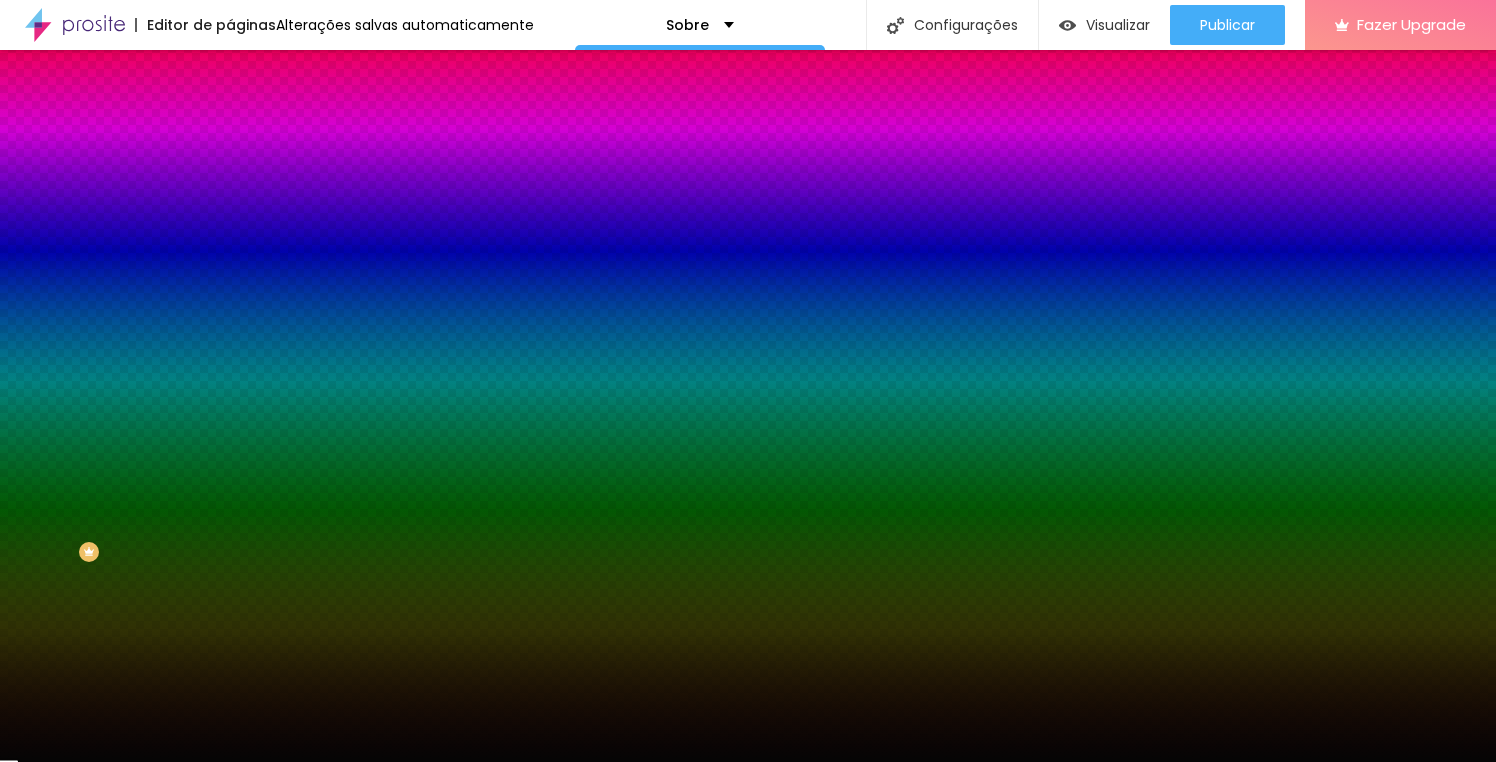 click 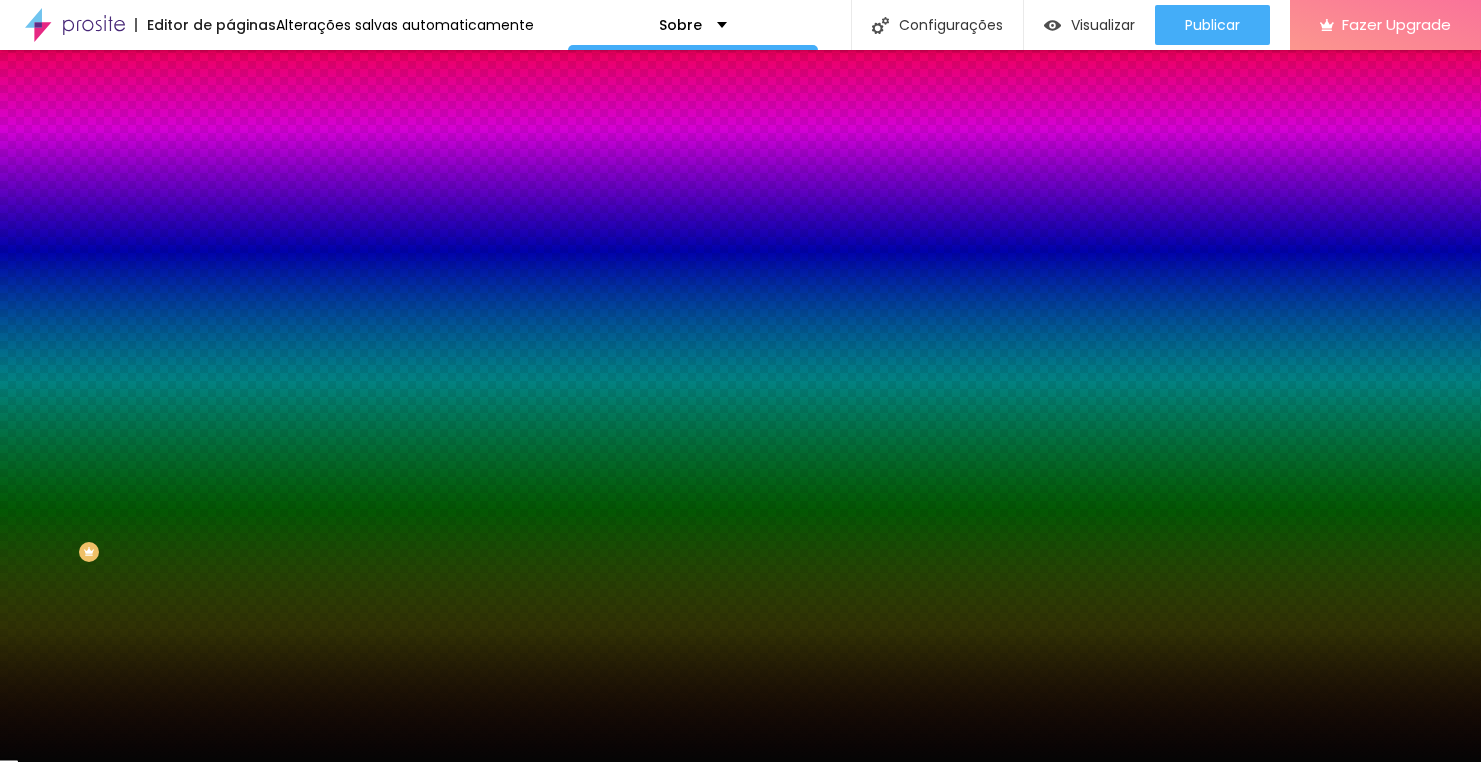click at bounding box center [740, 774] 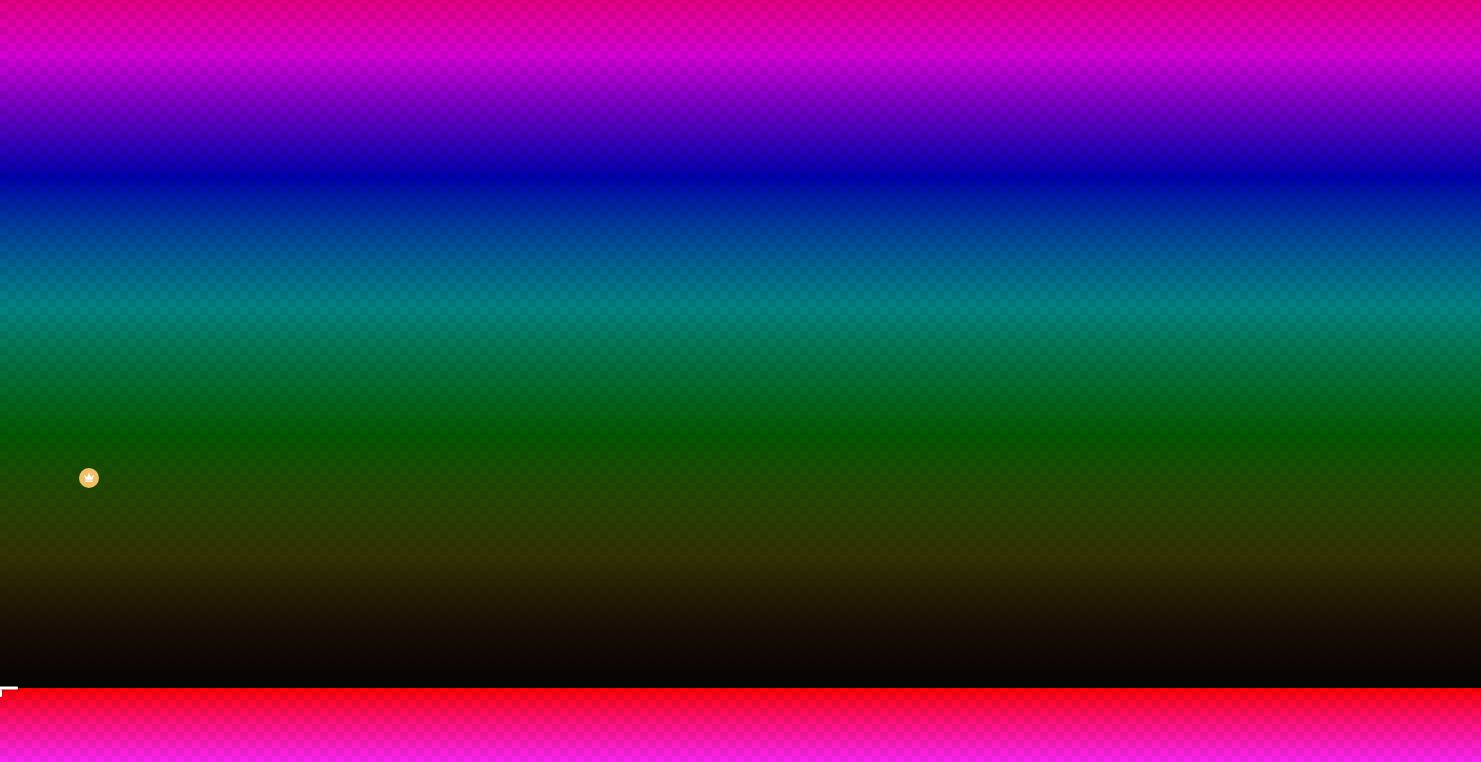 scroll, scrollTop: 81, scrollLeft: 0, axis: vertical 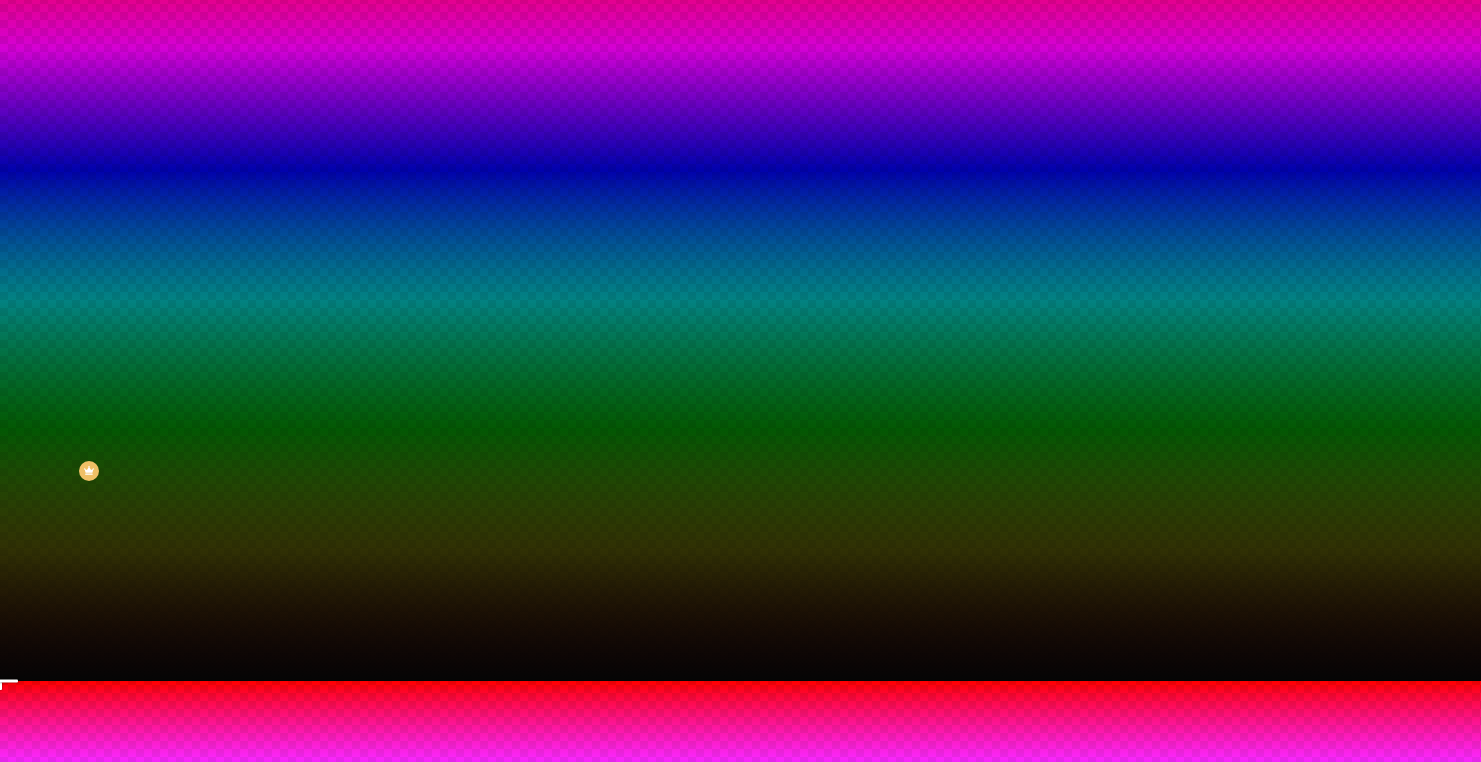 click at bounding box center [740, 681] 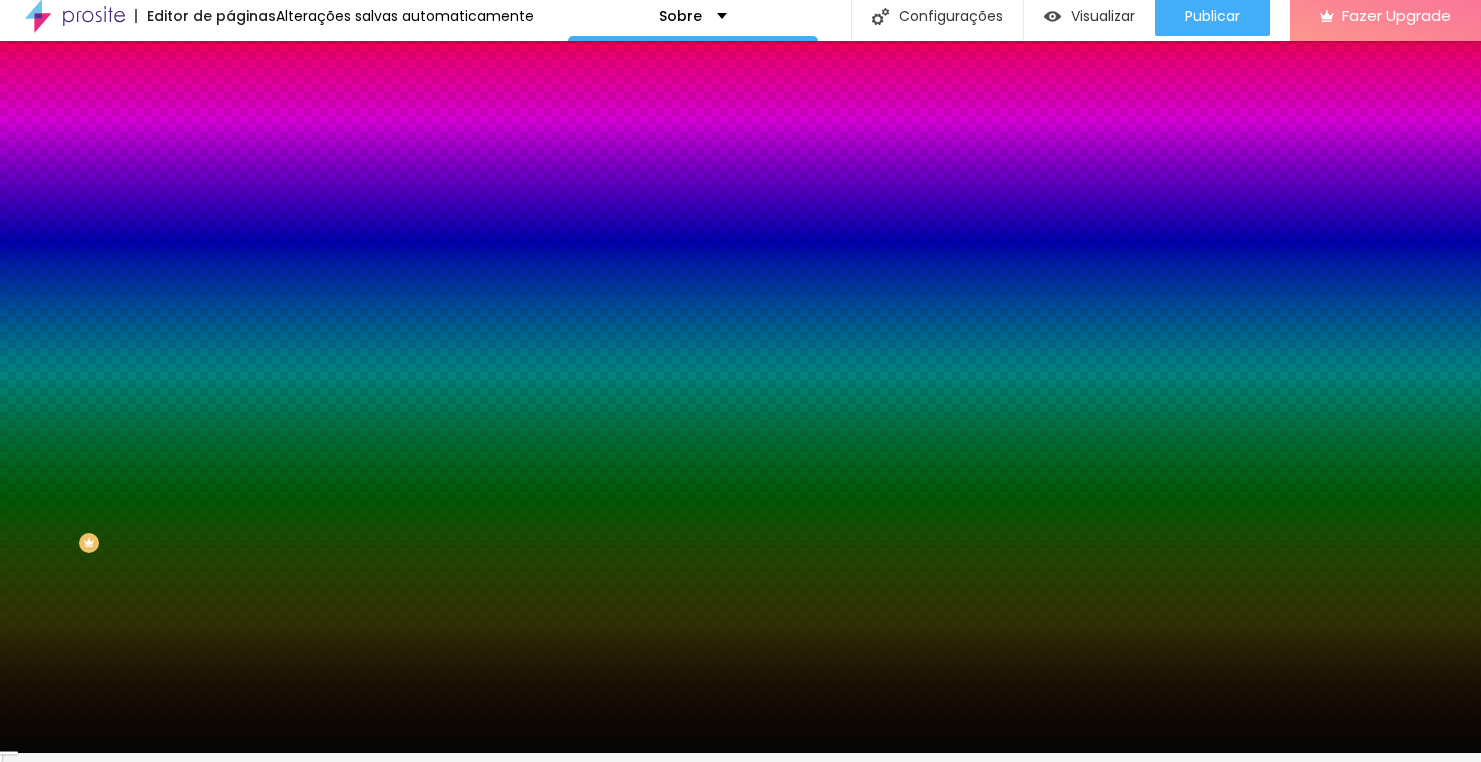 scroll, scrollTop: 0, scrollLeft: 0, axis: both 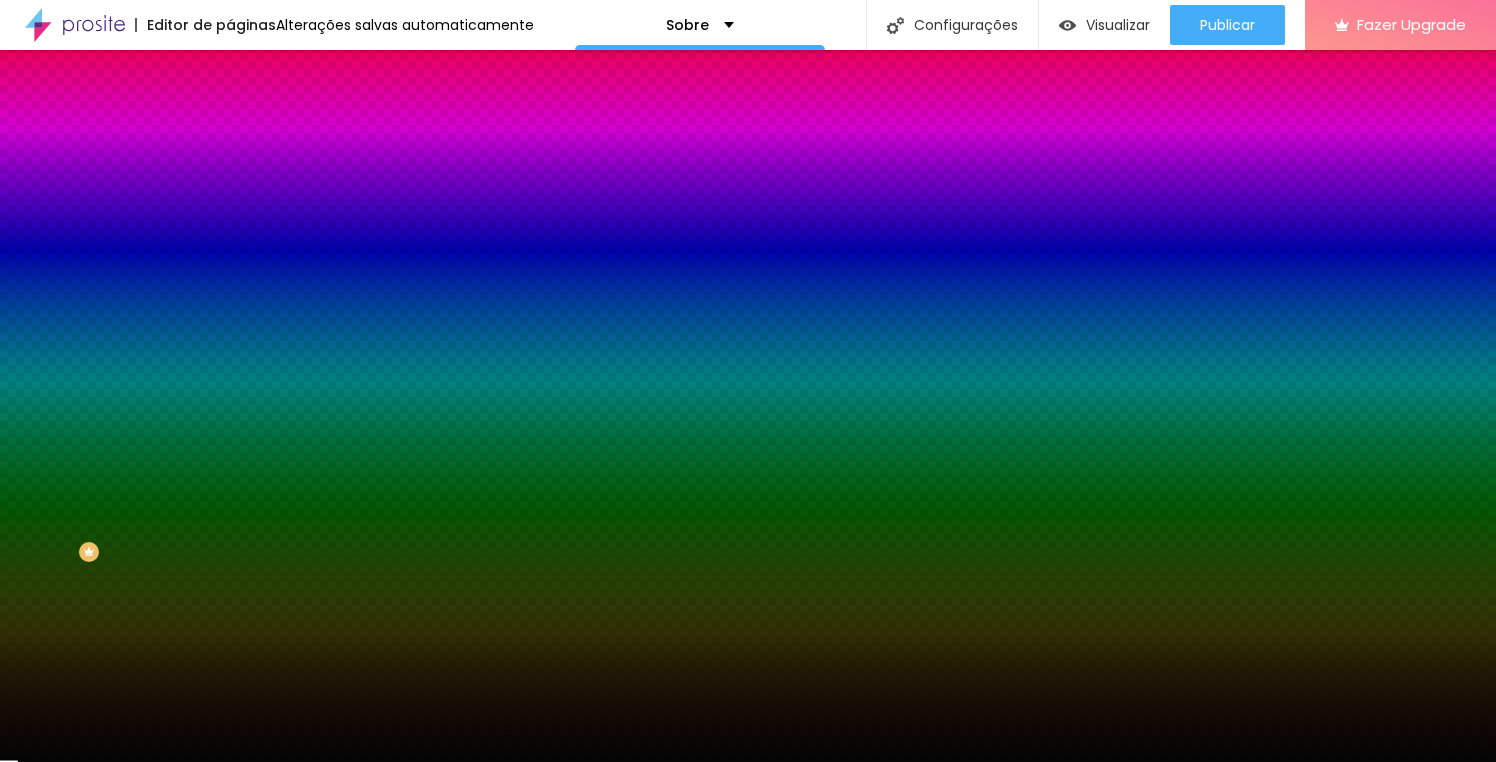click 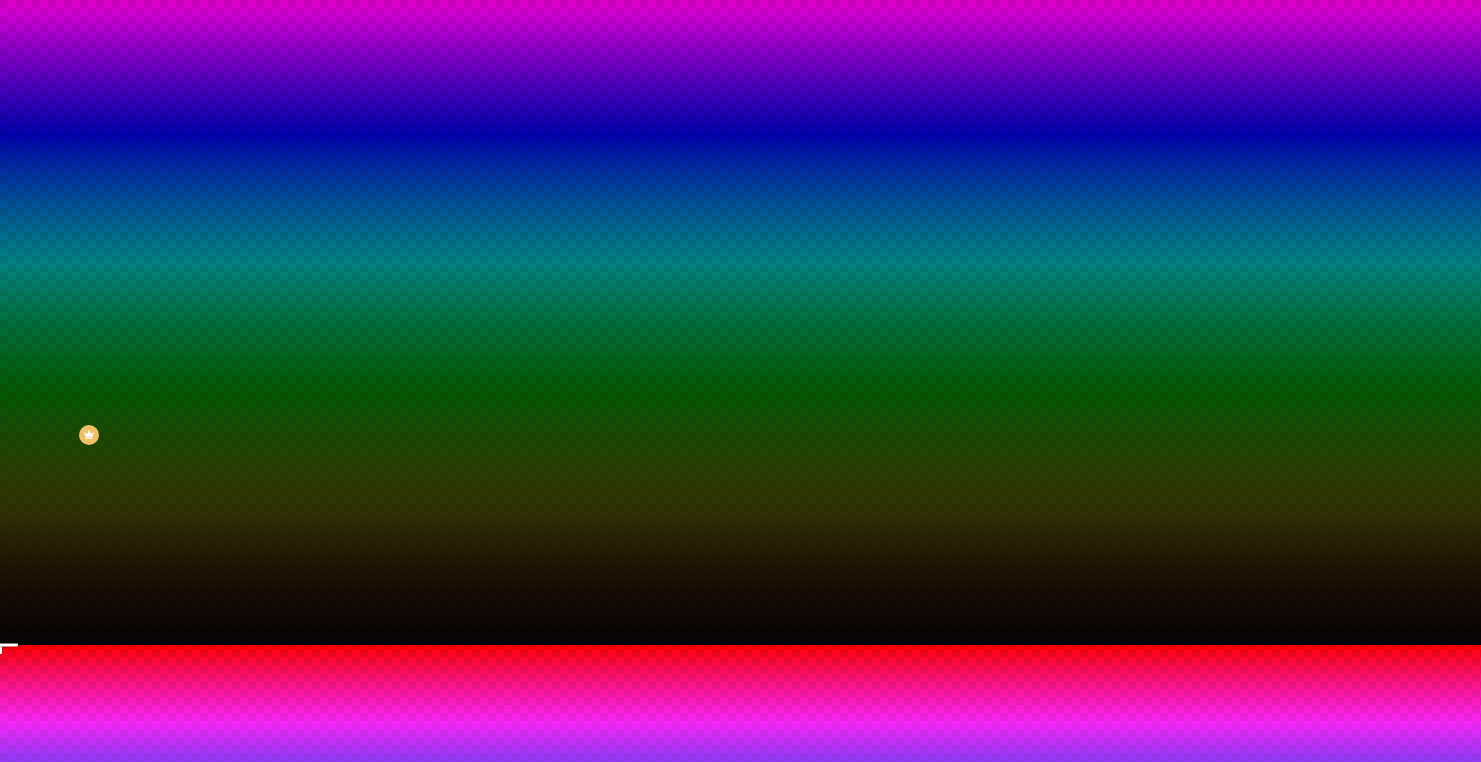 scroll, scrollTop: 129, scrollLeft: 0, axis: vertical 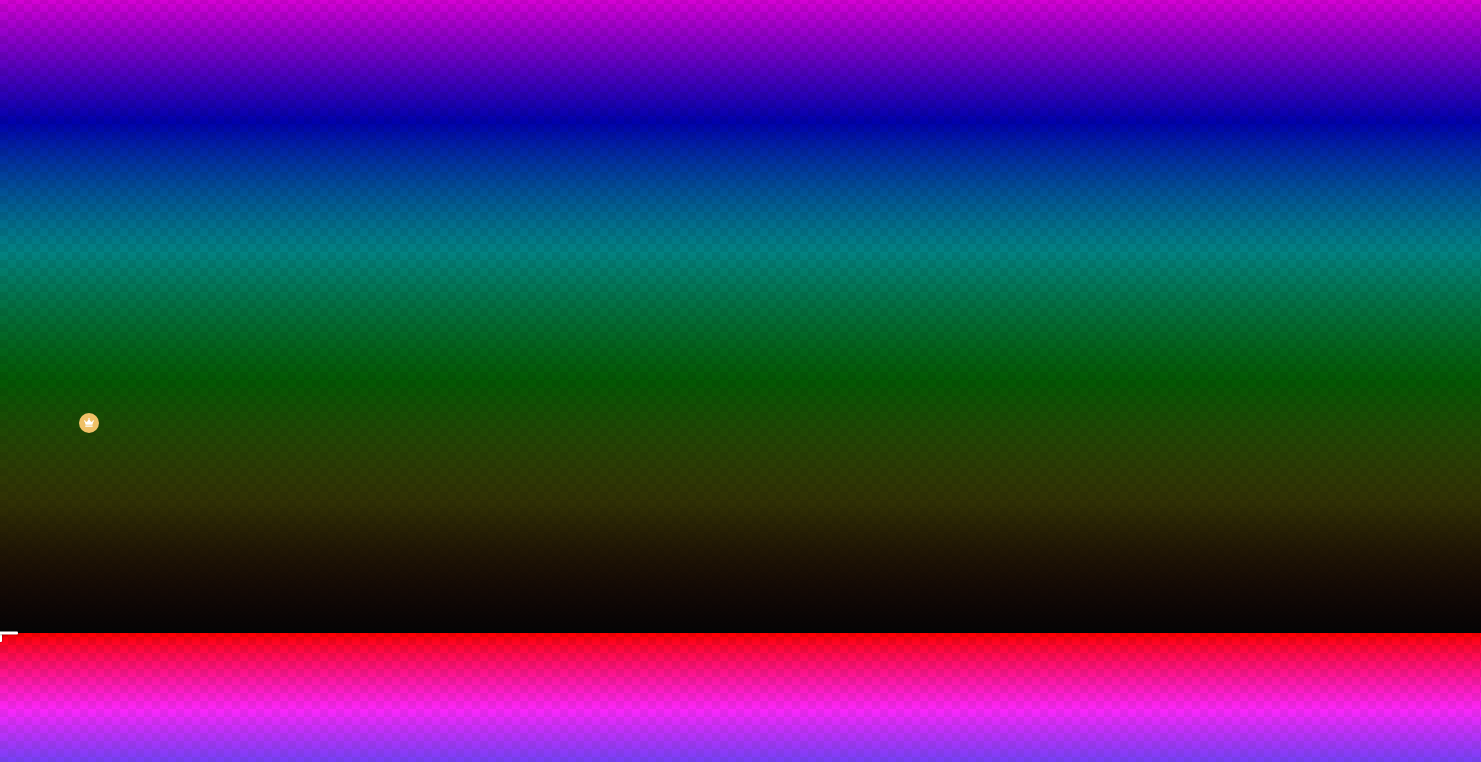 click at bounding box center [740, 645] 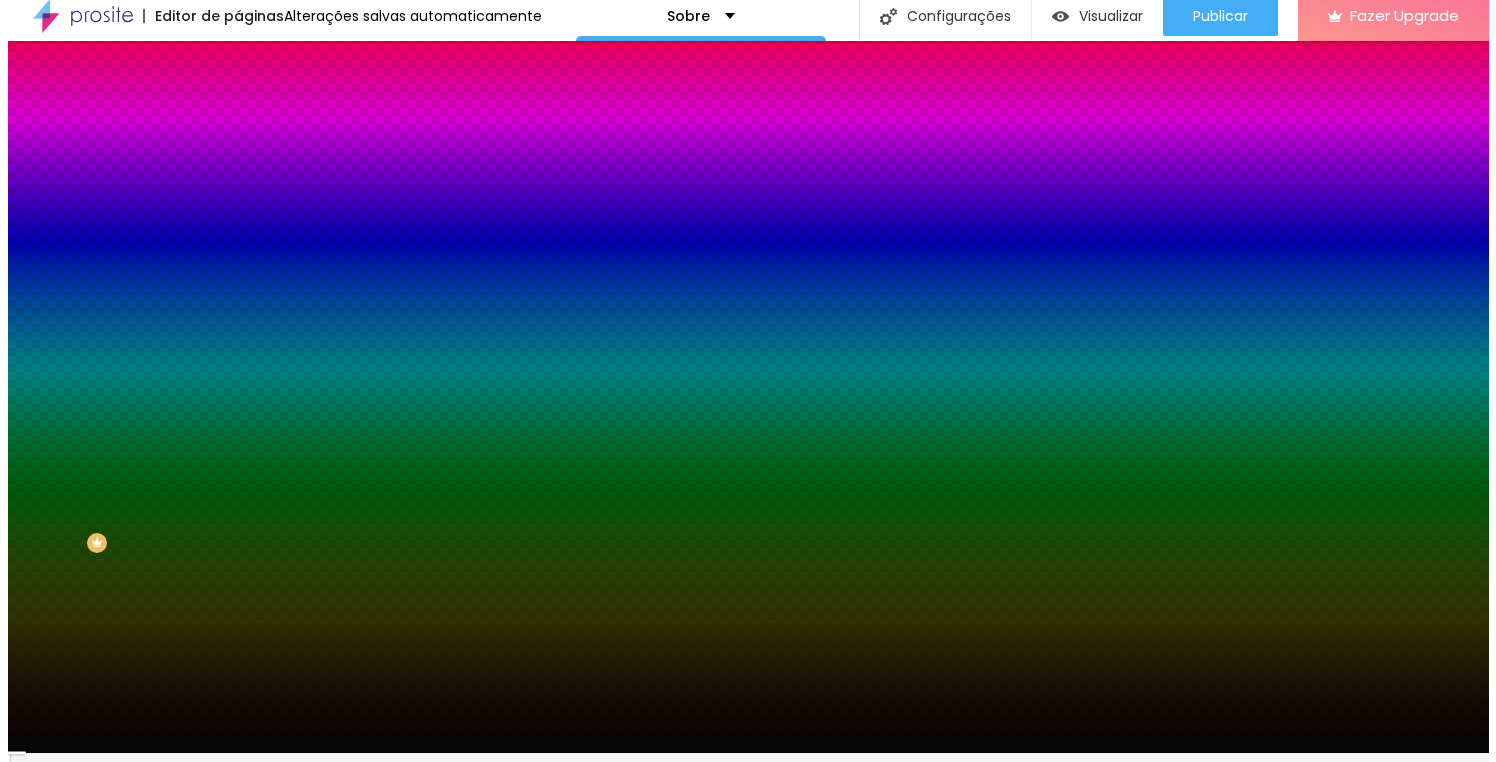 scroll, scrollTop: 0, scrollLeft: 0, axis: both 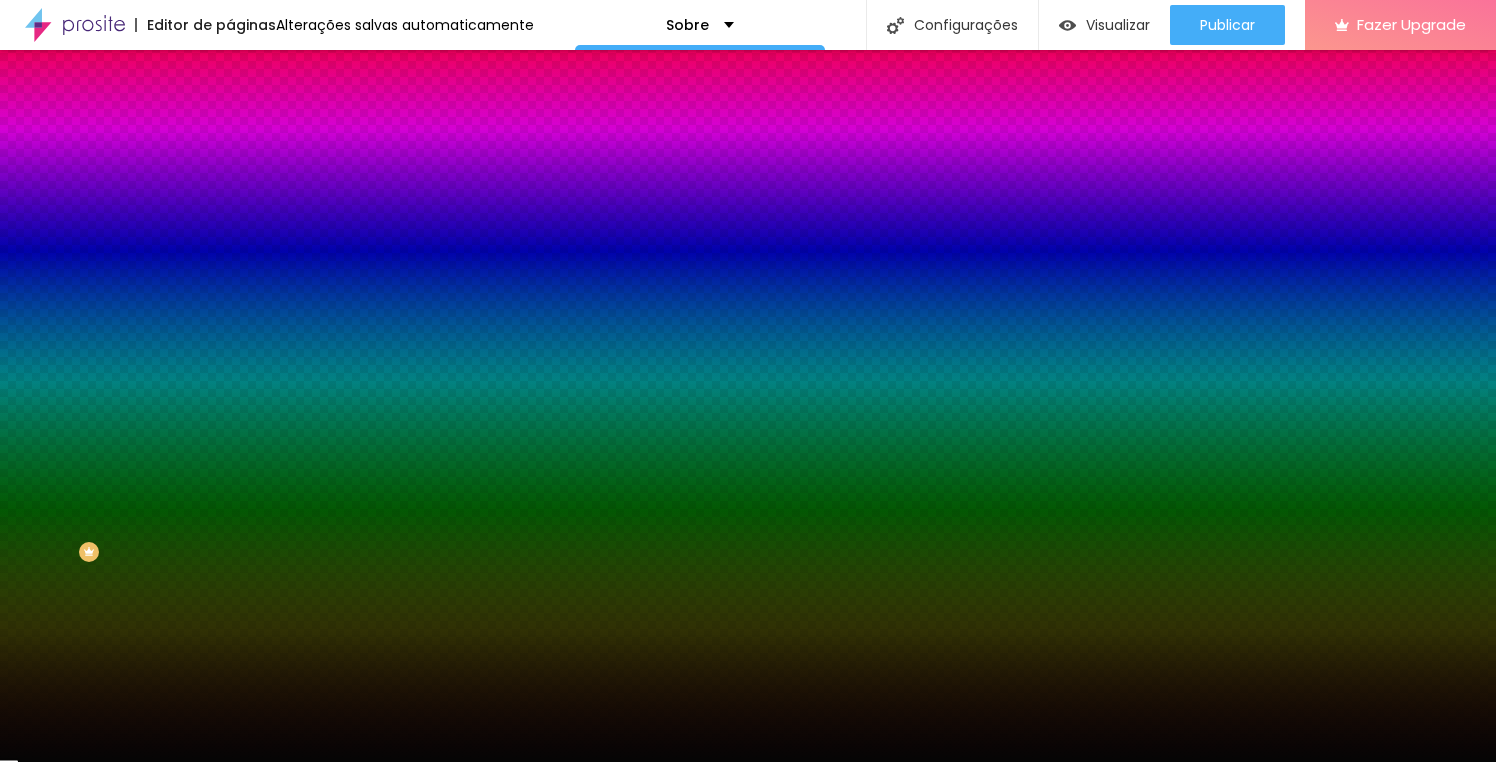 click on "Avançado" at bounding box center (281, 149) 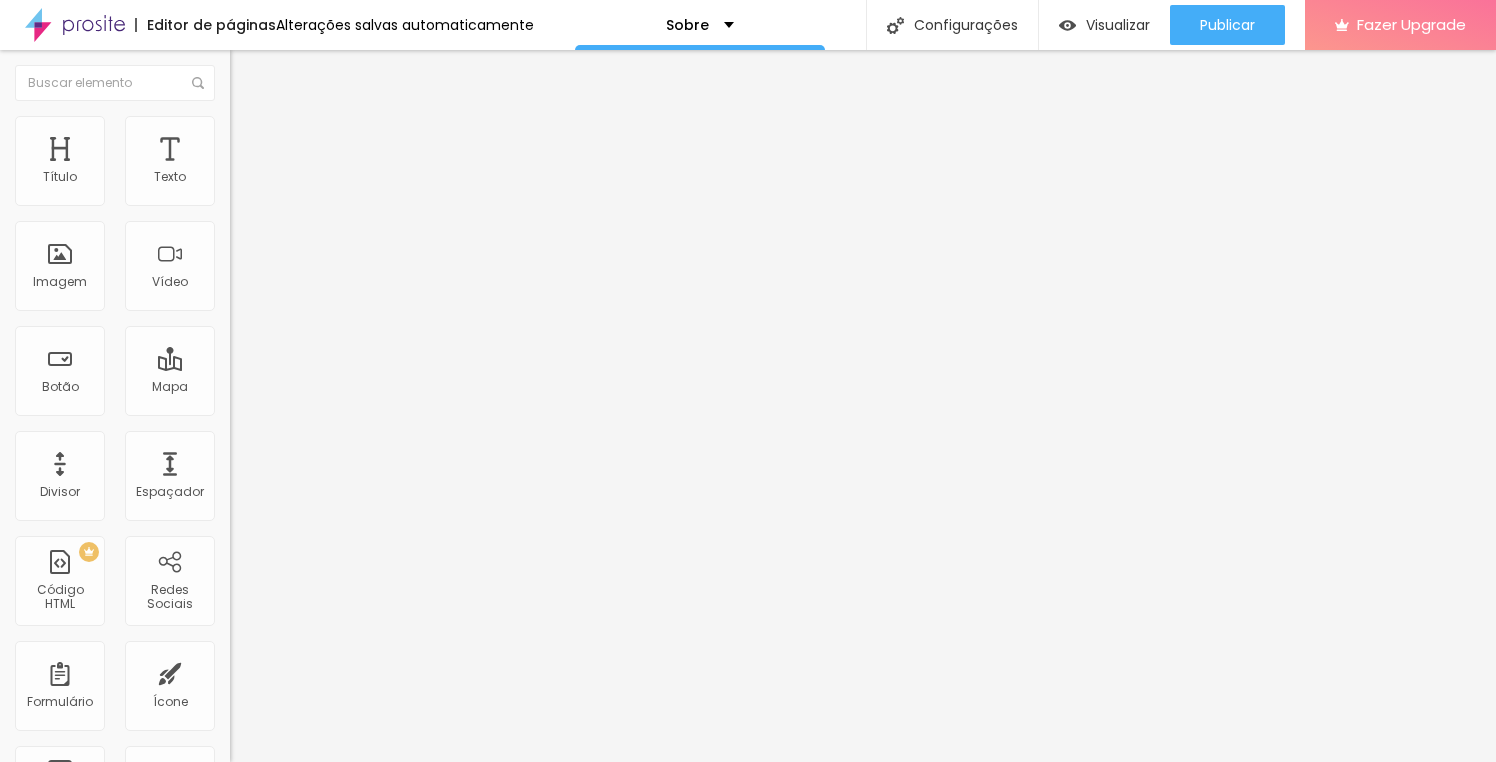 drag, startPoint x: 82, startPoint y: 234, endPoint x: -5, endPoint y: 230, distance: 87.0919 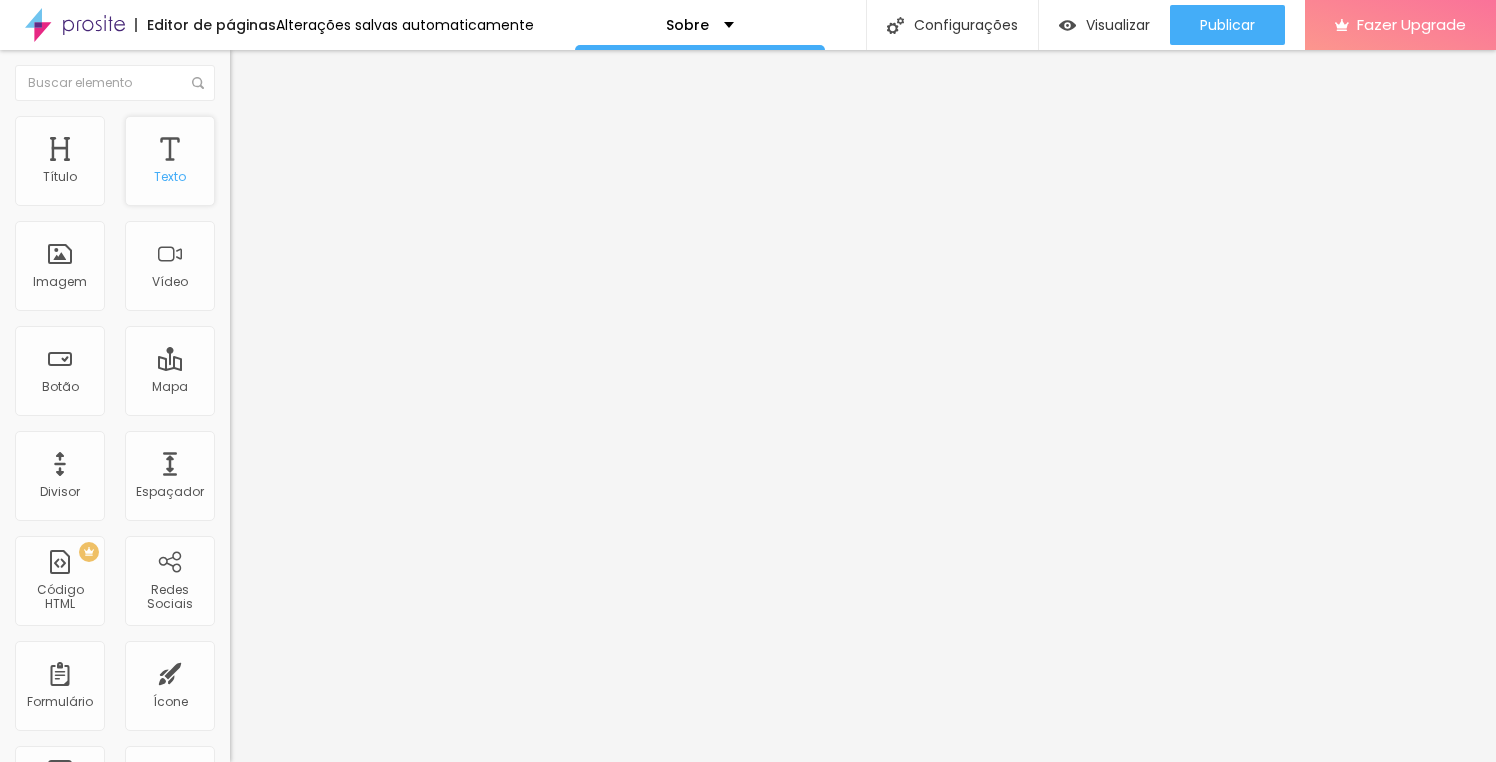 click on "Texto" at bounding box center (170, 161) 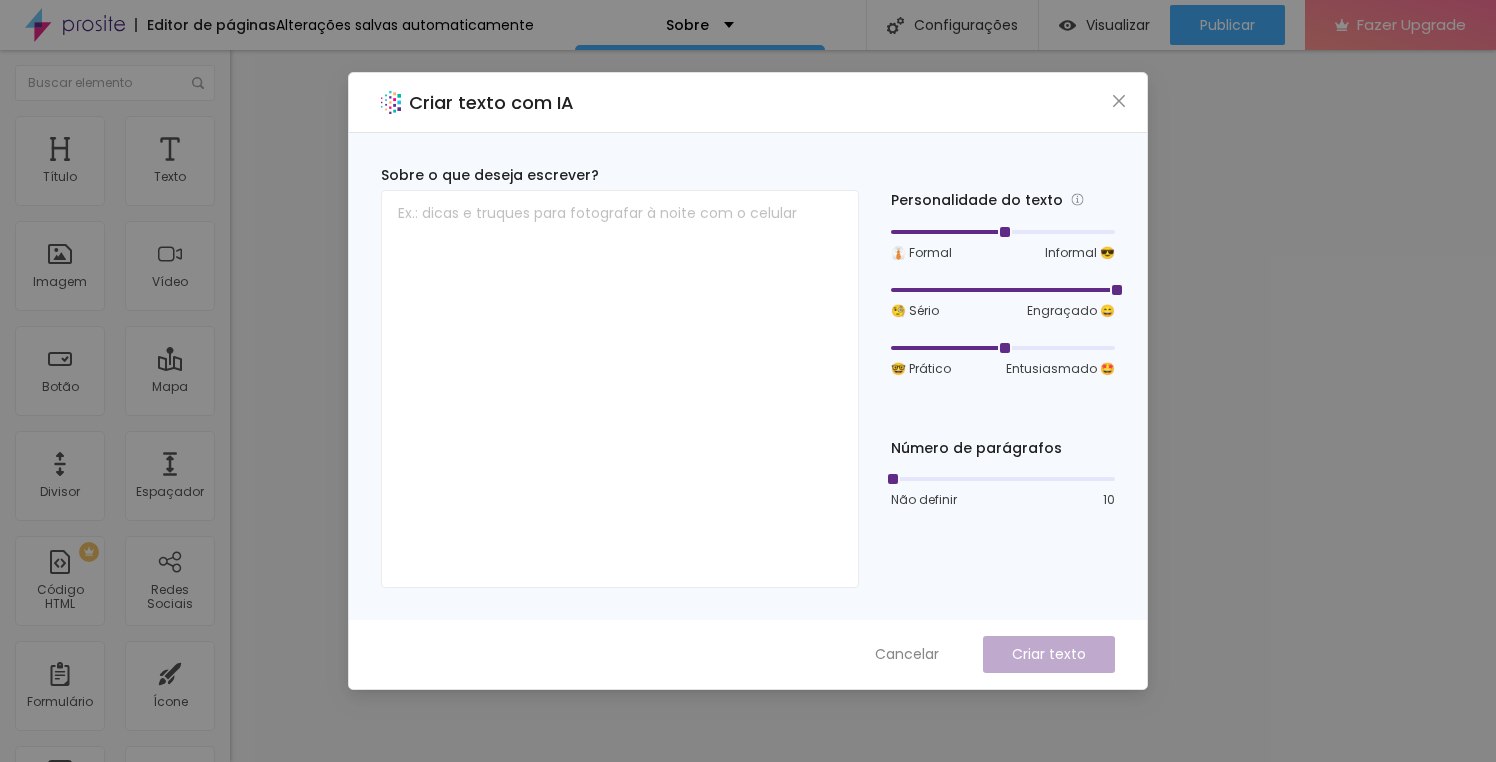 drag, startPoint x: 1007, startPoint y: 287, endPoint x: 1130, endPoint y: 295, distance: 123.25989 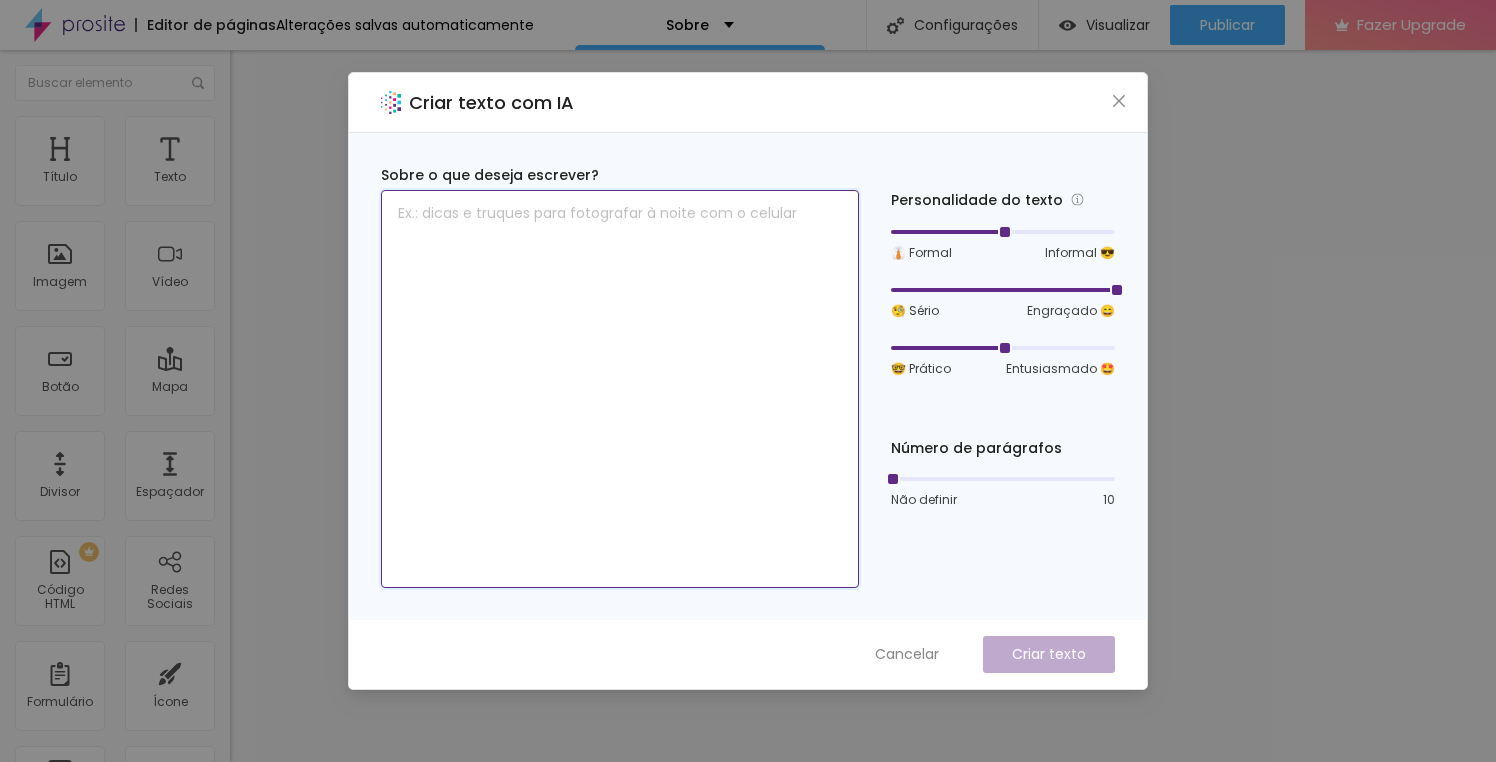 click at bounding box center [620, 389] 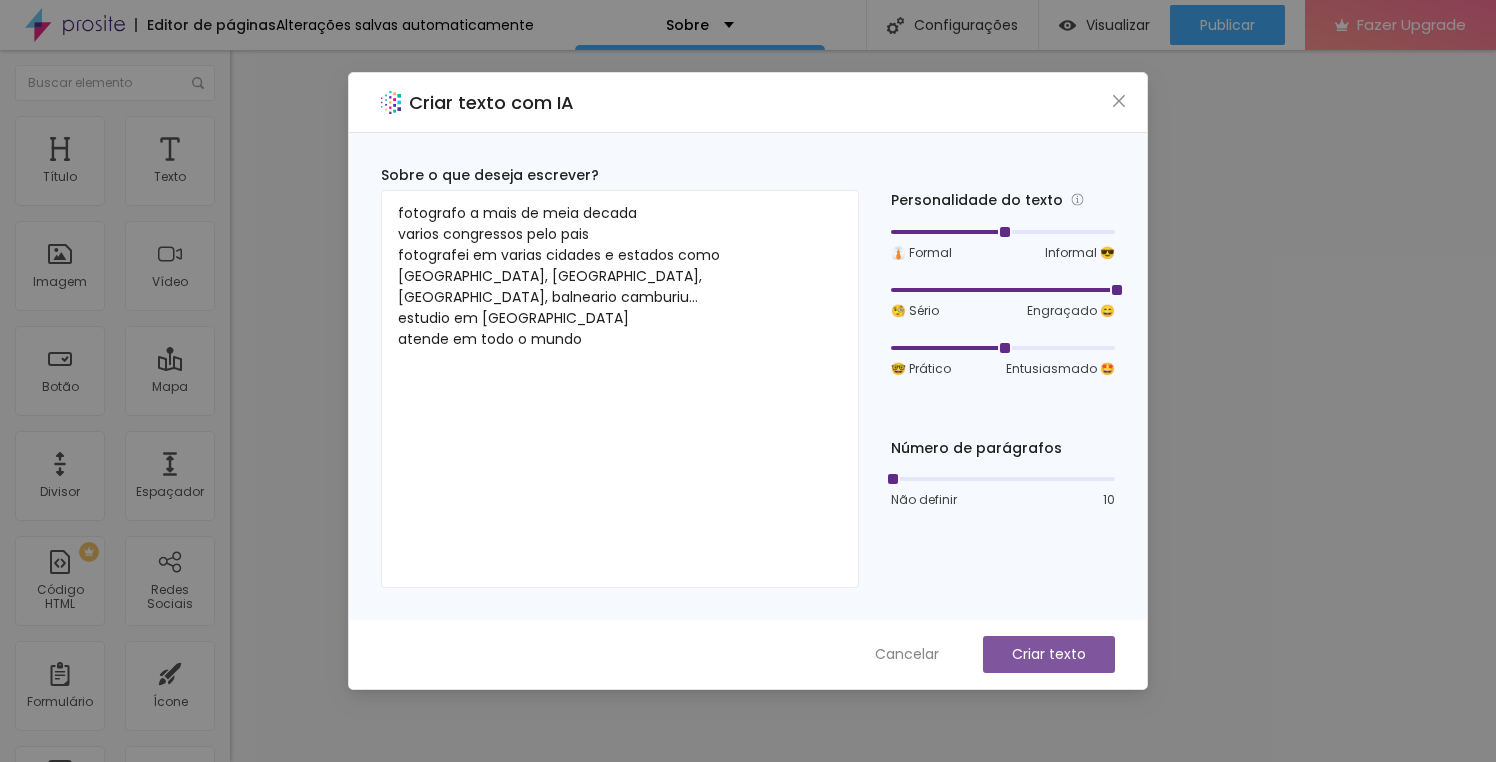 click on "Criar texto" at bounding box center (1049, 654) 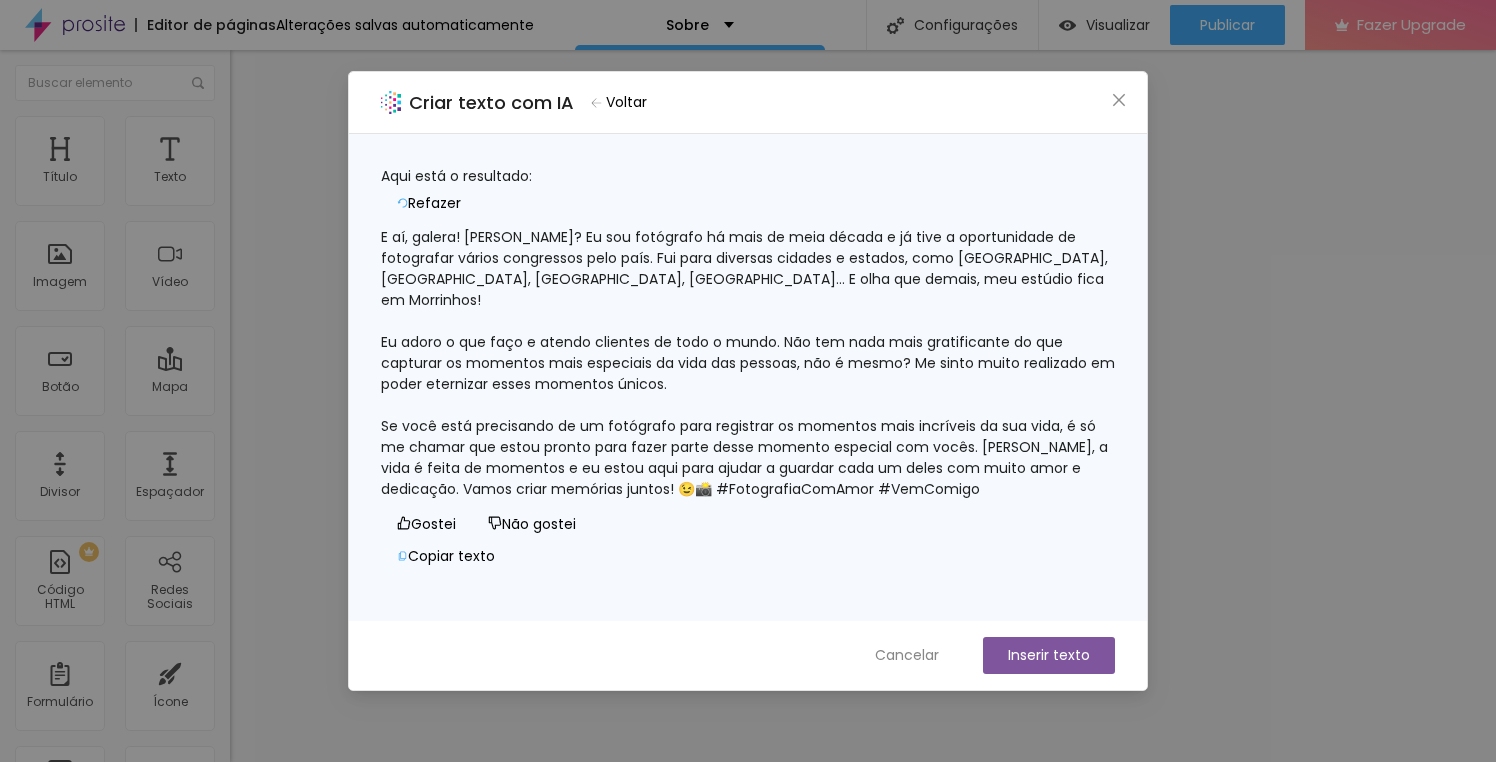 drag, startPoint x: 406, startPoint y: 246, endPoint x: 1006, endPoint y: 487, distance: 646.59186 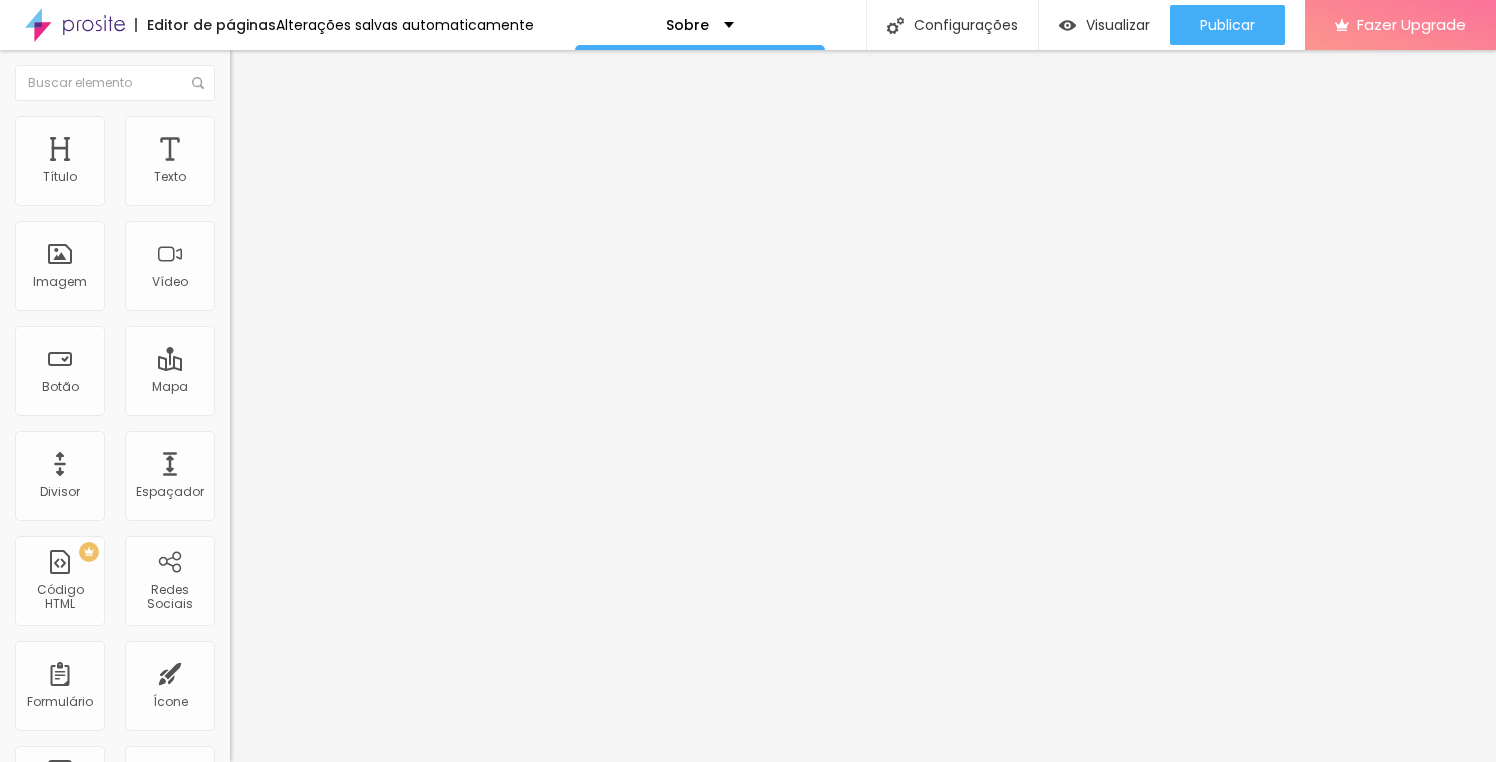 click at bounding box center [253, 73] 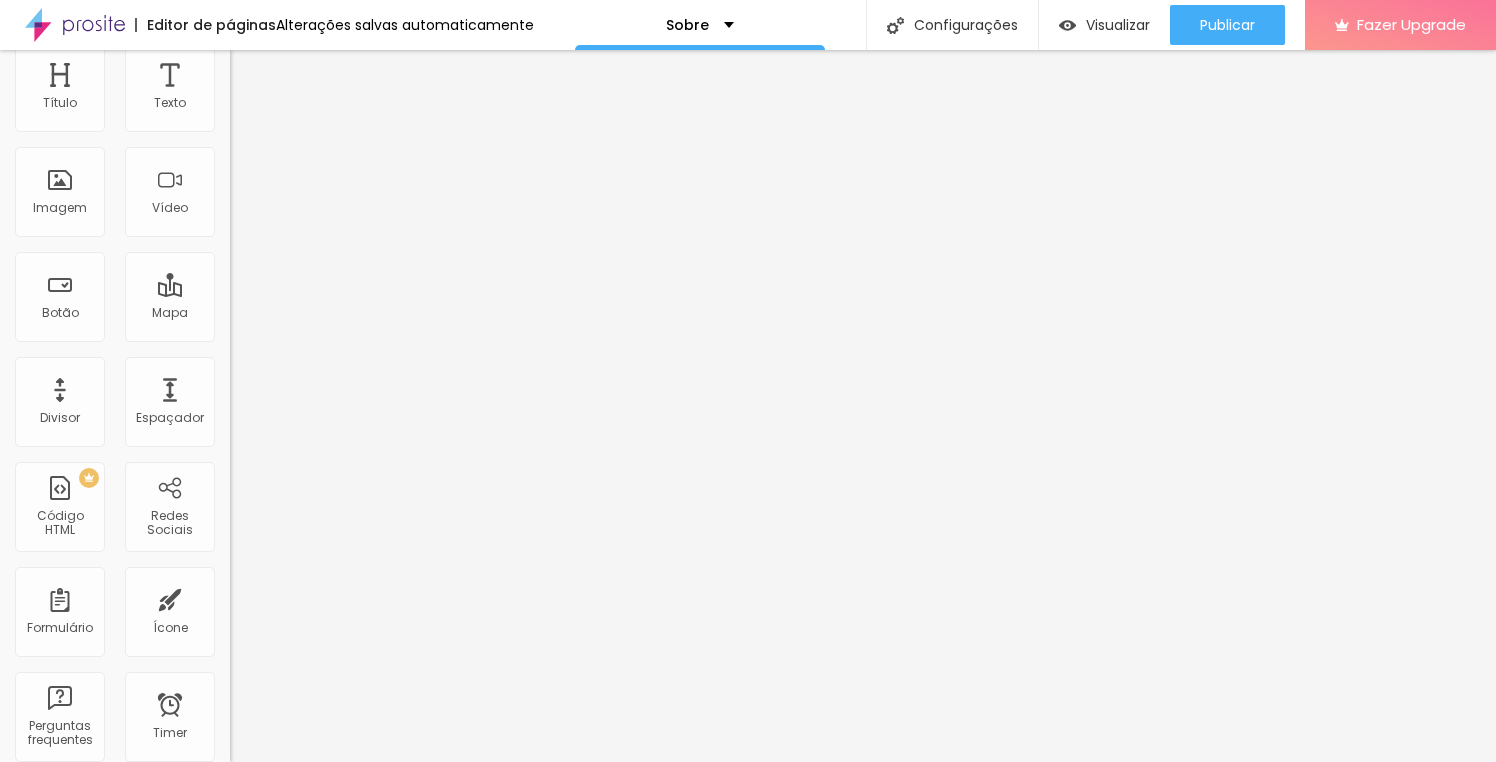 scroll, scrollTop: 0, scrollLeft: 0, axis: both 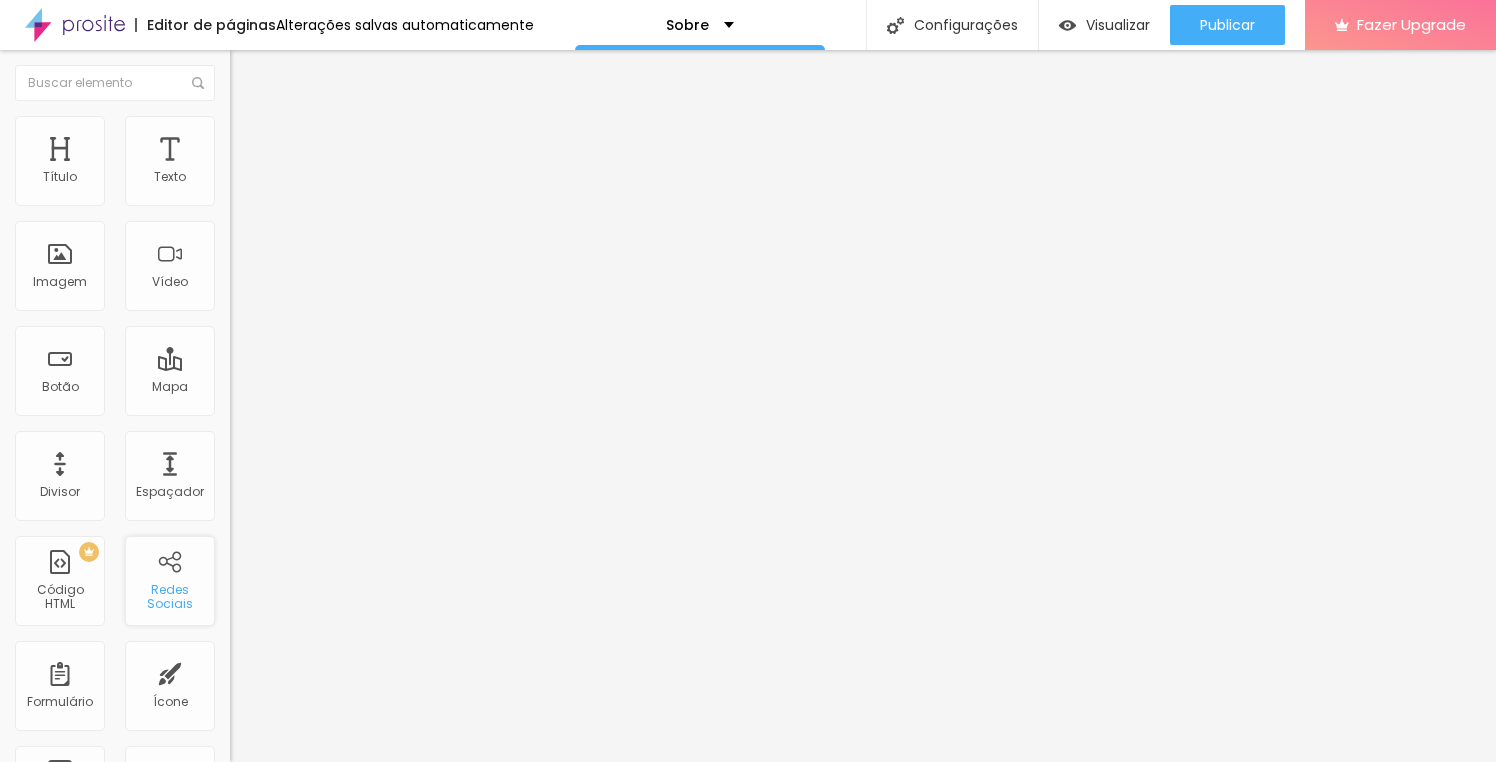 click on "Redes Sociais" at bounding box center (169, 597) 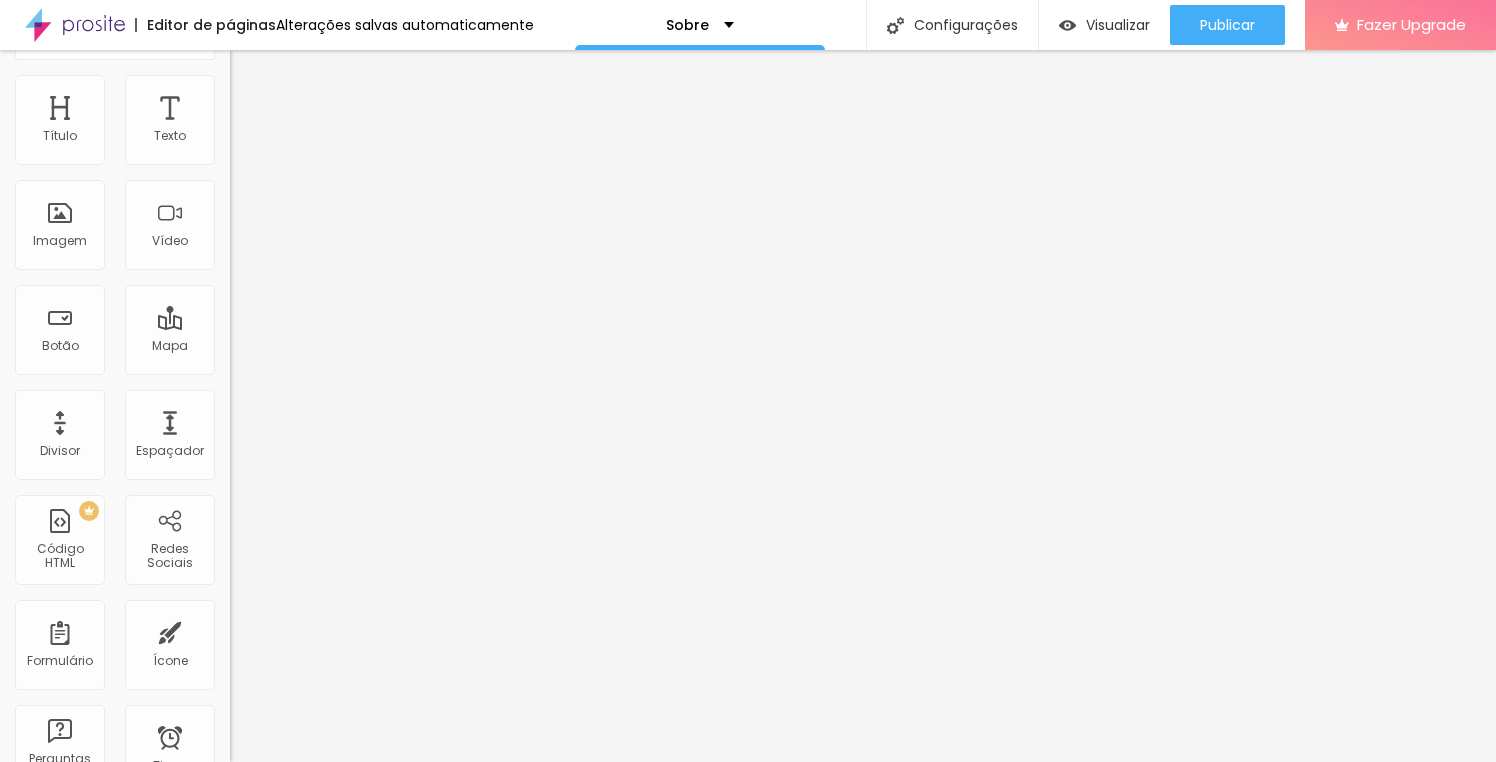 scroll, scrollTop: 0, scrollLeft: 0, axis: both 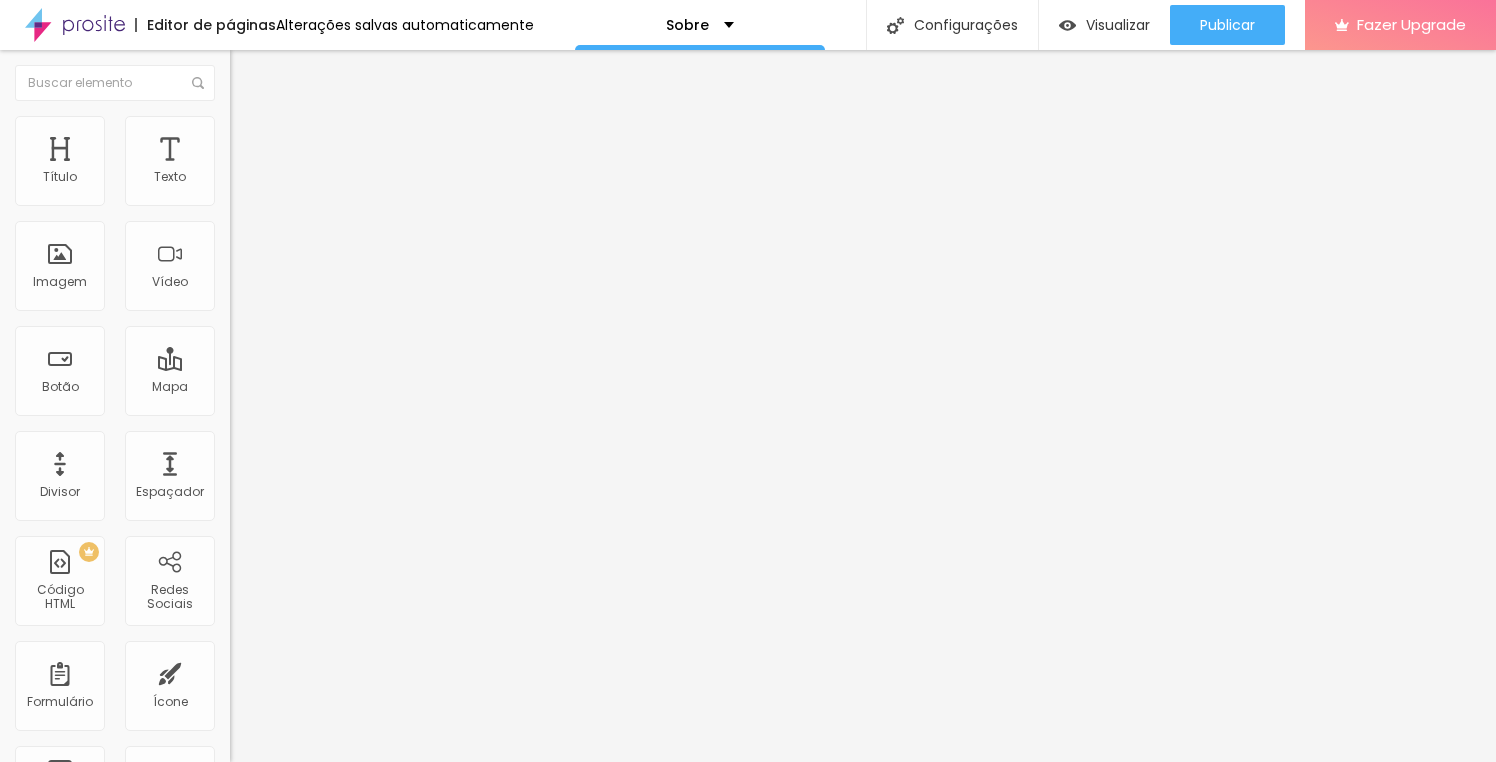 click on "Estilo" at bounding box center (263, 129) 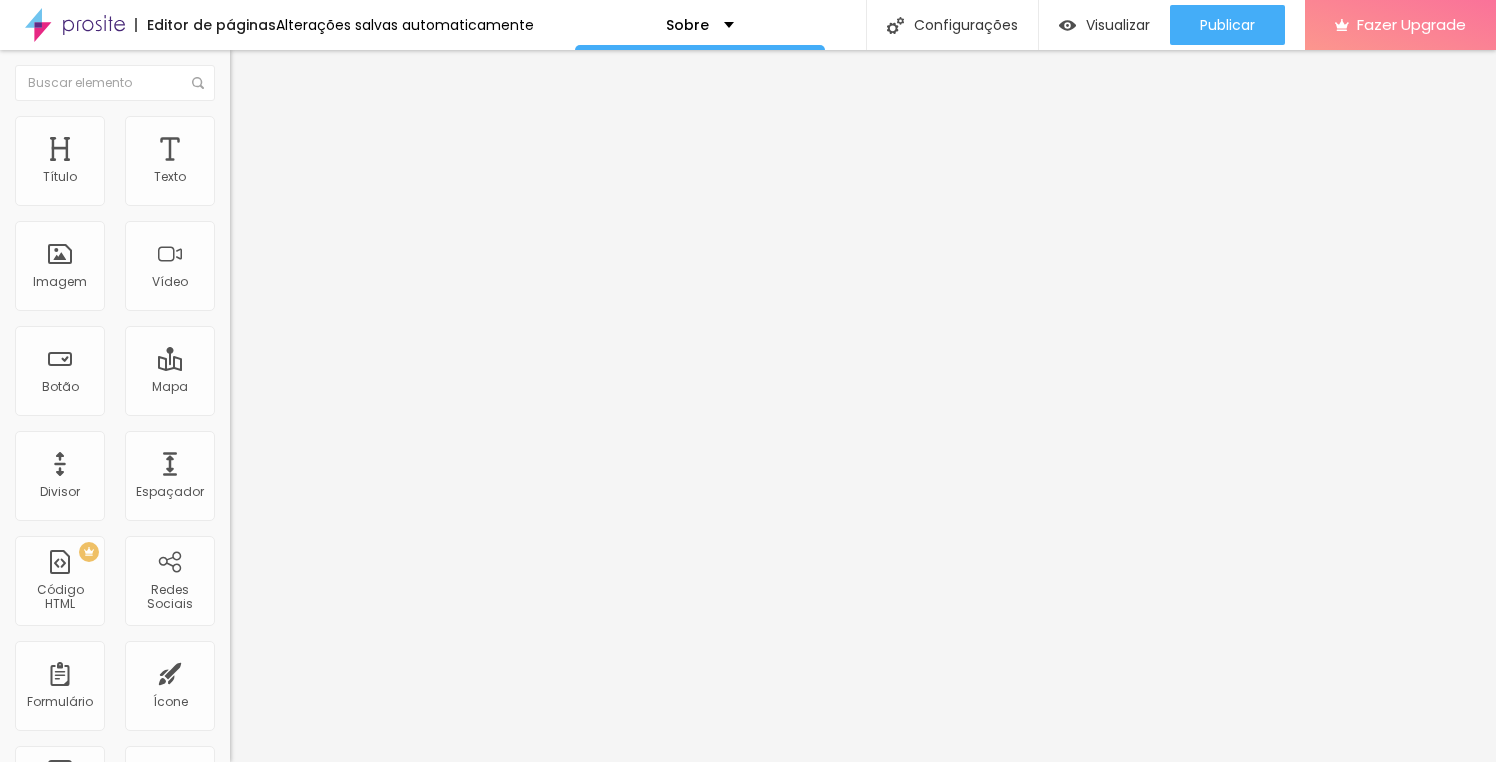 click at bounding box center [294, 197] 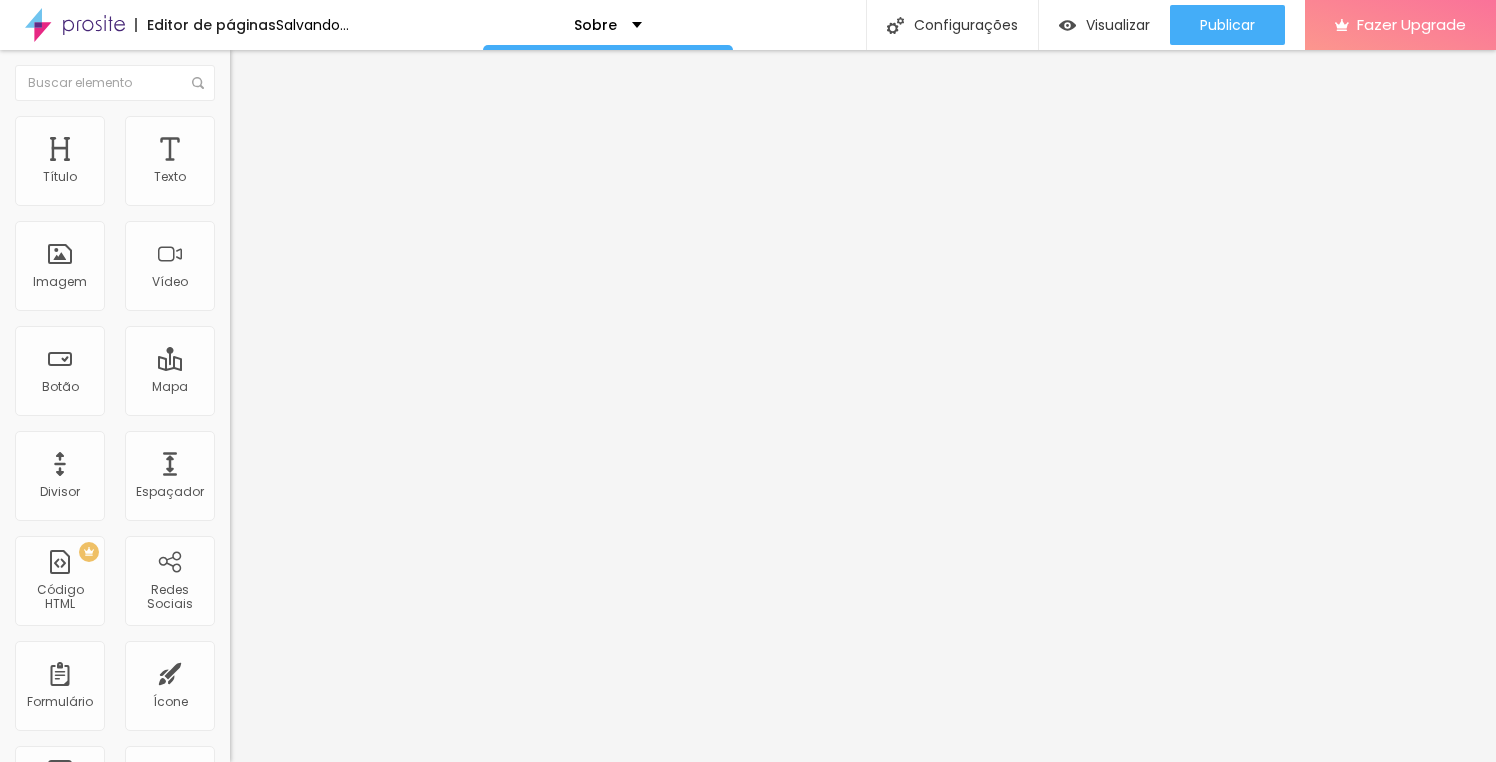 click at bounding box center (239, 145) 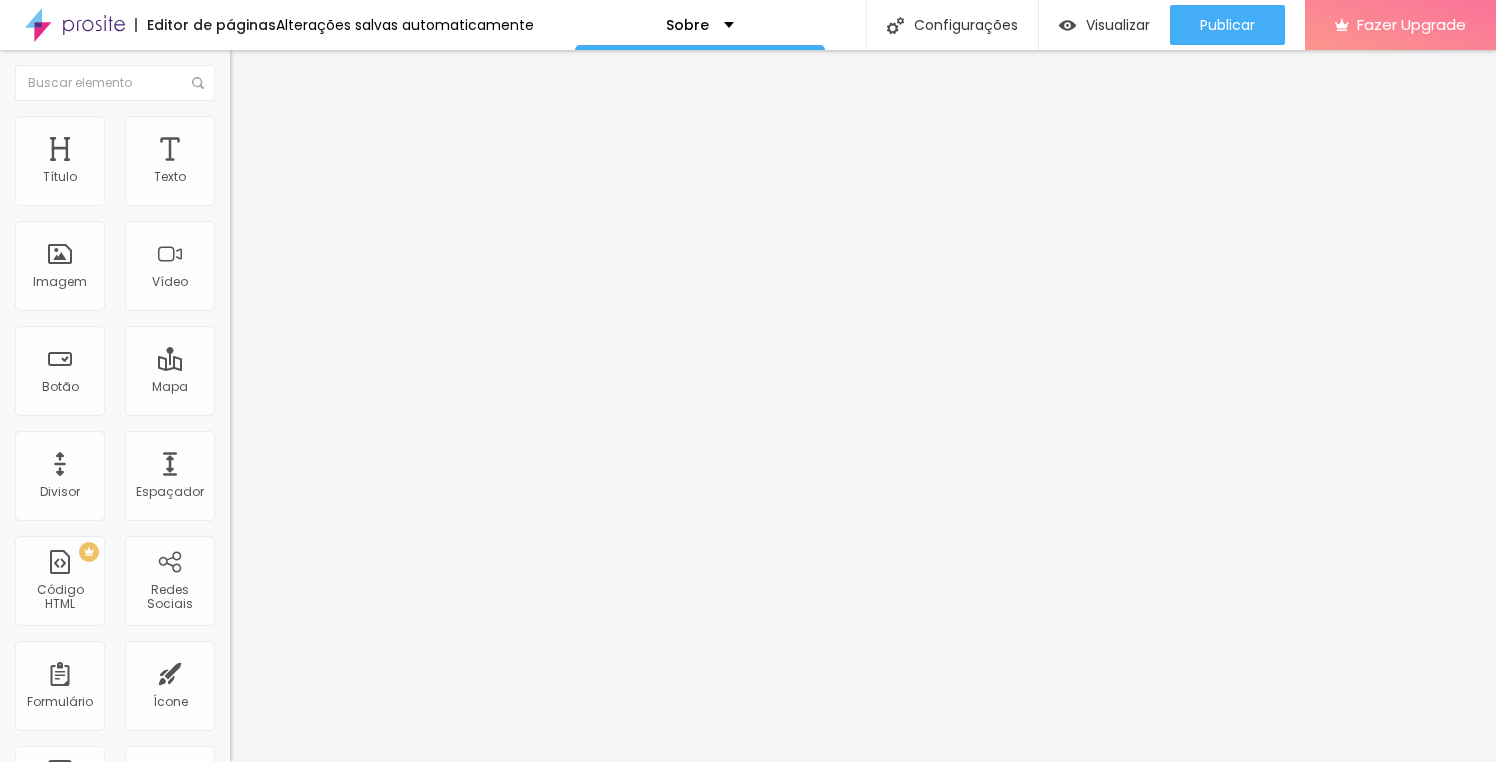 click on "Estilo" at bounding box center (263, 129) 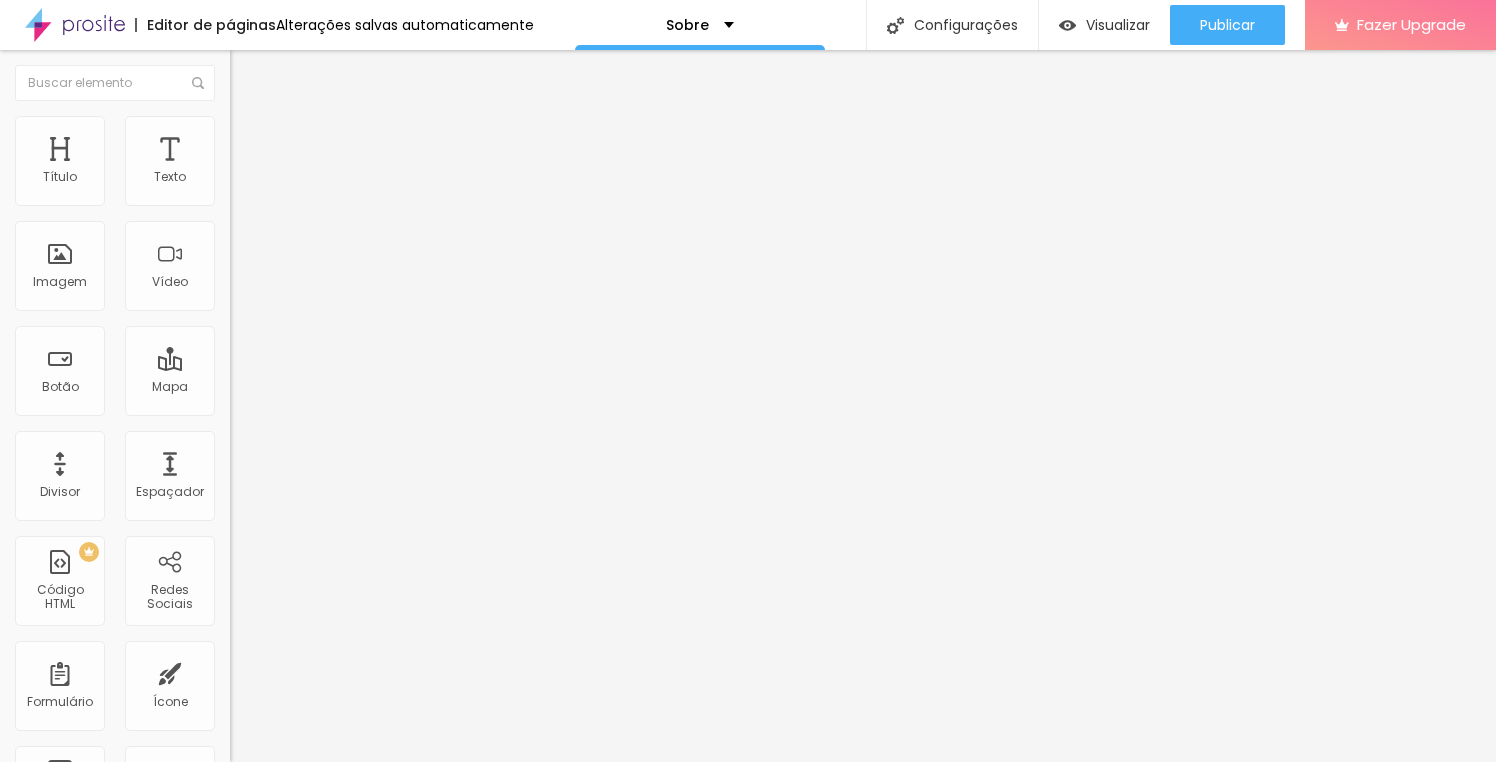 click on "Conteúdo" at bounding box center [345, 106] 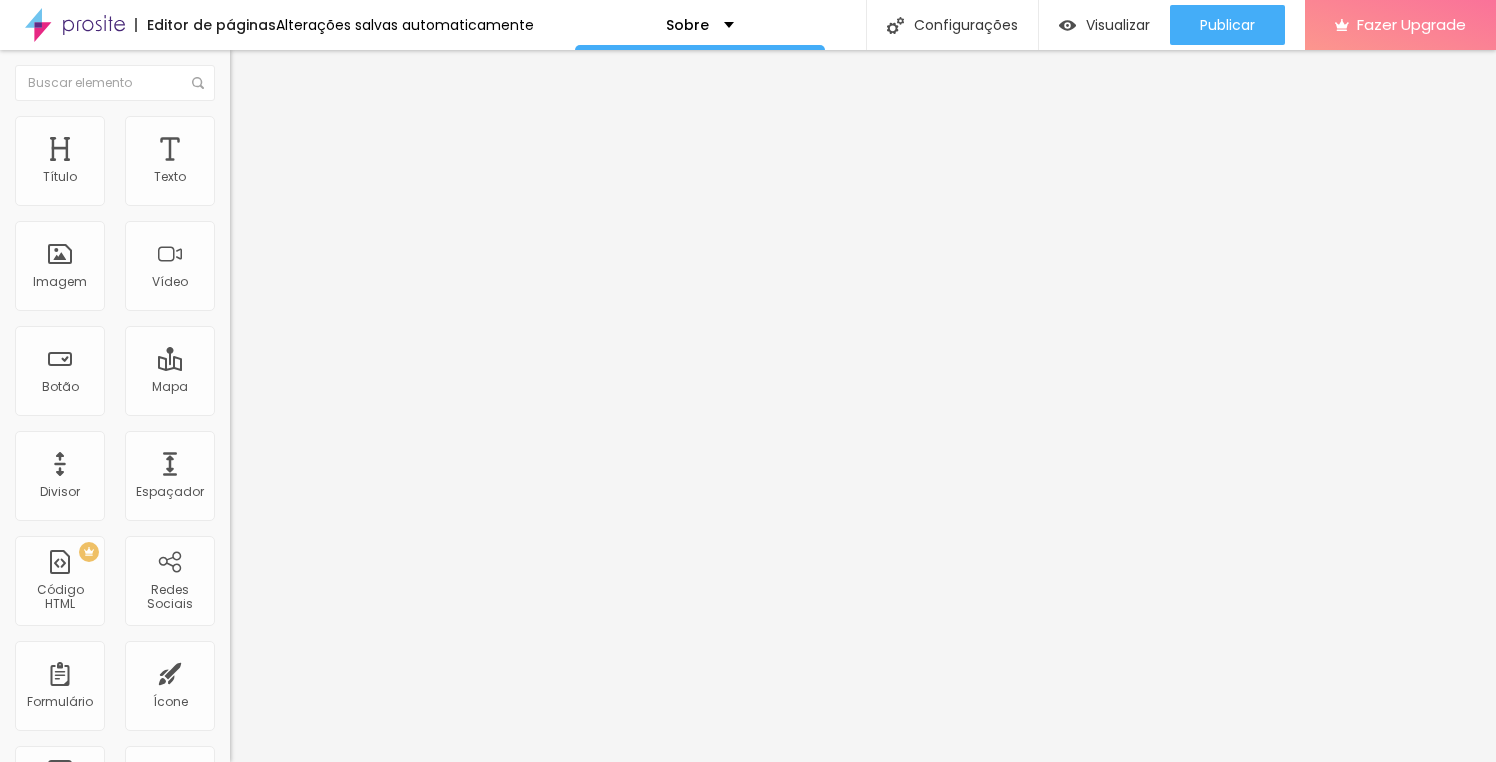 click on "+ Adicionar Icone" at bounding box center (292, 773) 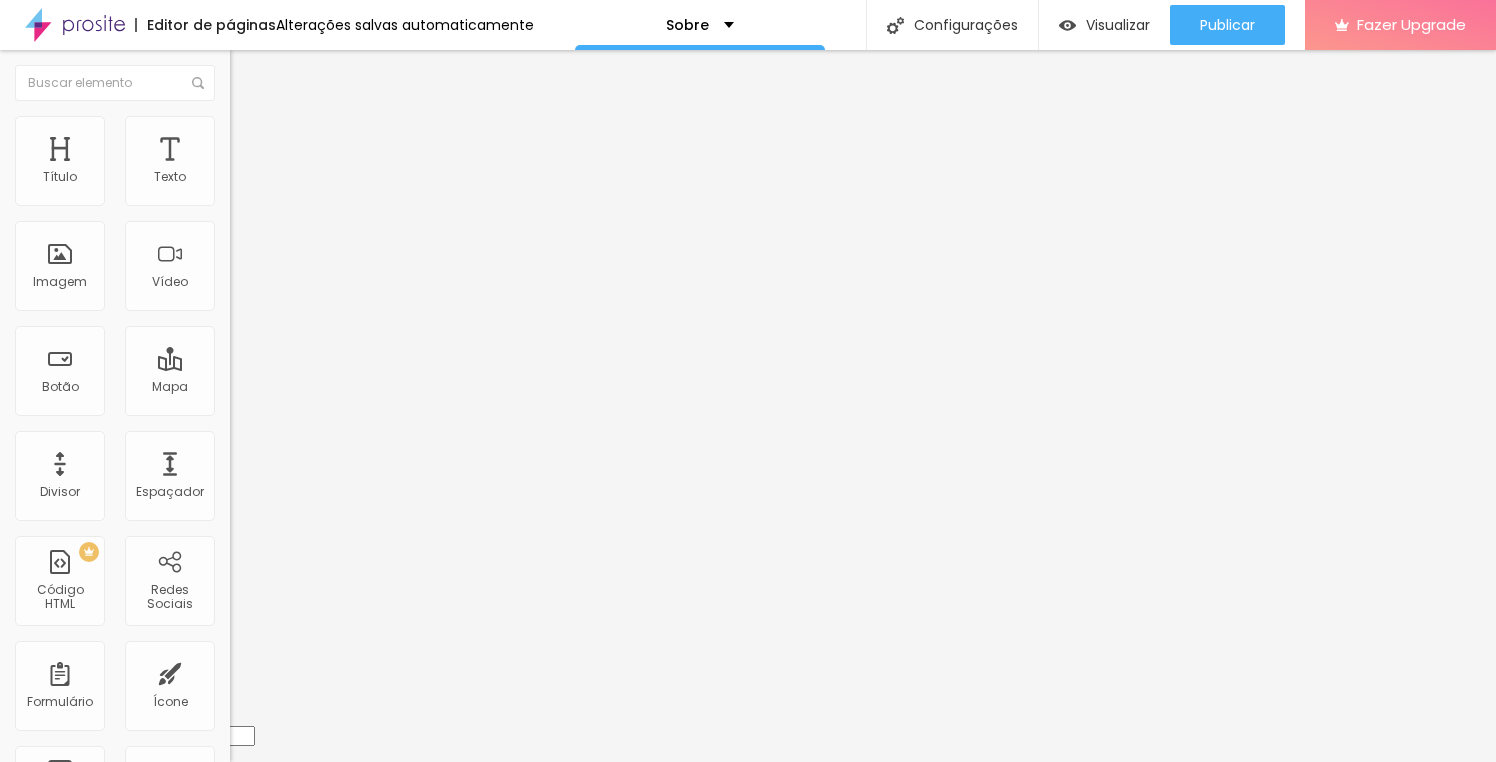 click on "Instagram Rede social Instagram Endereço URL https:/[URL][DOMAIN_NAME] Abrir em uma nova aba Facebook Rede social Facebook Endereço URL https:// Abrir em uma nova aba Facebook Rede social Facebook Endereço URL https:// Abrir em uma nova aba" at bounding box center [345, 1058] 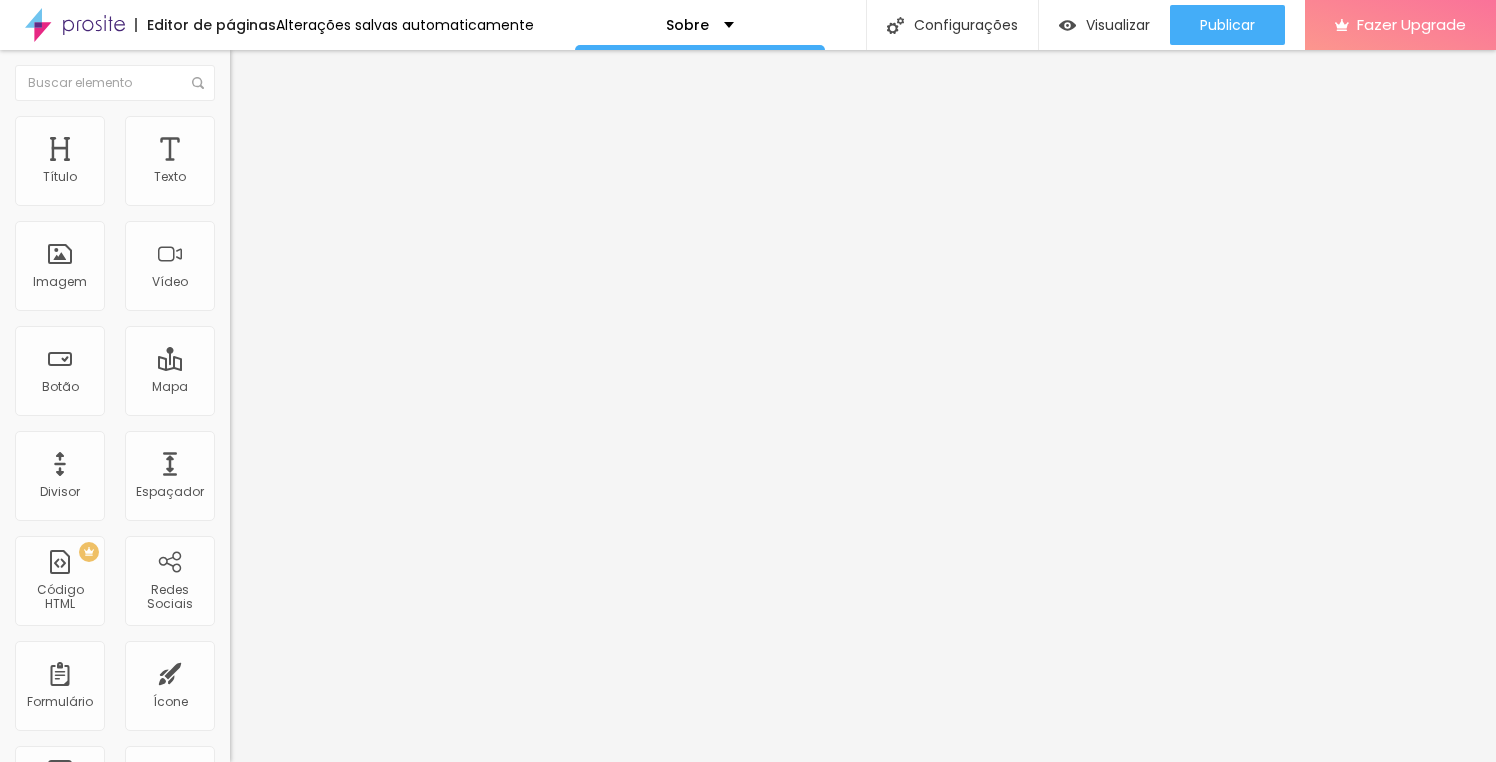 click at bounding box center [345, 1501] 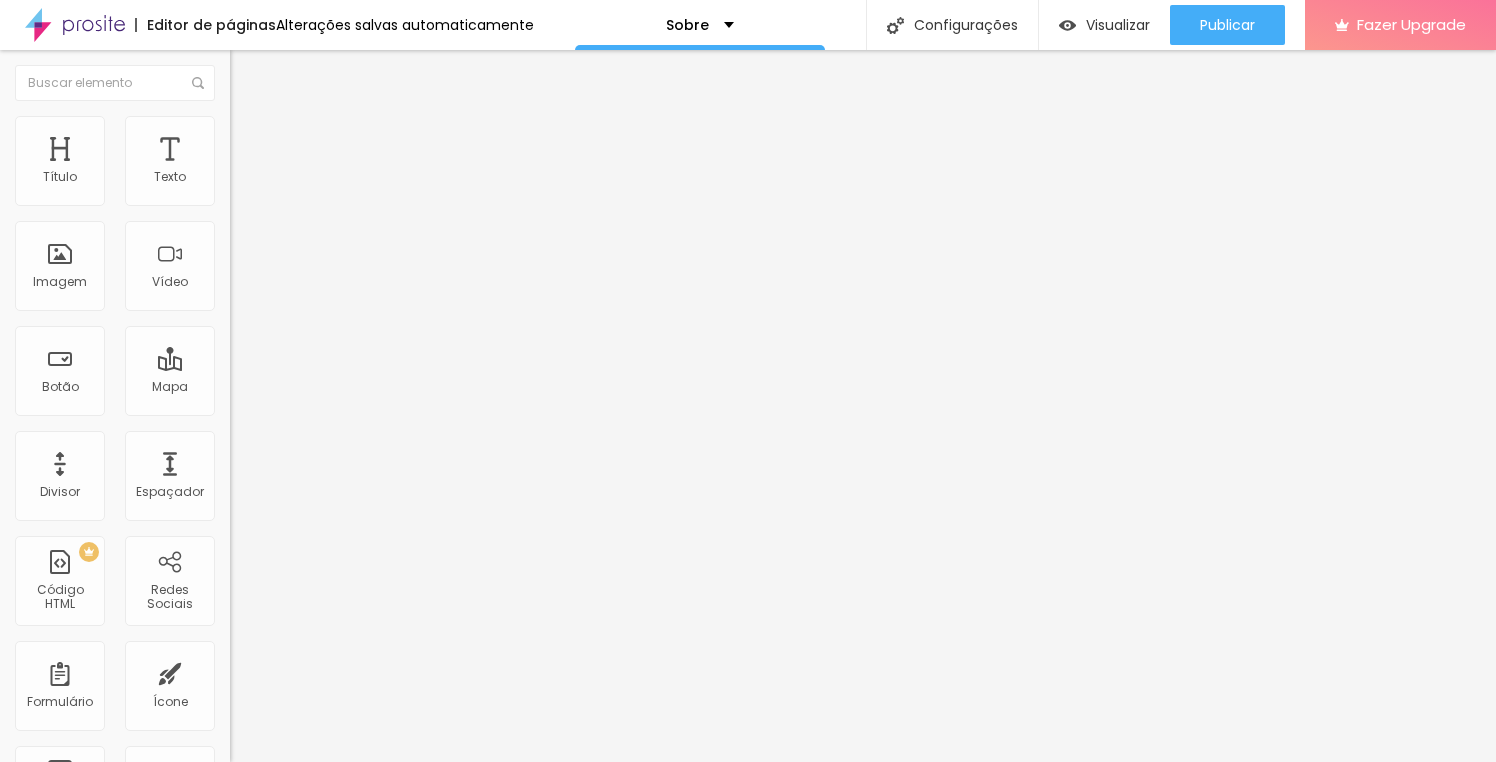 scroll, scrollTop: 0, scrollLeft: 0, axis: both 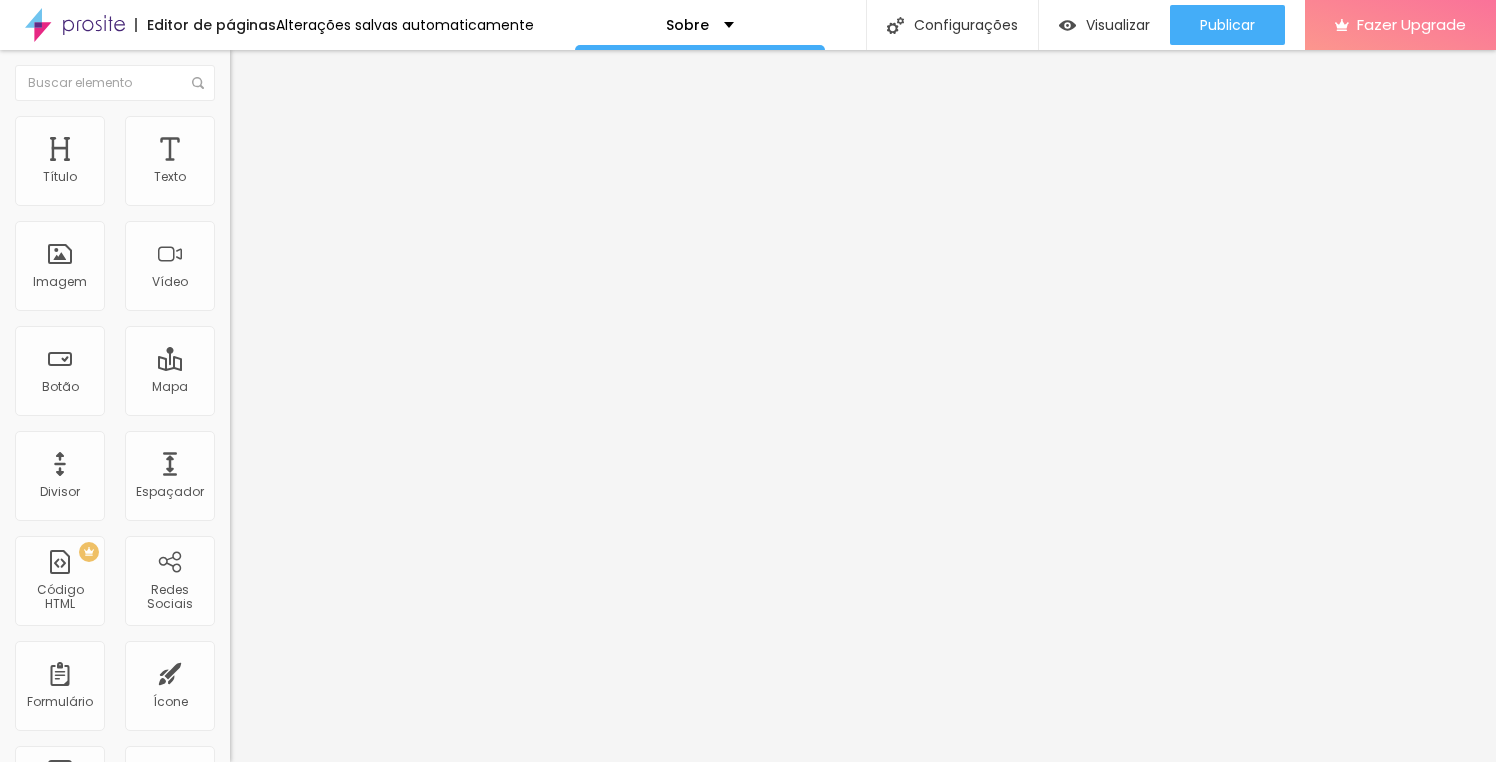 click on "Facebook" at bounding box center (345, 1017) 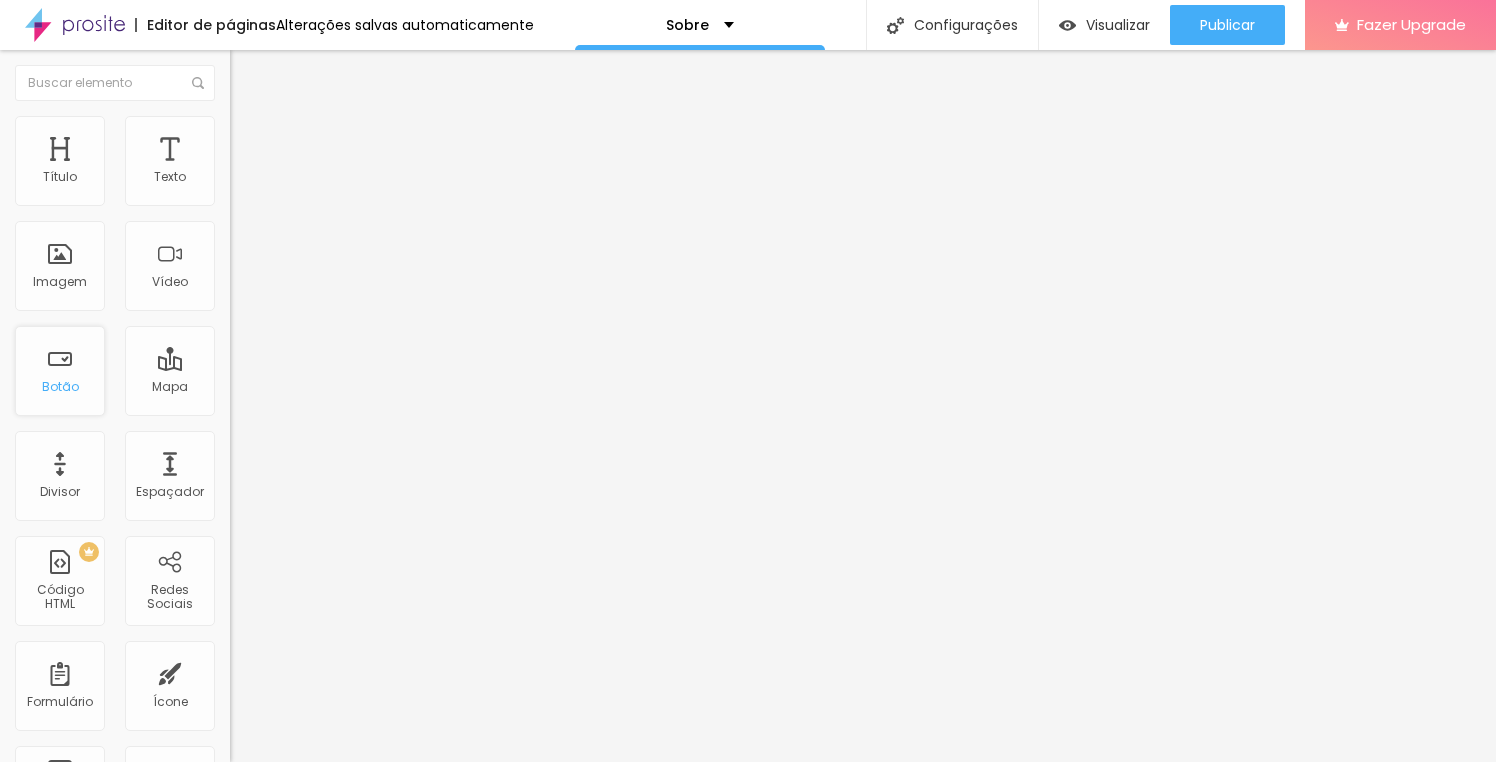click on "Botão" at bounding box center [60, 371] 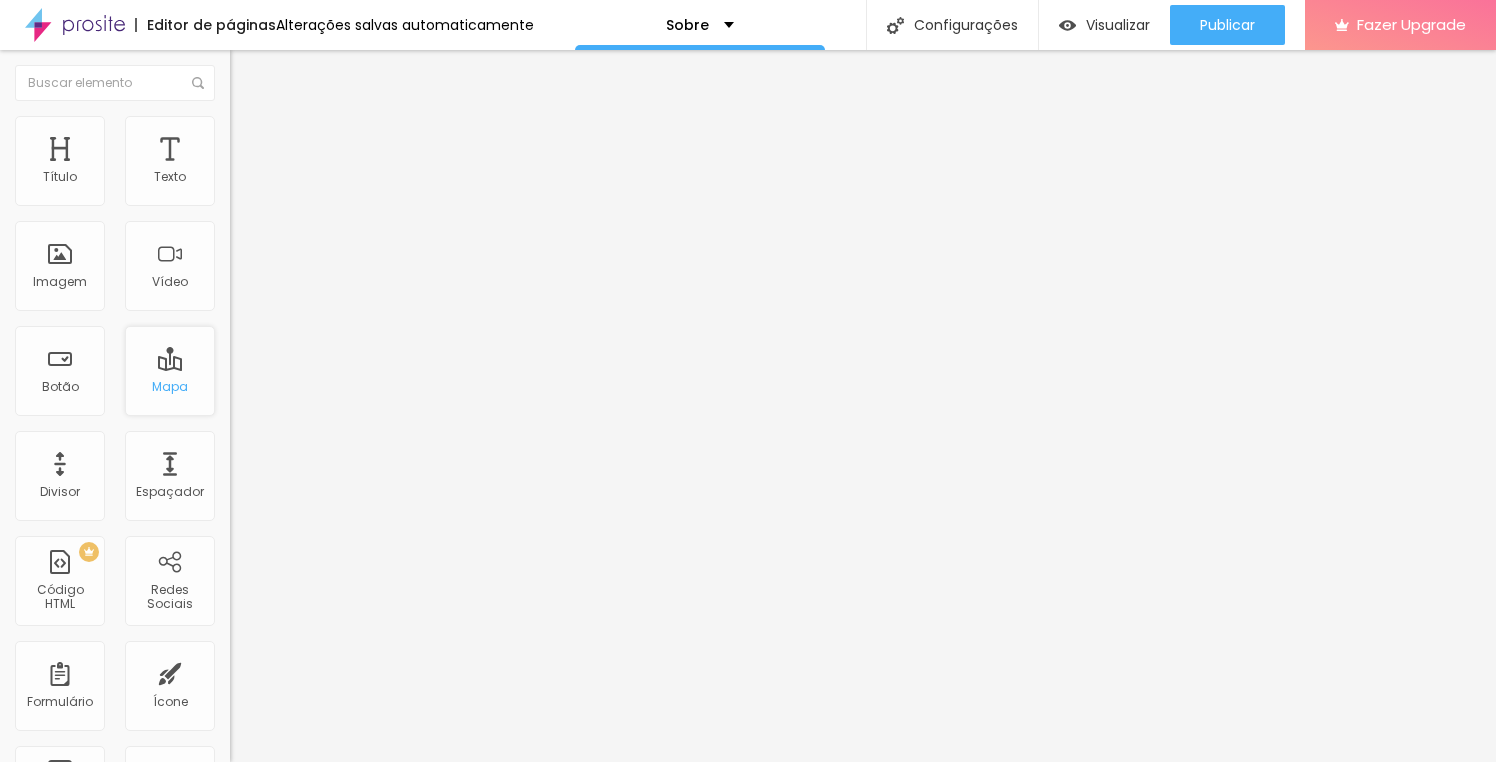 click on "Mapa" at bounding box center (170, 371) 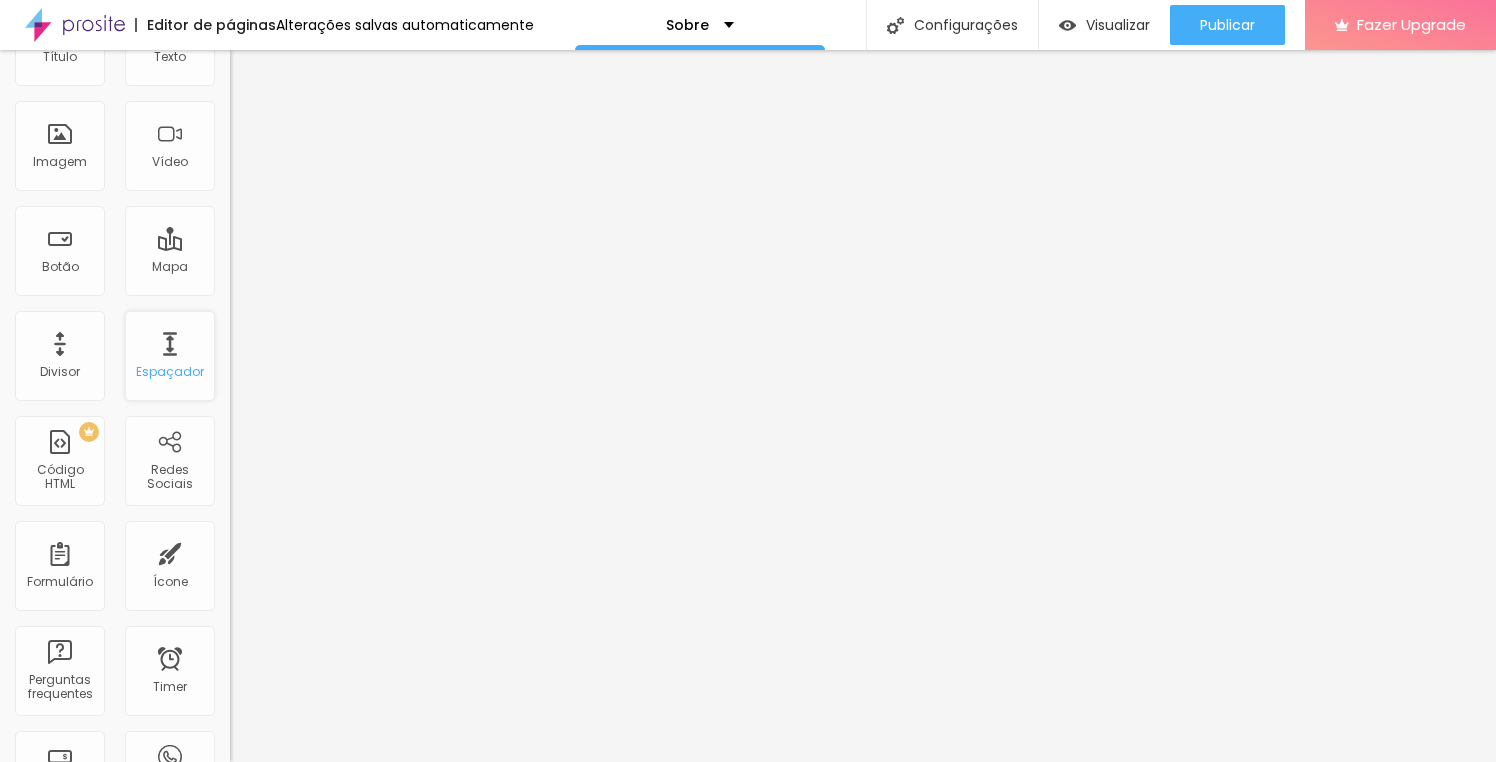 scroll, scrollTop: 115, scrollLeft: 0, axis: vertical 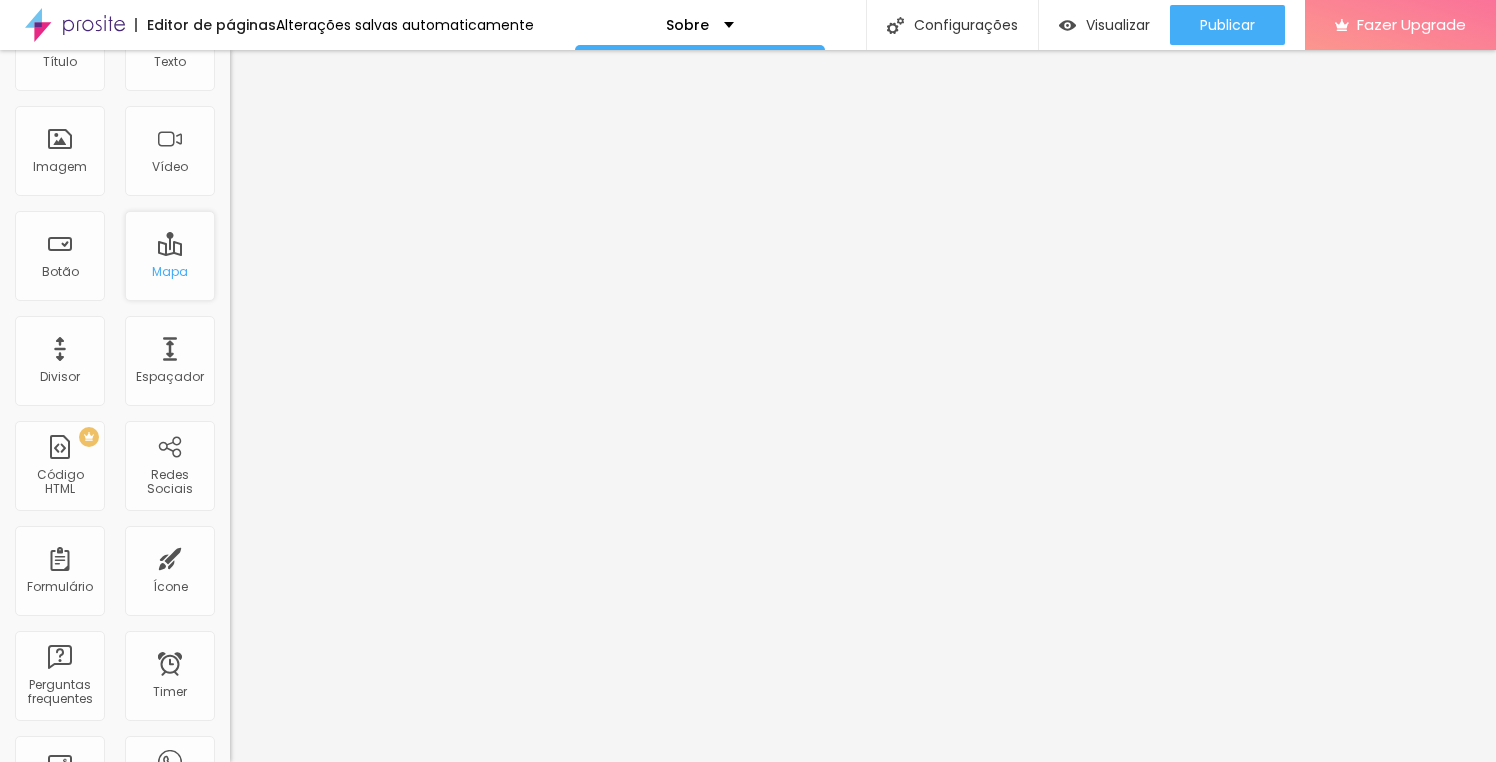 click on "Mapa" at bounding box center (170, 272) 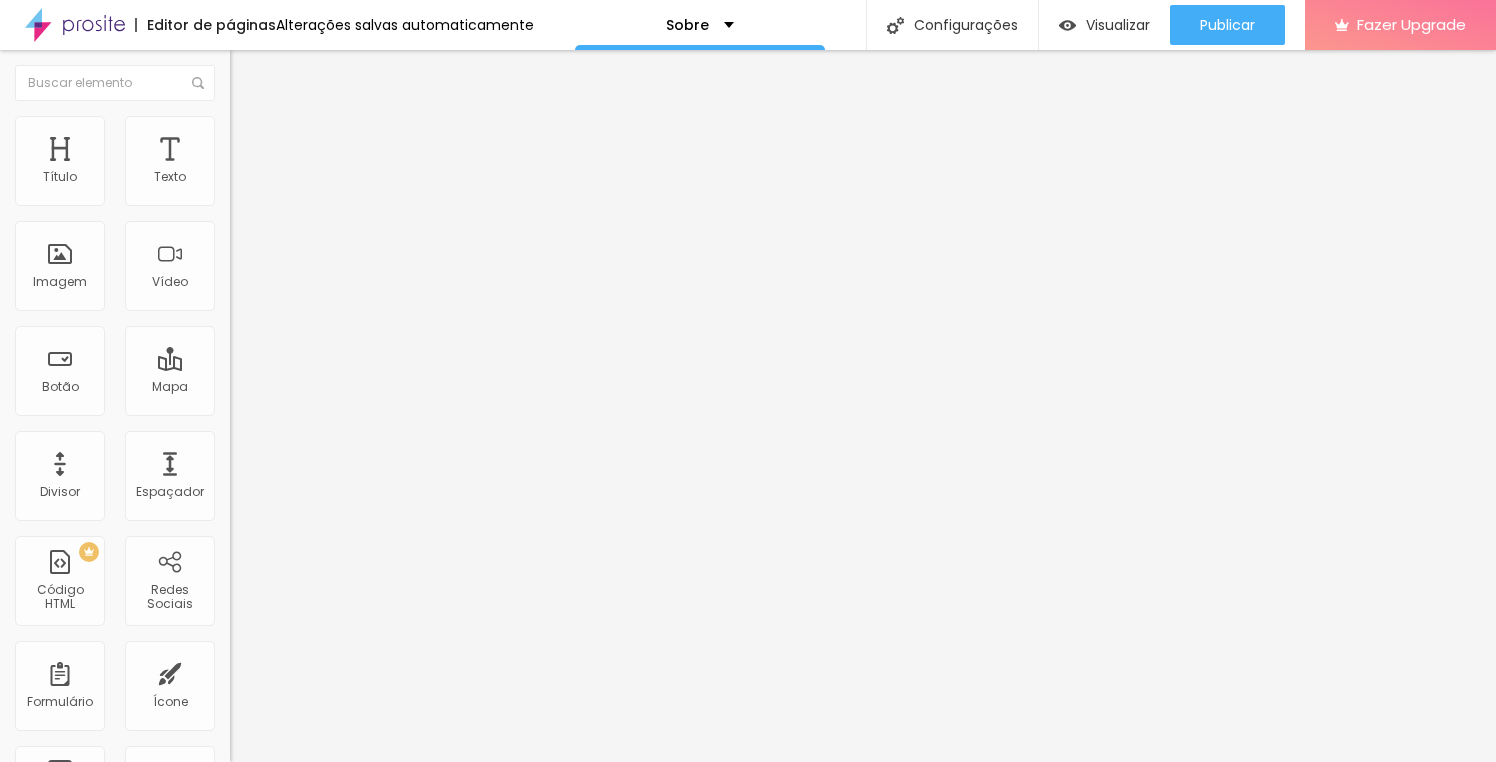 click on "Alboom [GEOGRAPHIC_DATA]" at bounding box center [350, 178] 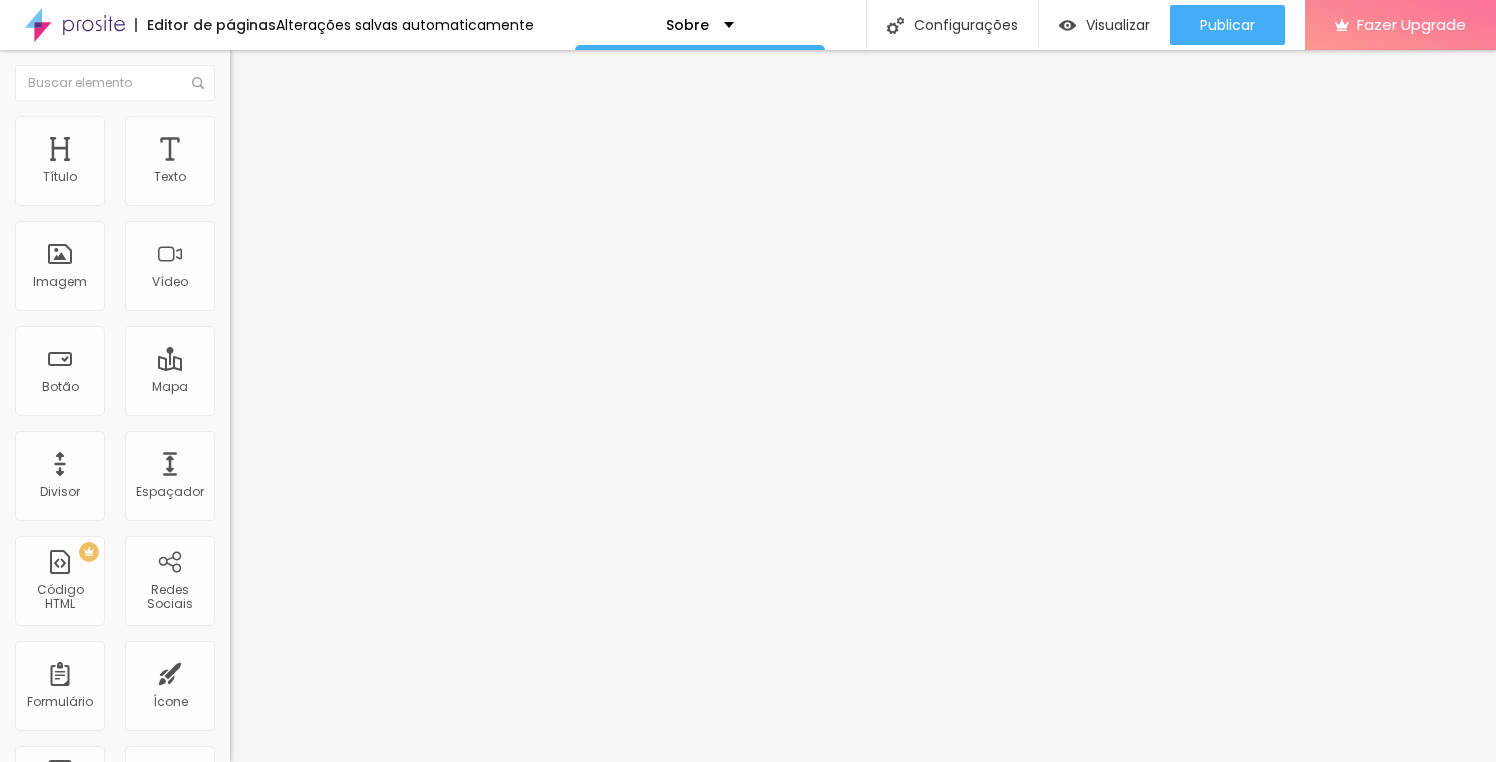 drag, startPoint x: 128, startPoint y: 225, endPoint x: -5, endPoint y: 225, distance: 133 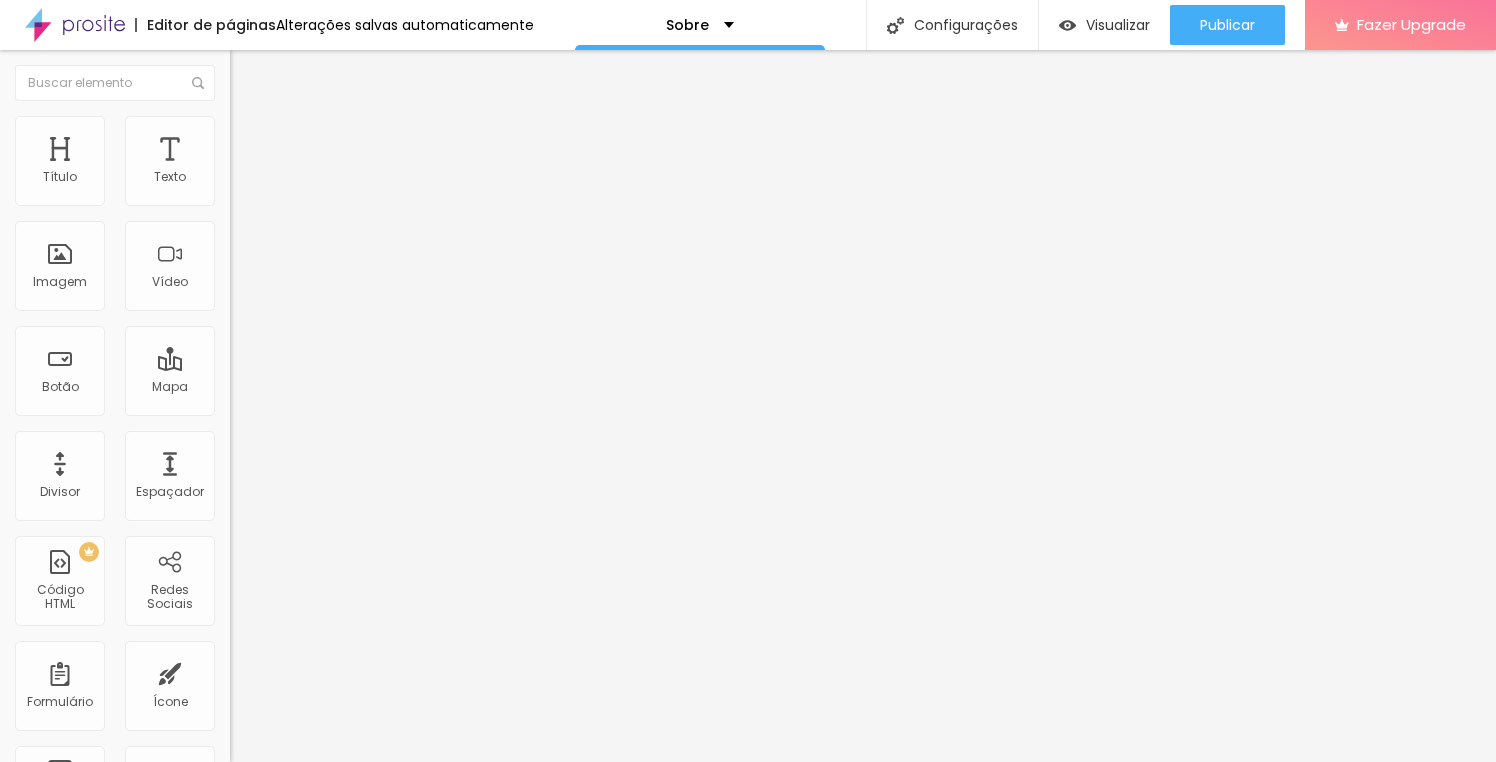 click on "Editor de páginas Alterações salvas automaticamente Sobre Configurações Configurações da página Clique para editar as configurações desta página como: Informações para compartilhamento, SEO, URL e layout. Visualizar Pre-visualização Clique para visualizar esta página antes de publicar. Publicar Publicar alterações Clique para publicar as ultimas alterações reaizadas Visualizar página   Fazer Upgrade Título Texto Imagem Vídeo Botão Mapa Divisor Espaçador   PREMIUM Código HTML Redes Sociais Formulário Ícone Perguntas frequentes Timer Botão de pagamento Botão do WhatsApp Novo Google Reviews Outros CRM Comentários do Facebook Antes/Depois Editar Mapa Conteúdo Estilo Avançado Endereço Alboom Brasil Alinhamento 15 Zoom
Criar texto com IA Voltar Aqui está o resultado: Refazer Gostei Não gostei Copiar texto Cancelar Inserir texto" at bounding box center [748, 381] 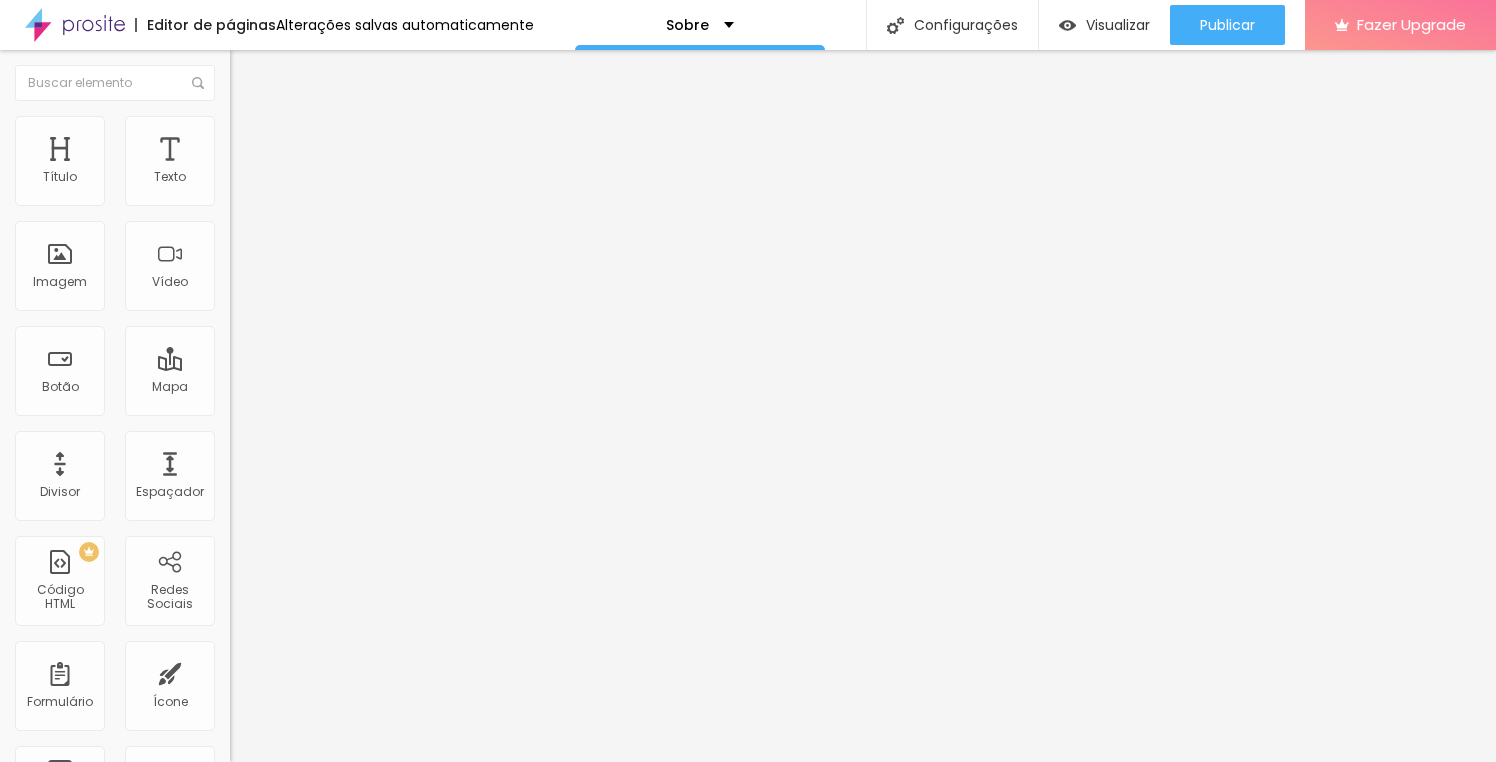 scroll, scrollTop: 0, scrollLeft: 0, axis: both 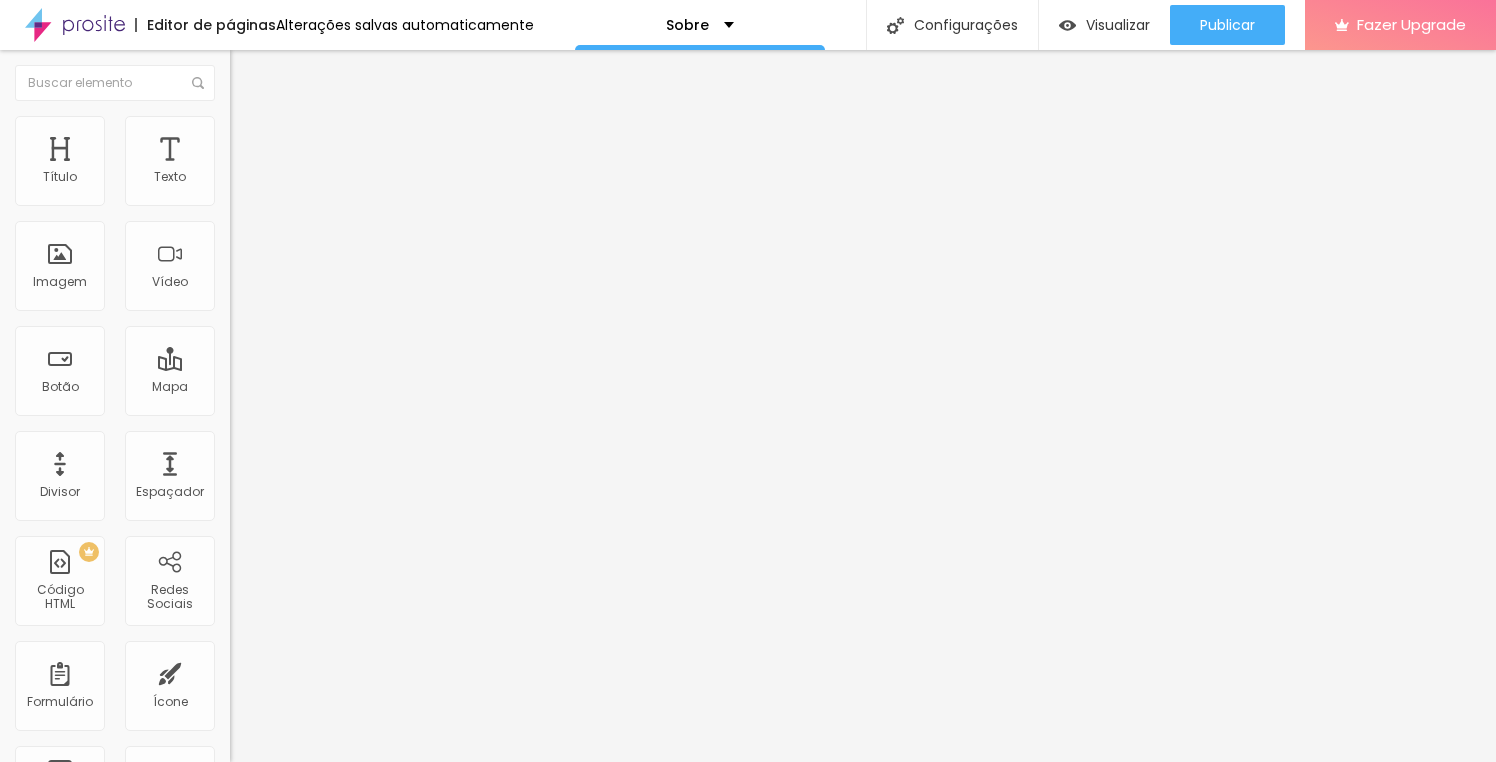 click on "Editar Mapa Conteúdo Estilo Avançado Endereço [PERSON_NAME] Alinhamento 15 Zoom" at bounding box center (345, 406) 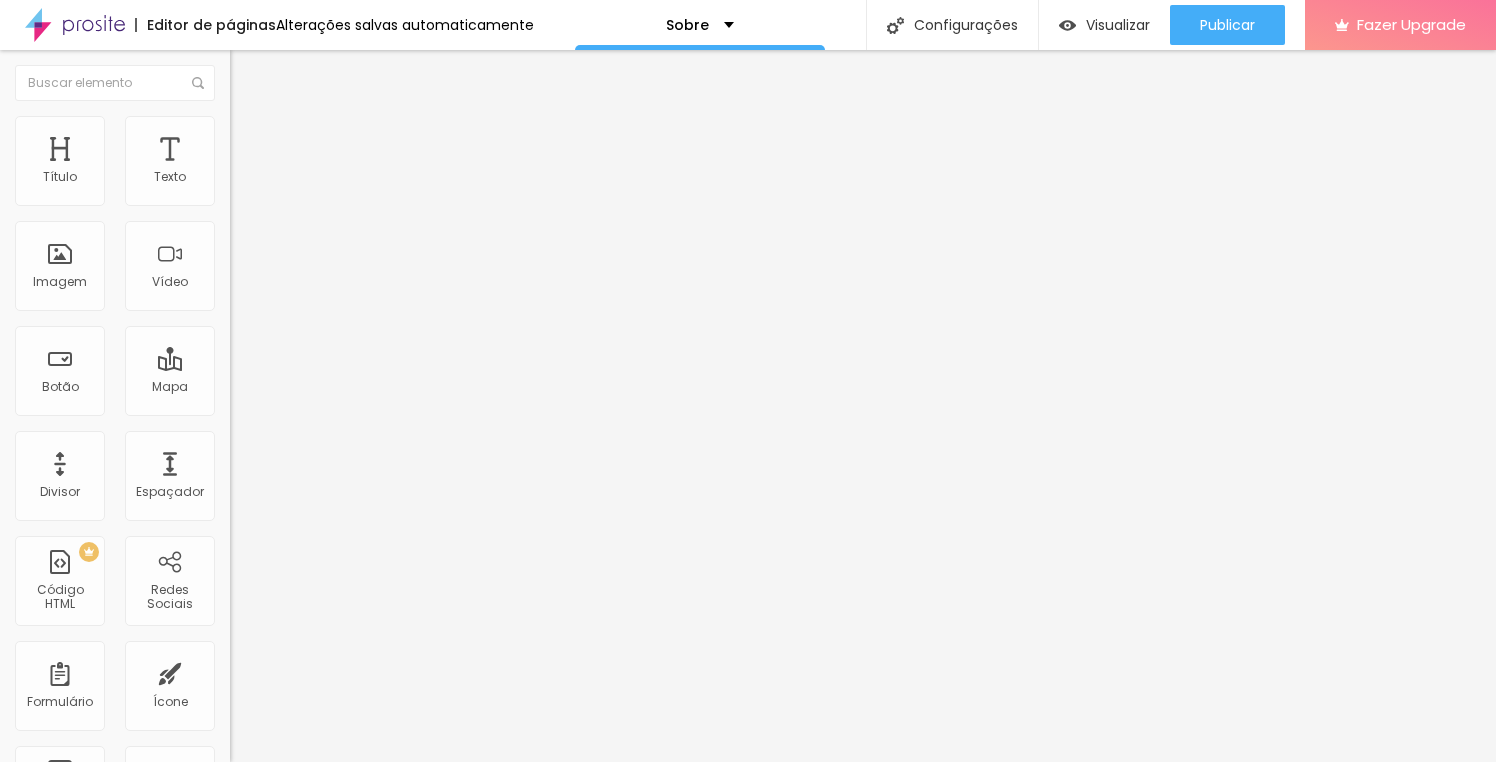 click at bounding box center (239, 125) 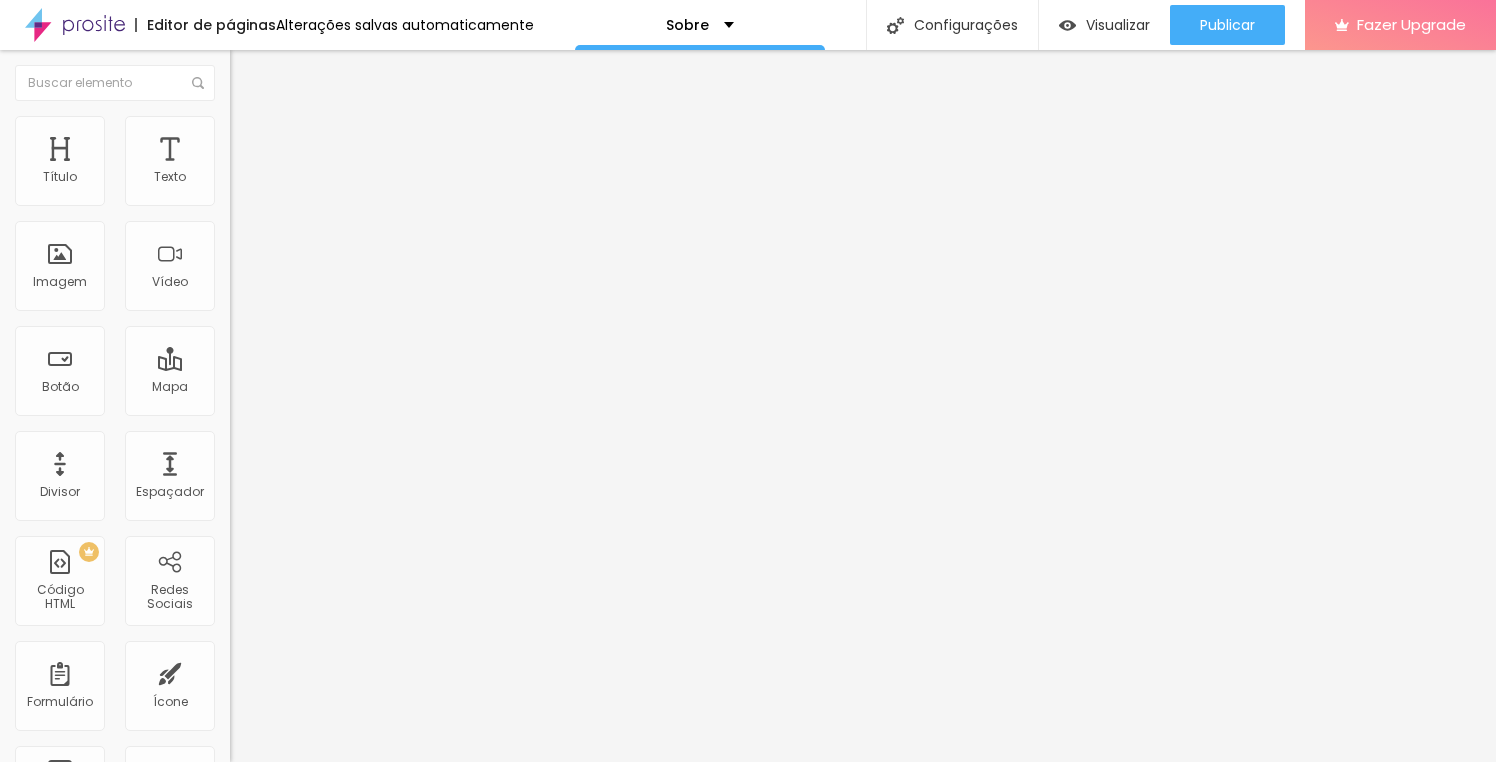 click on "Avançado" at bounding box center (345, 146) 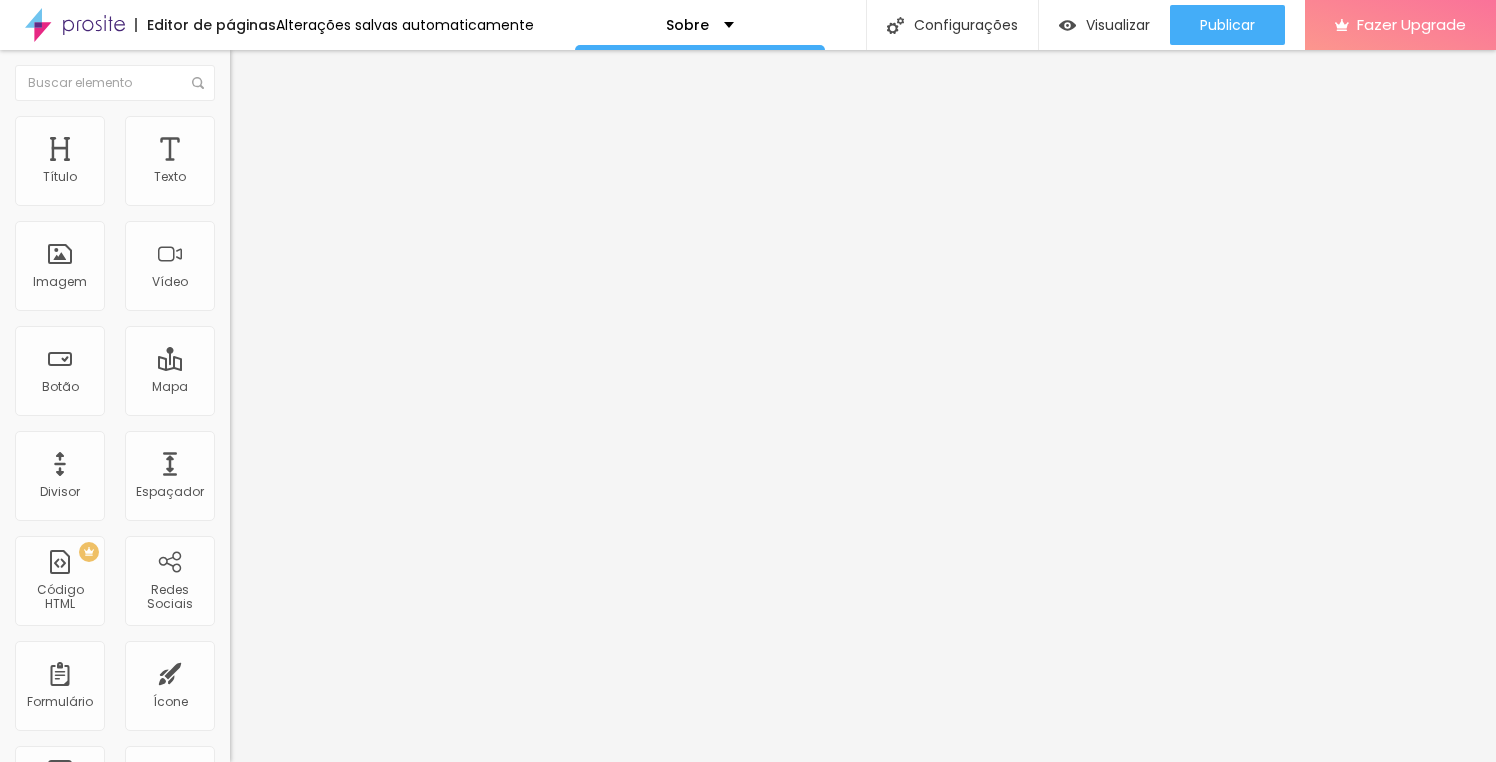 drag, startPoint x: 58, startPoint y: 232, endPoint x: 33, endPoint y: 235, distance: 25.179358 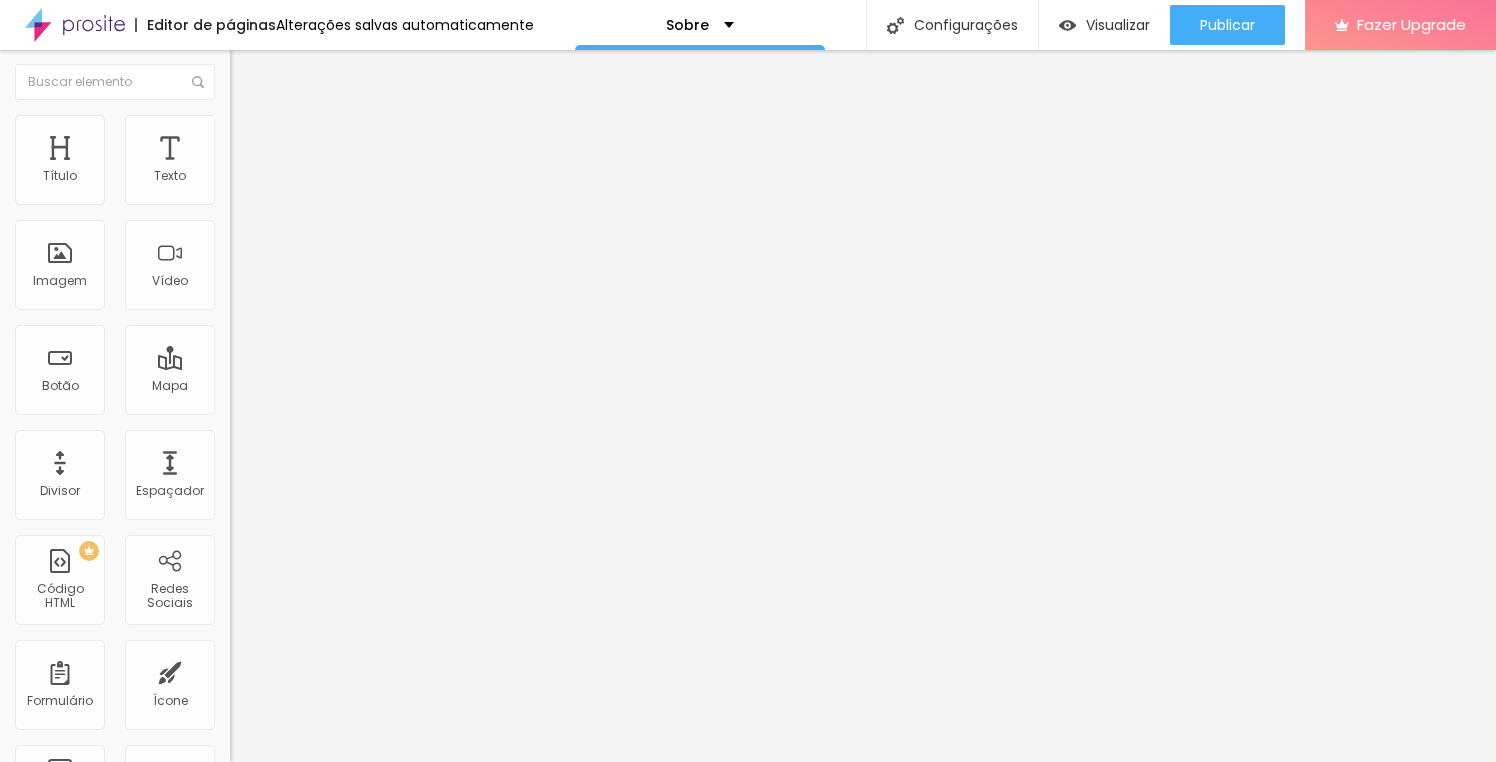scroll, scrollTop: 0, scrollLeft: 0, axis: both 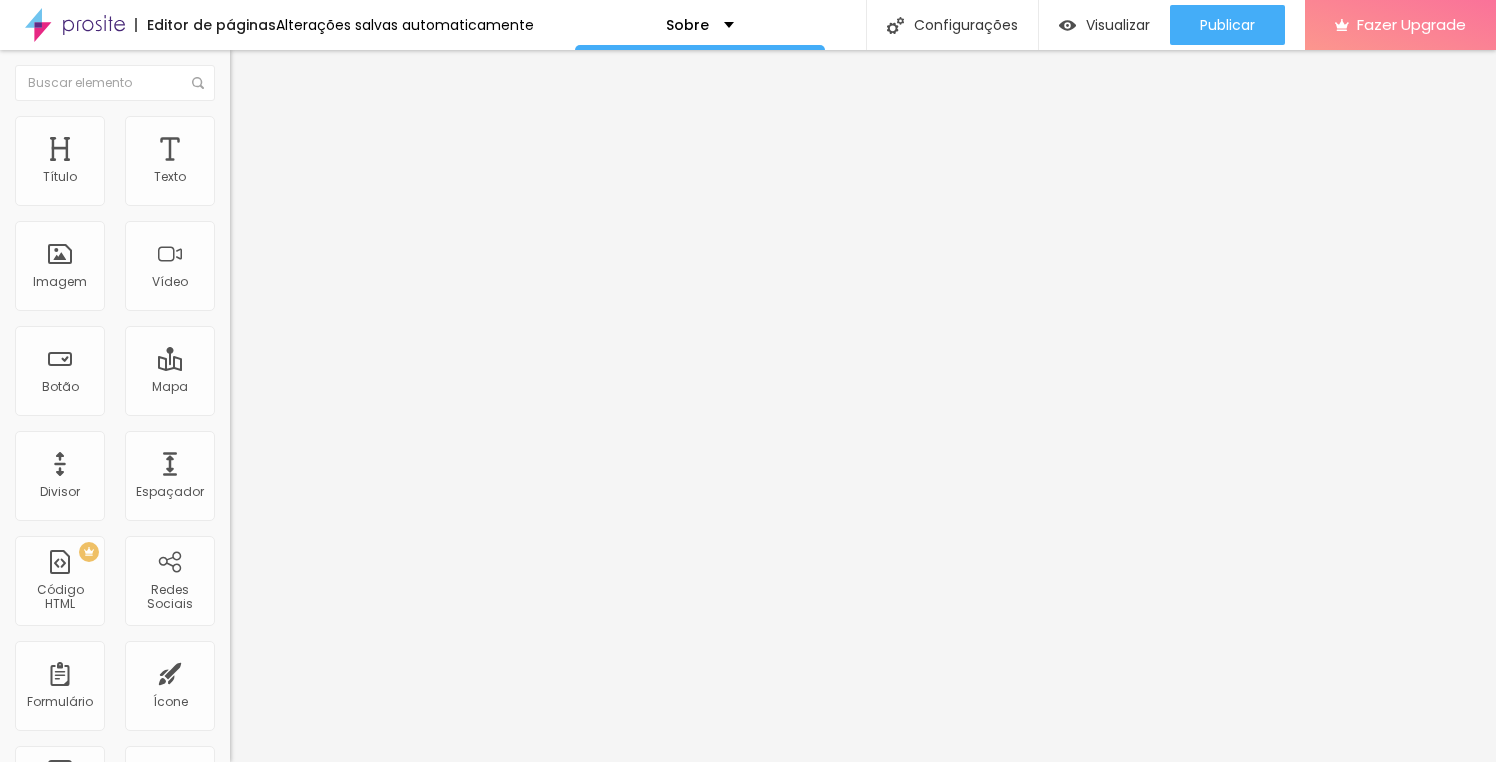 click at bounding box center [253, 73] 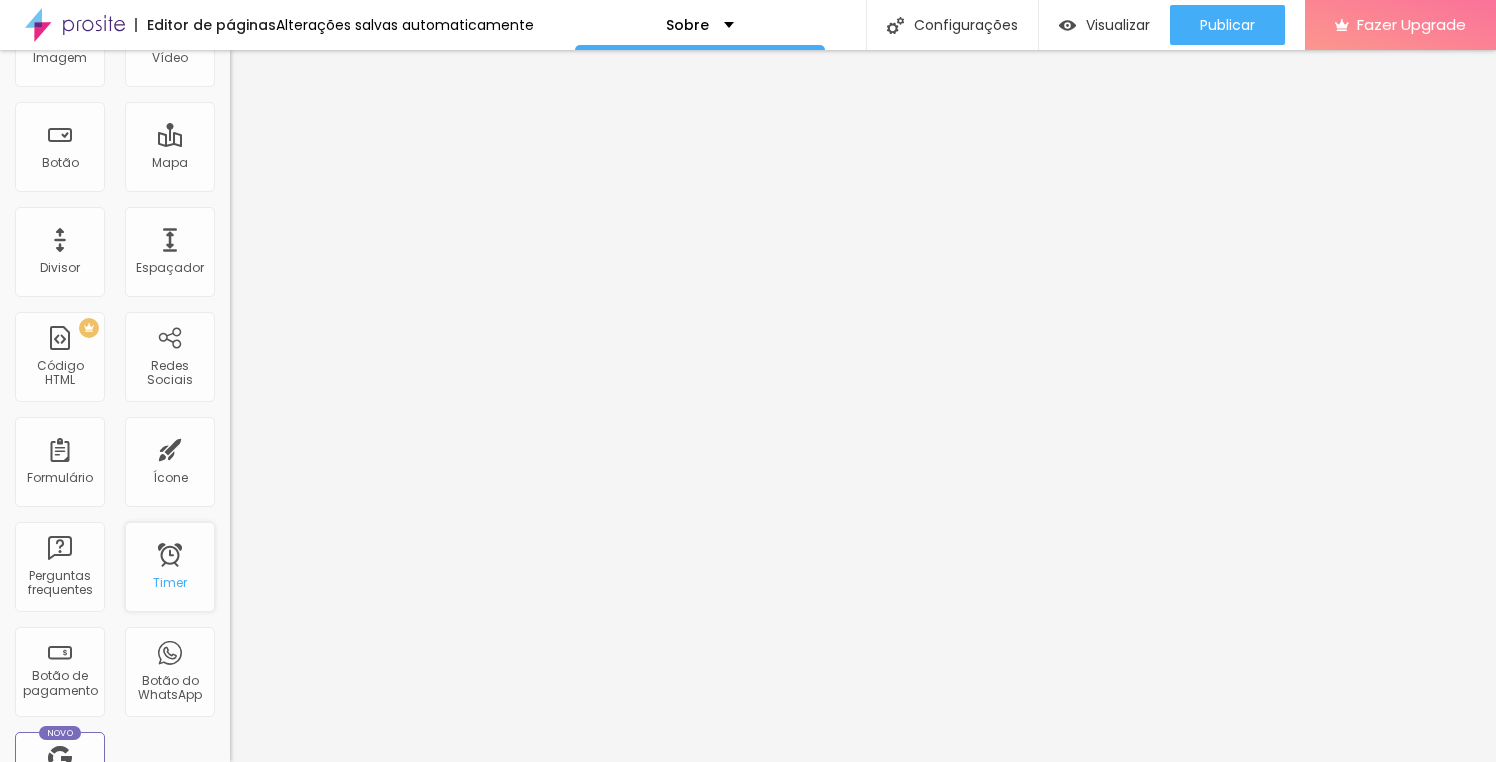scroll, scrollTop: 588, scrollLeft: 0, axis: vertical 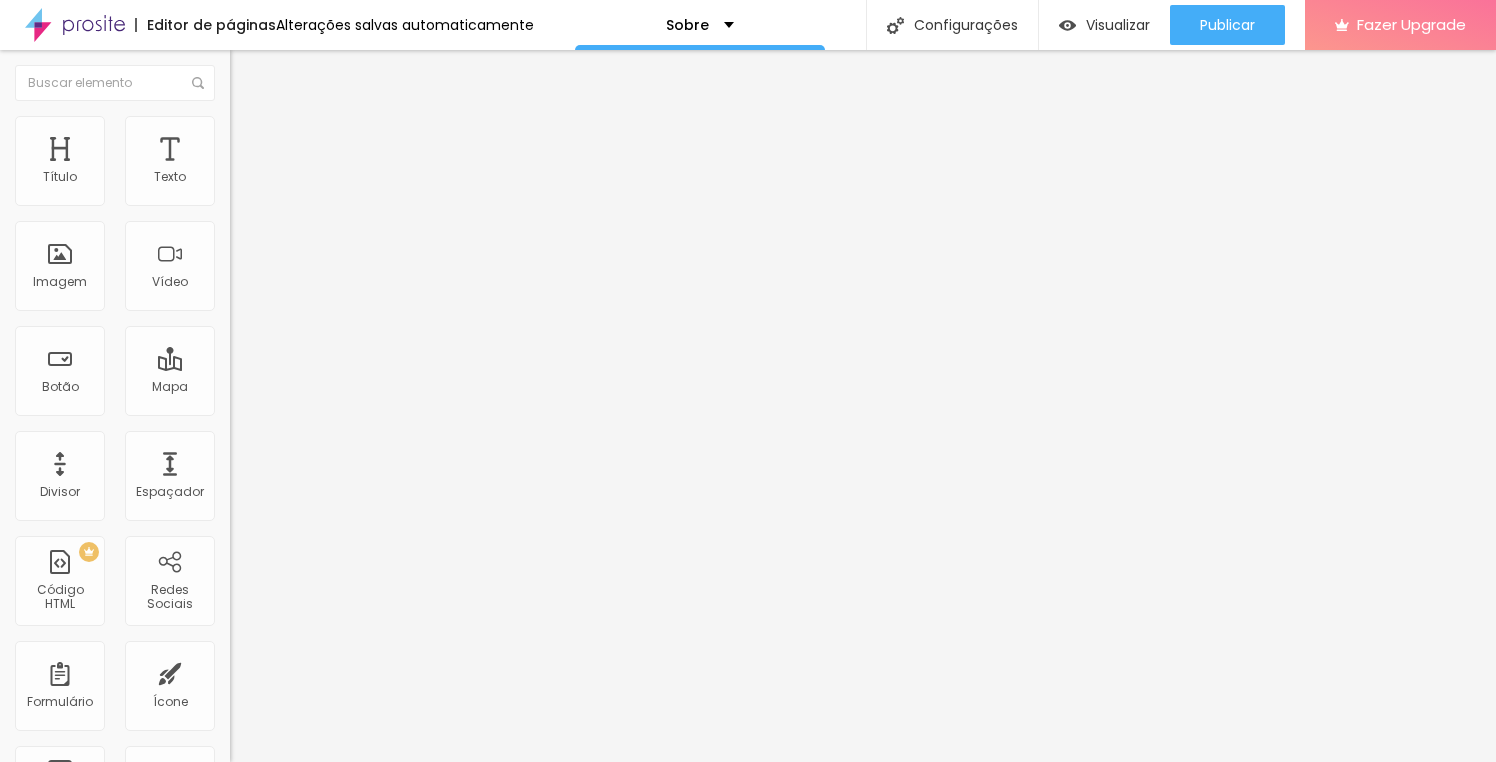 click at bounding box center (366, 410) 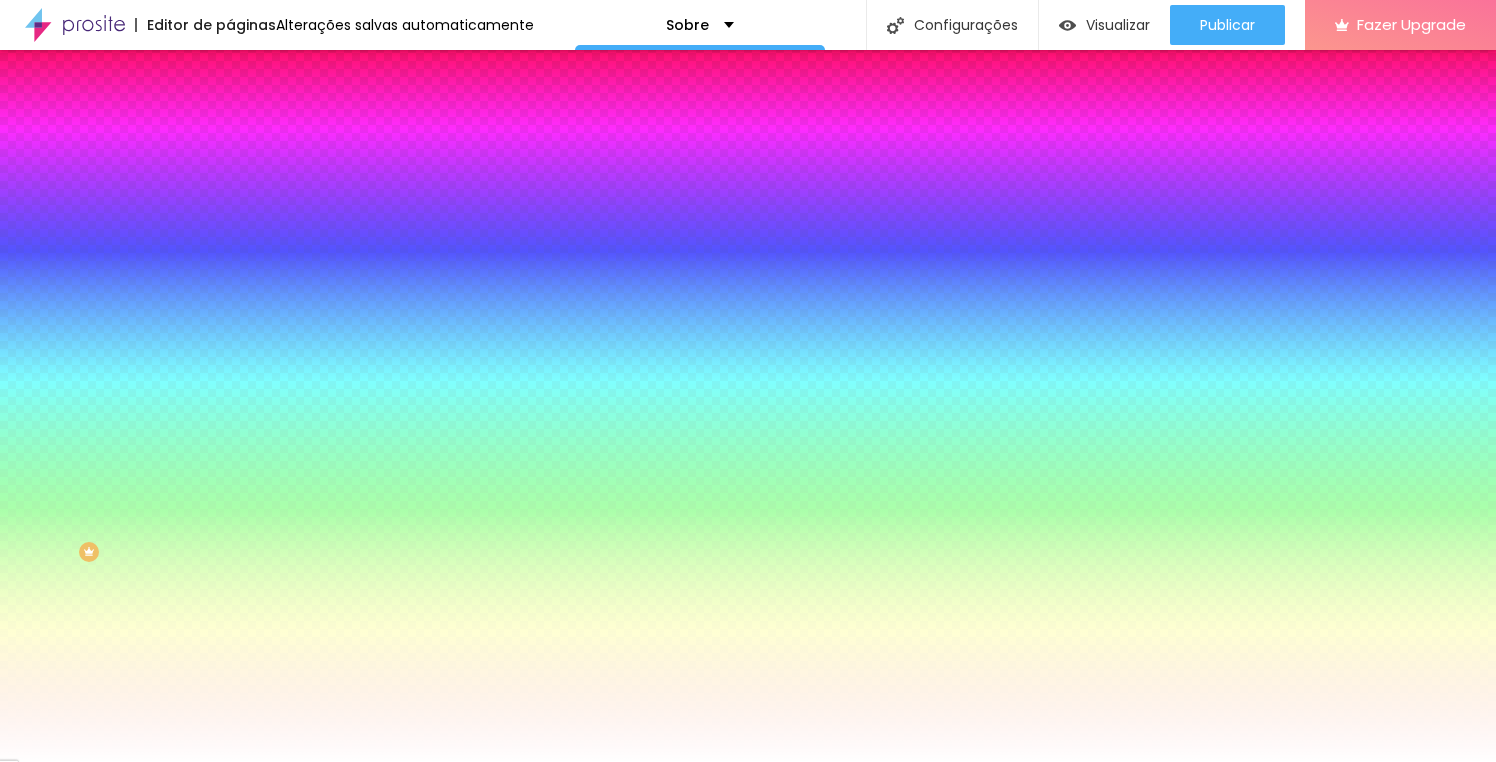 click at bounding box center [244, 270] 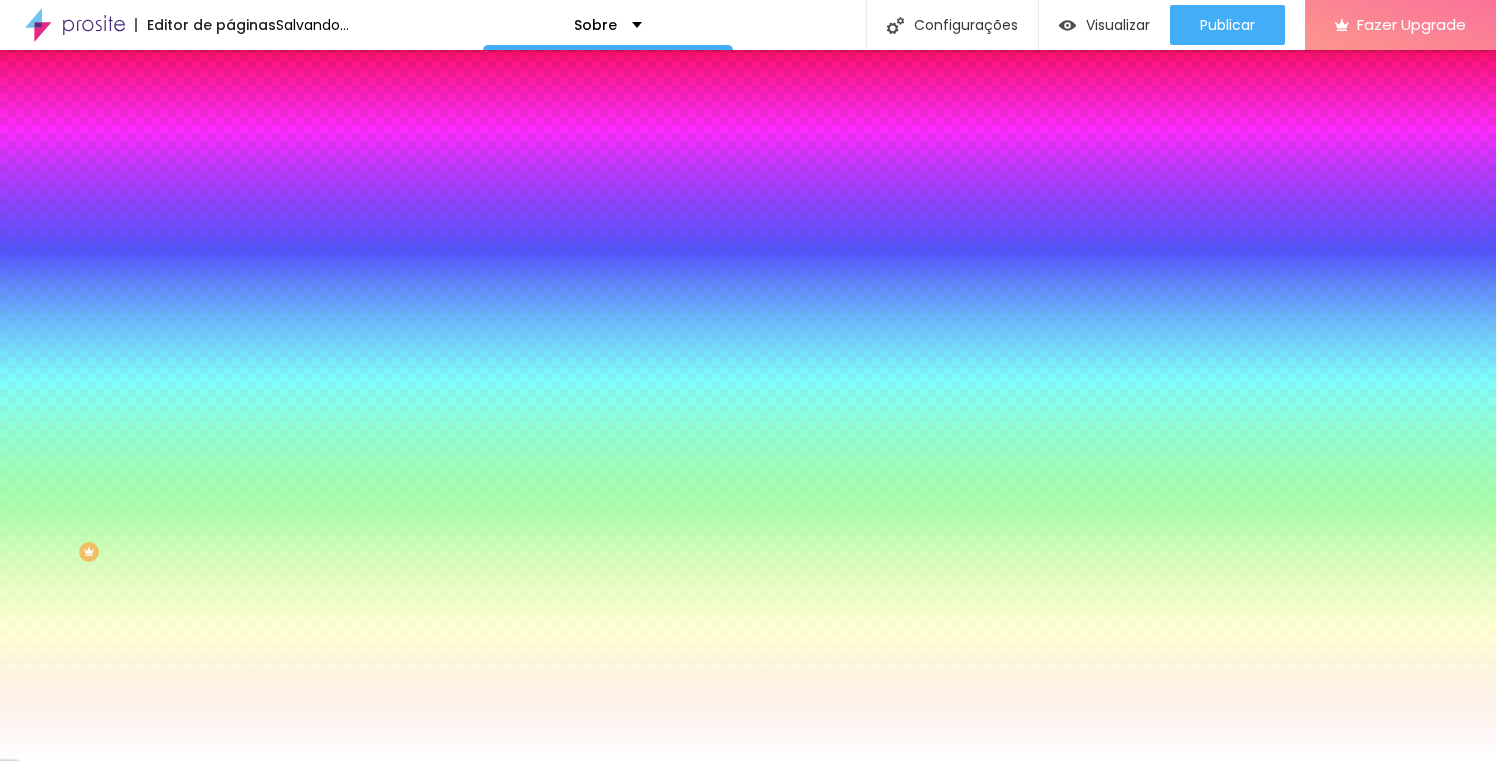 click at bounding box center [244, 270] 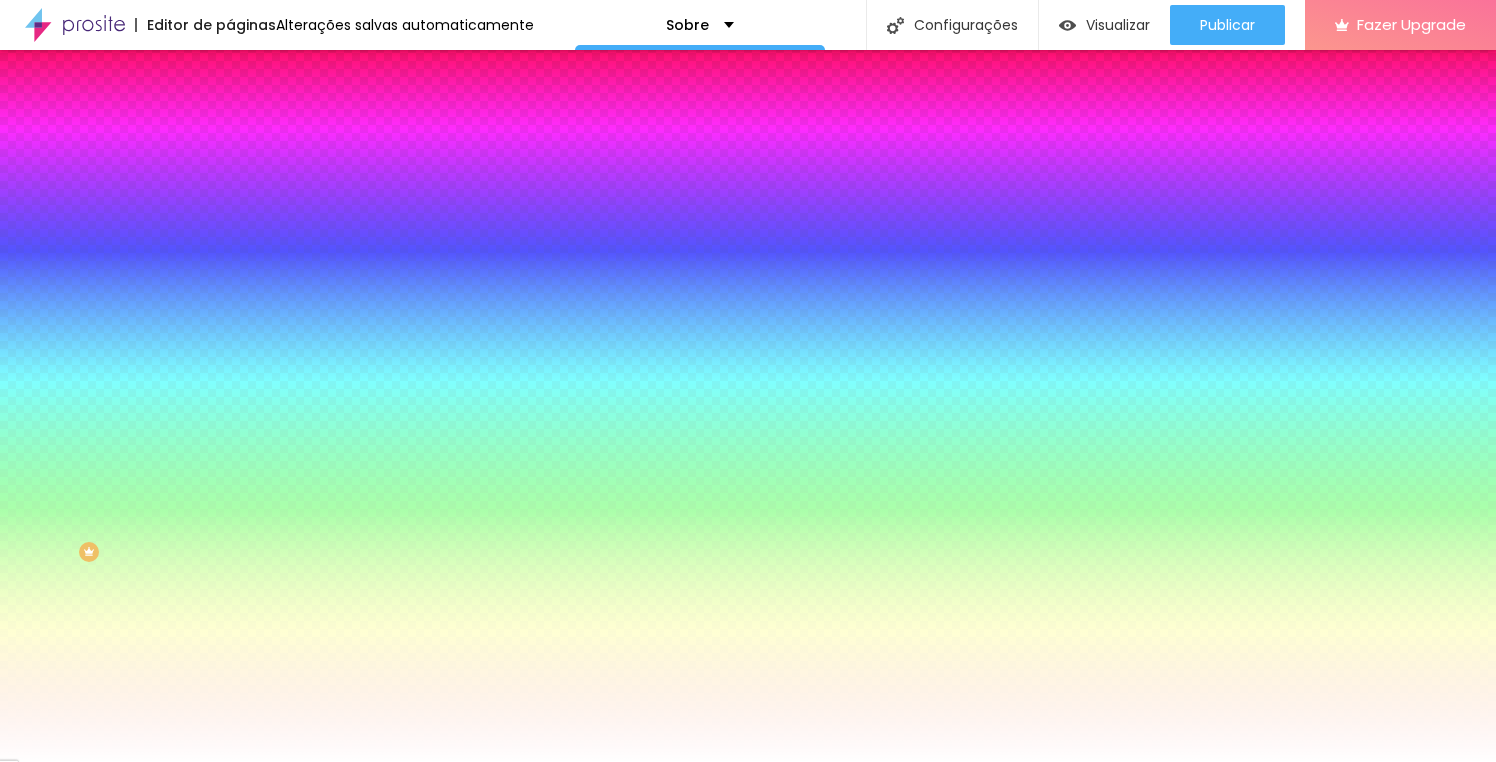 click at bounding box center (244, 178) 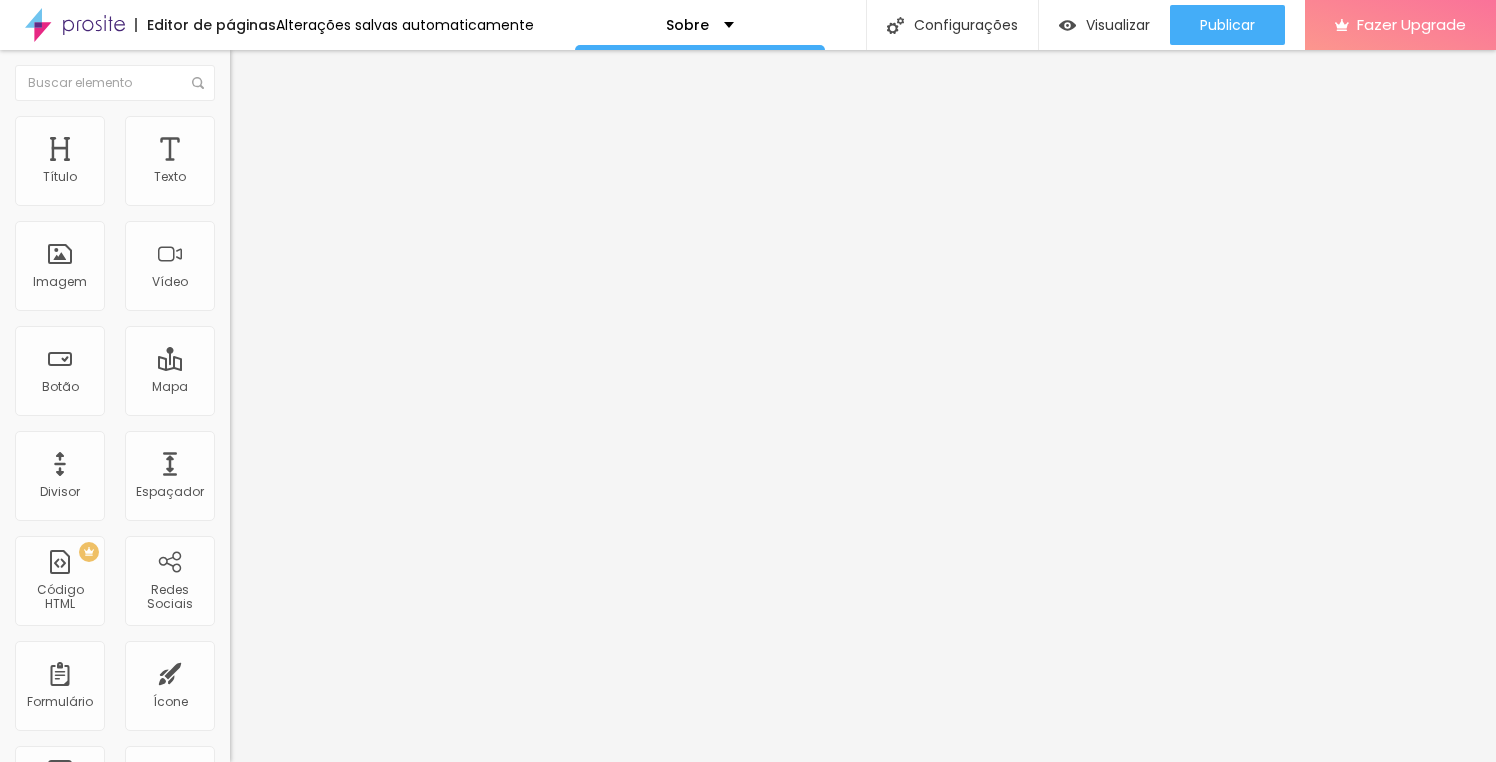 click on "Conteúdo" at bounding box center (345, 106) 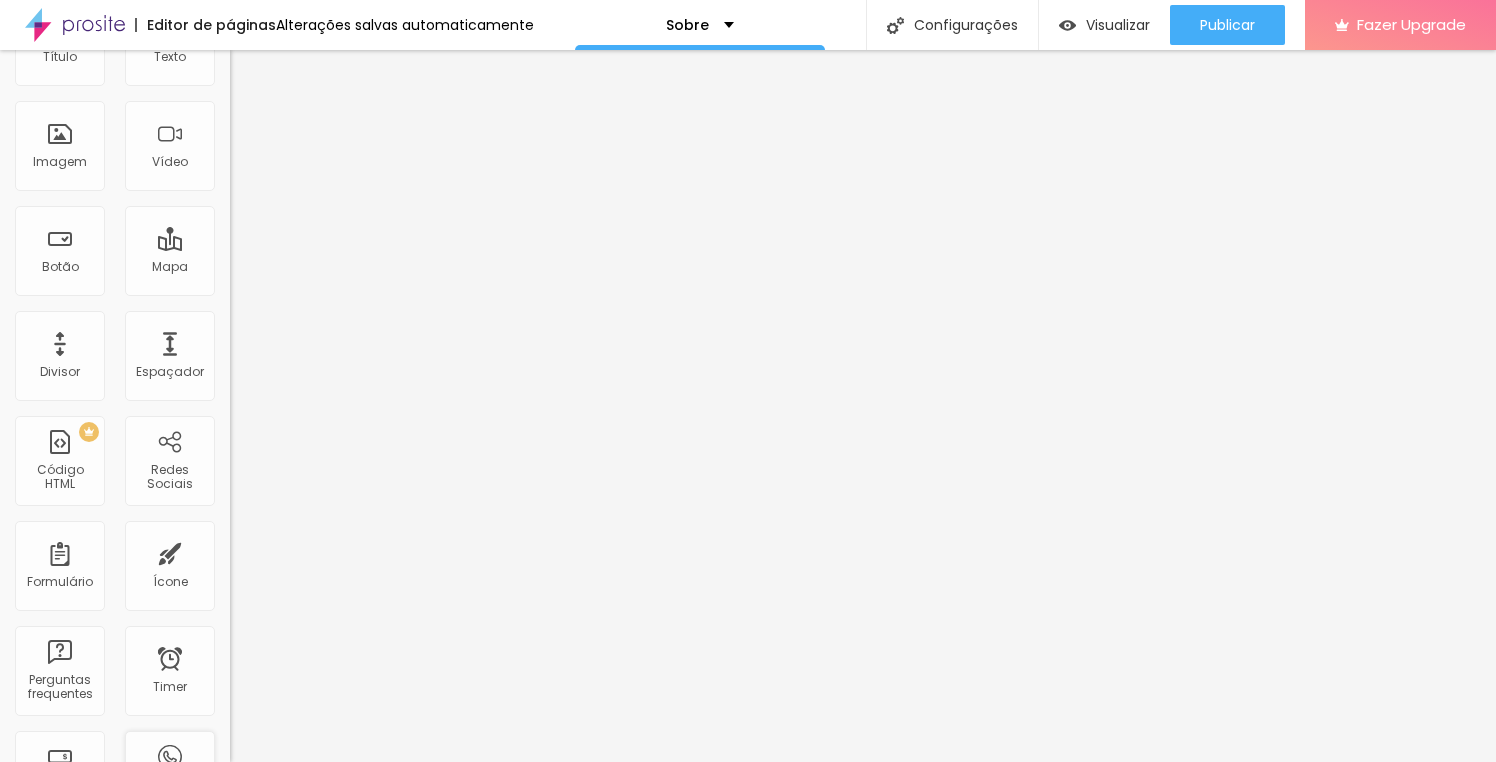 scroll, scrollTop: 454, scrollLeft: 0, axis: vertical 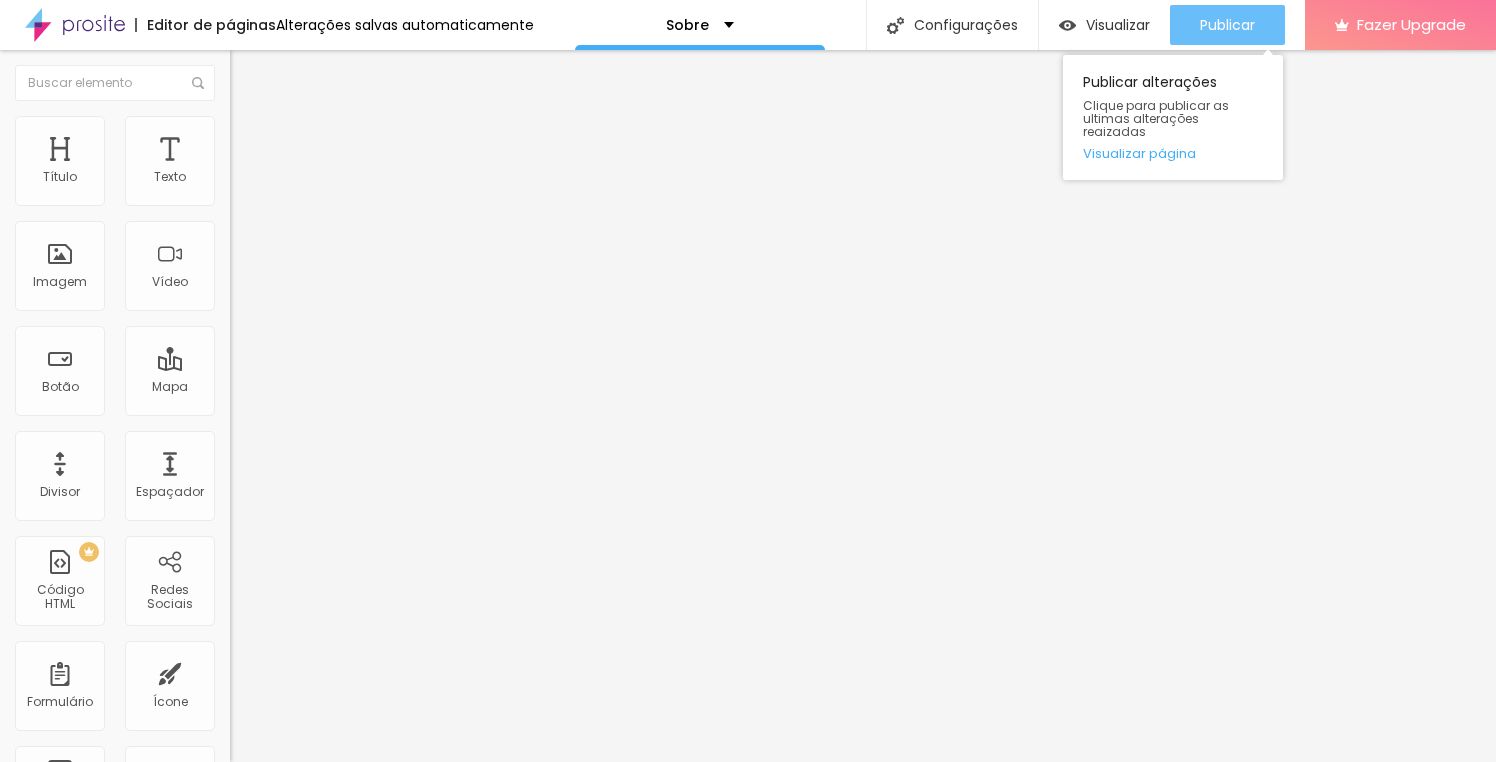 click on "Publicar" at bounding box center (1227, 25) 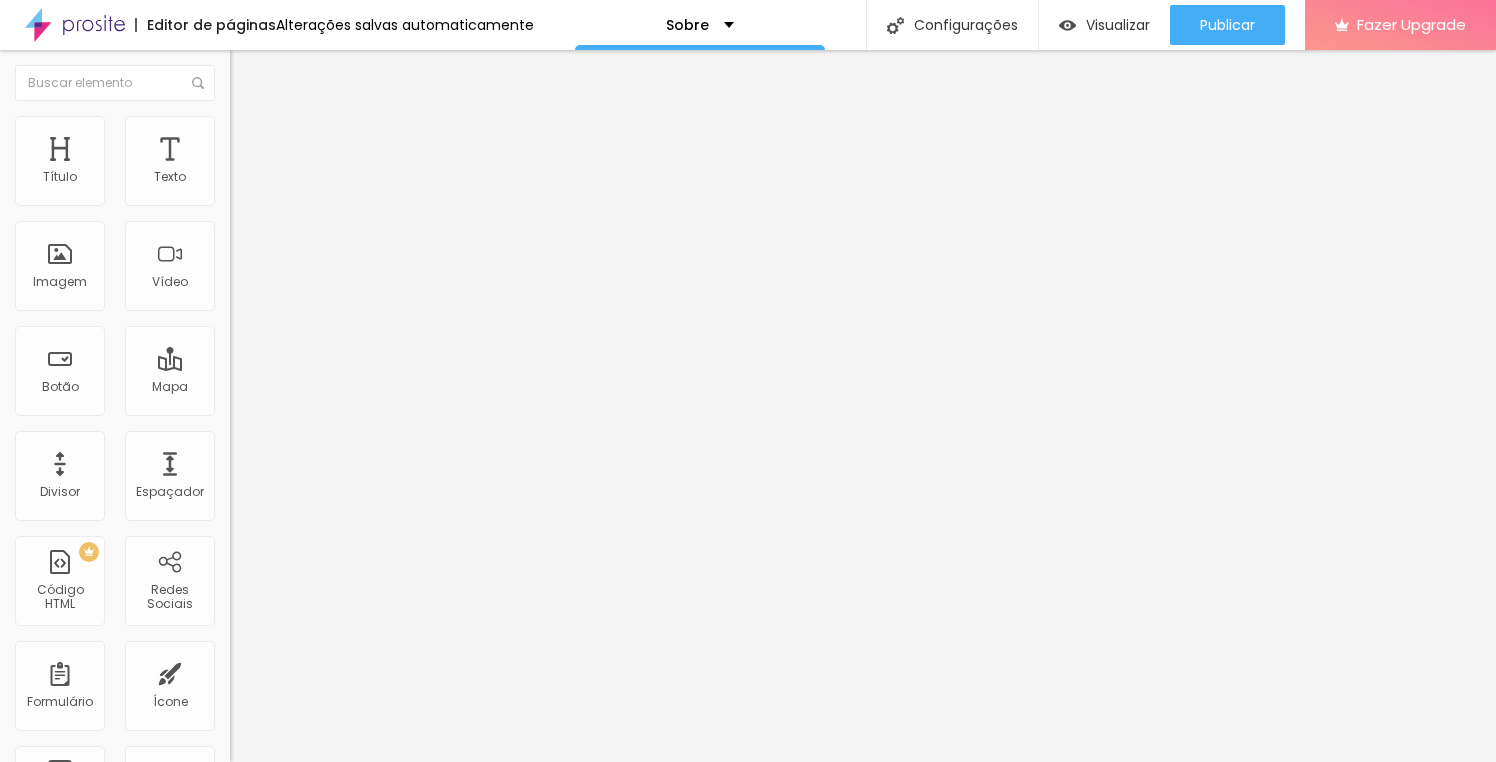 click at bounding box center [75, 25] 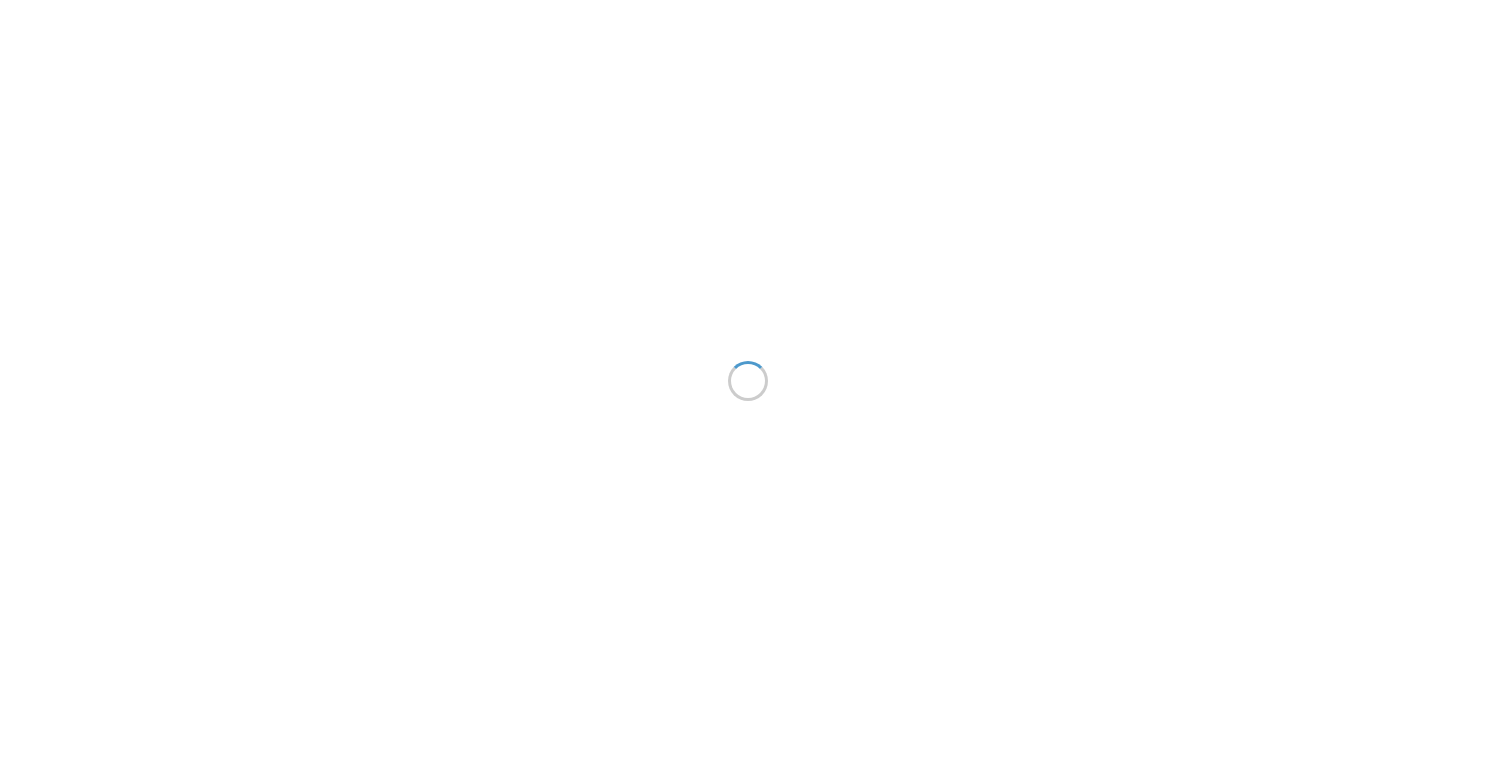 scroll, scrollTop: 0, scrollLeft: 0, axis: both 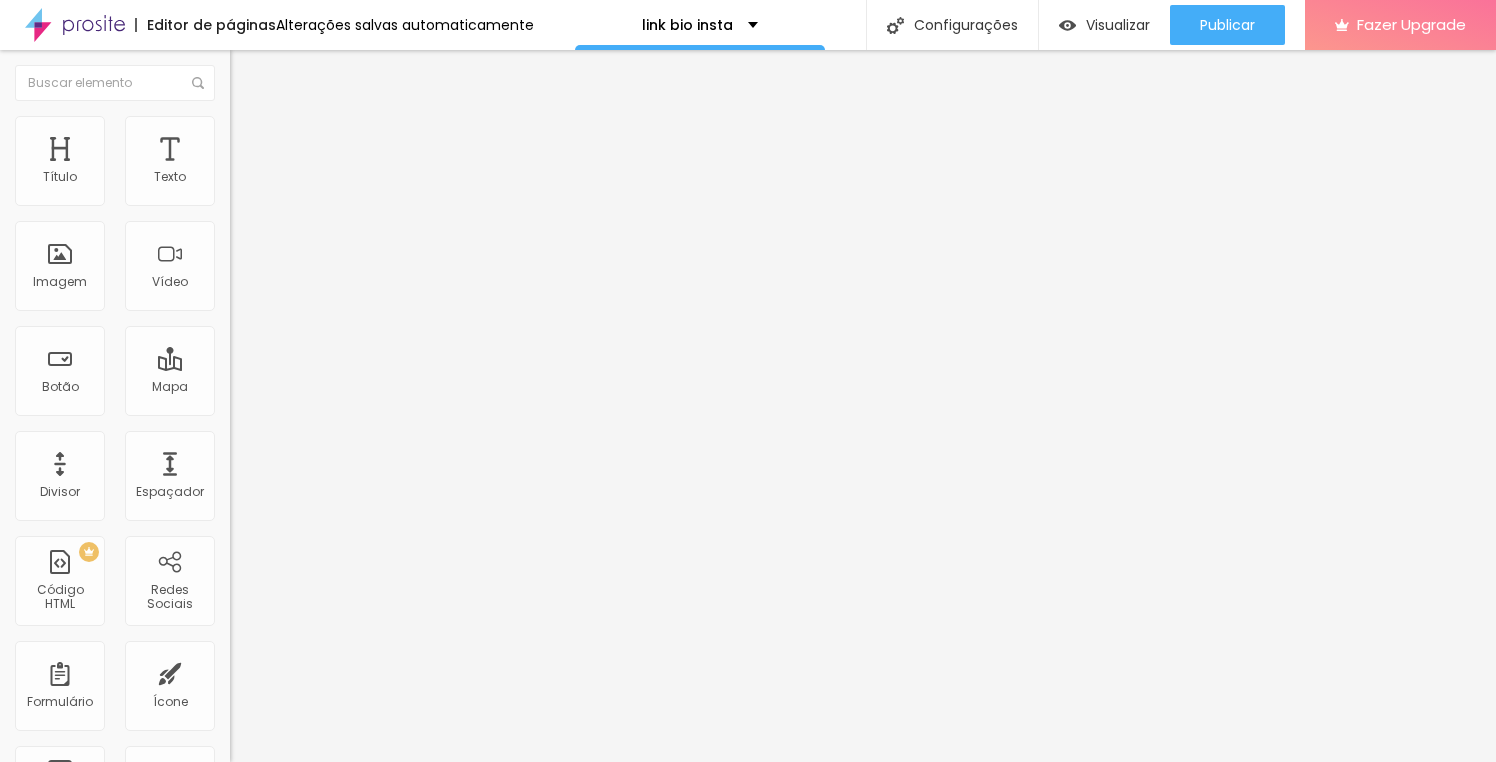 click on "Trocar imagem" at bounding box center (284, 163) 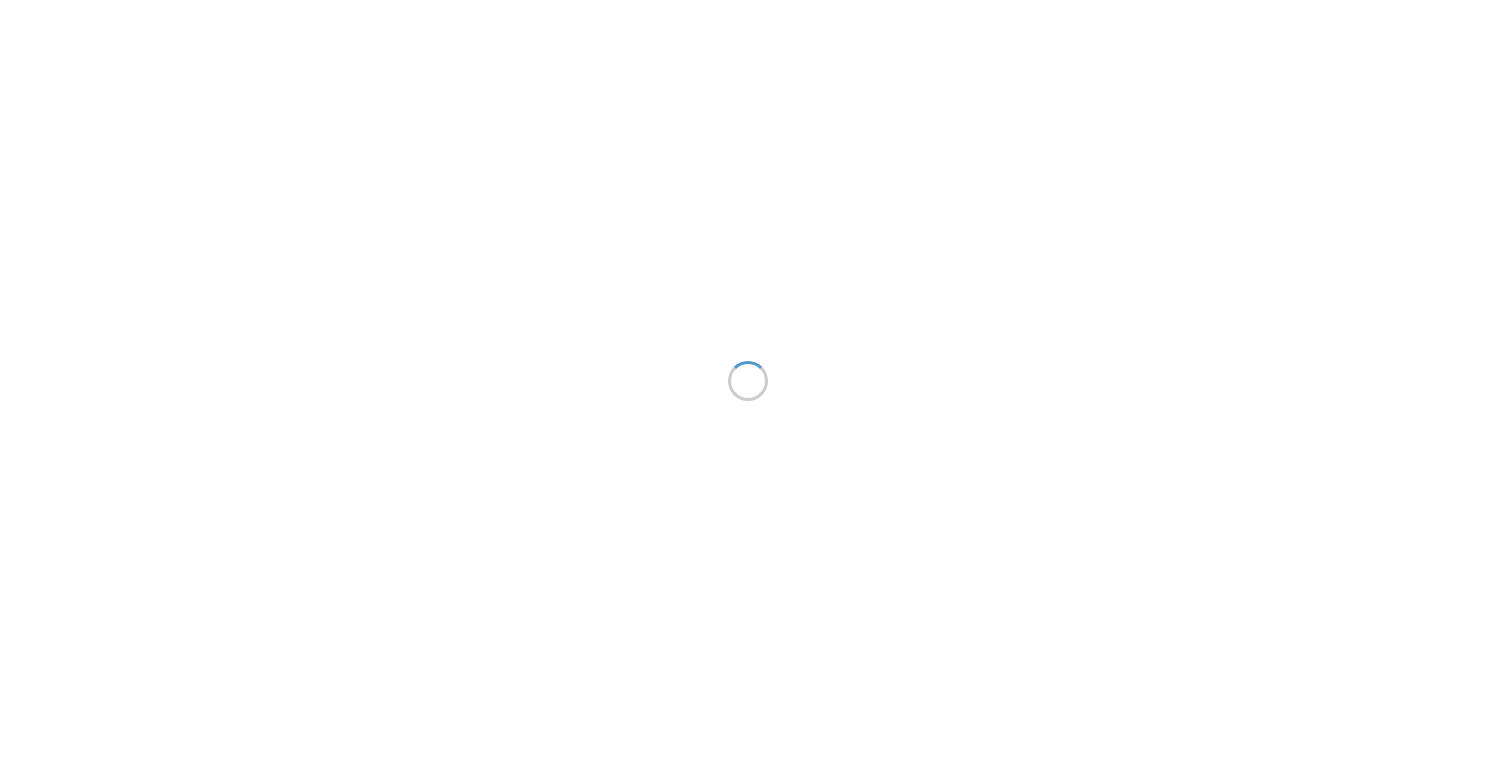 scroll, scrollTop: 0, scrollLeft: 0, axis: both 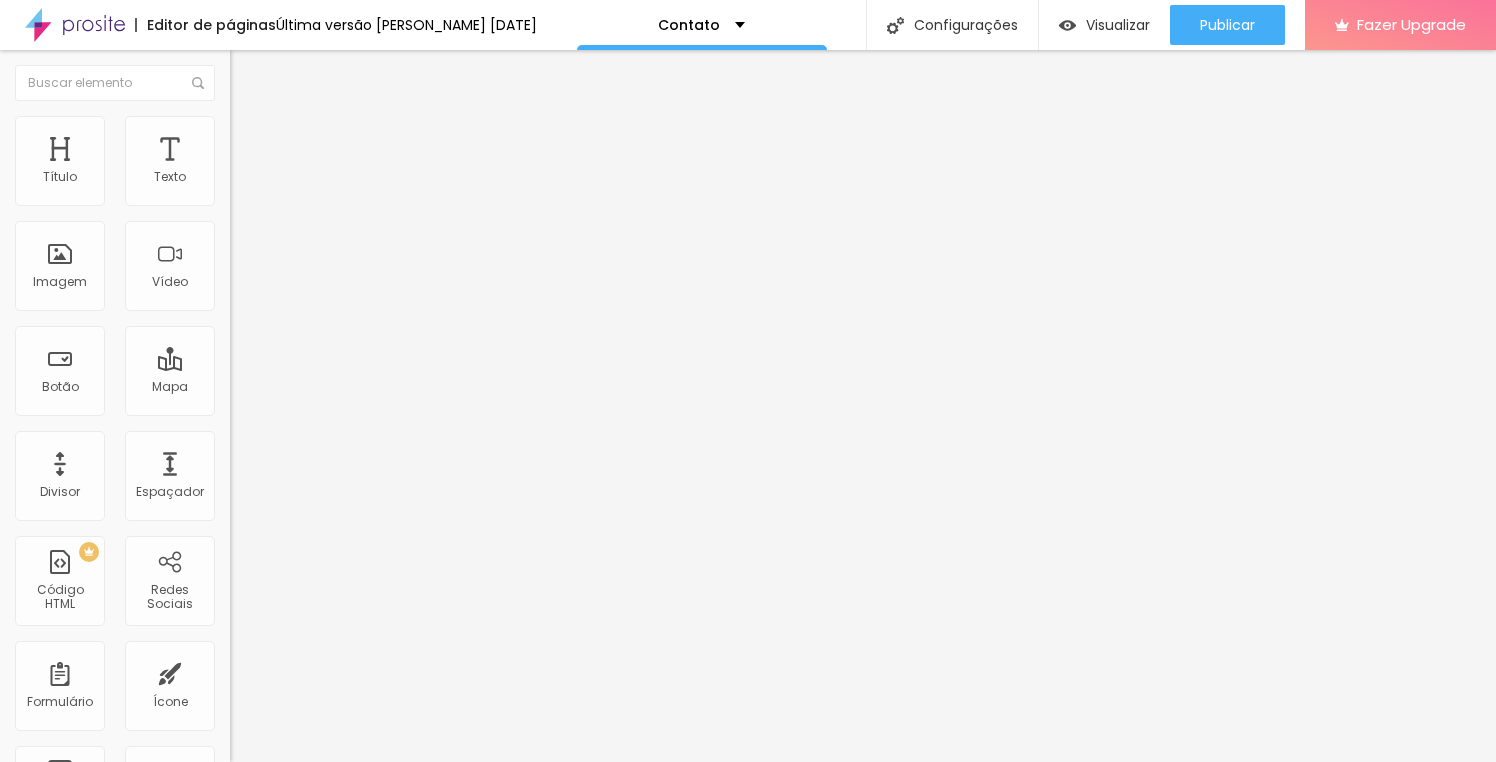 click on "MORRINHOS MOTO FAMA" at bounding box center [350, 178] 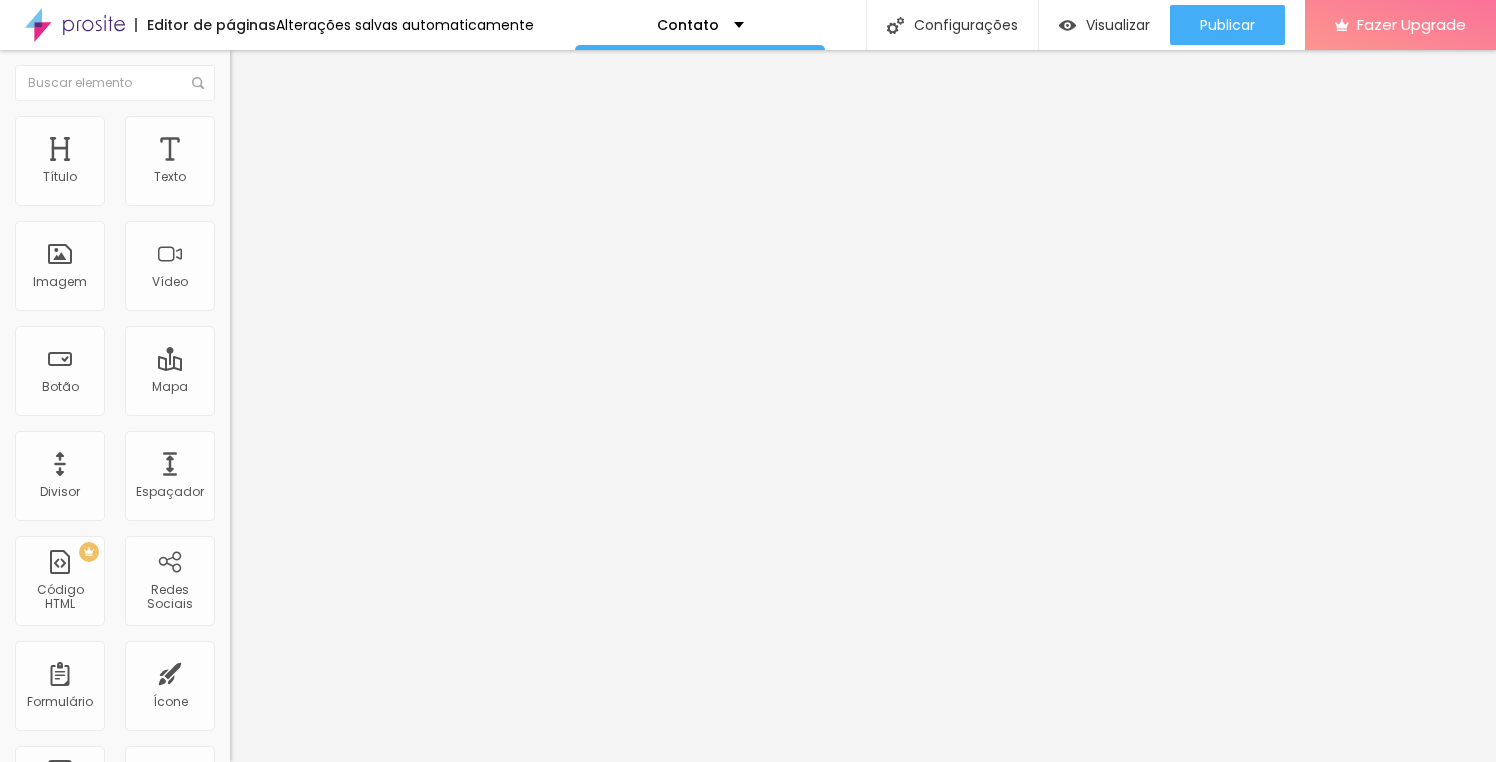type on "[PERSON_NAME] Foto" 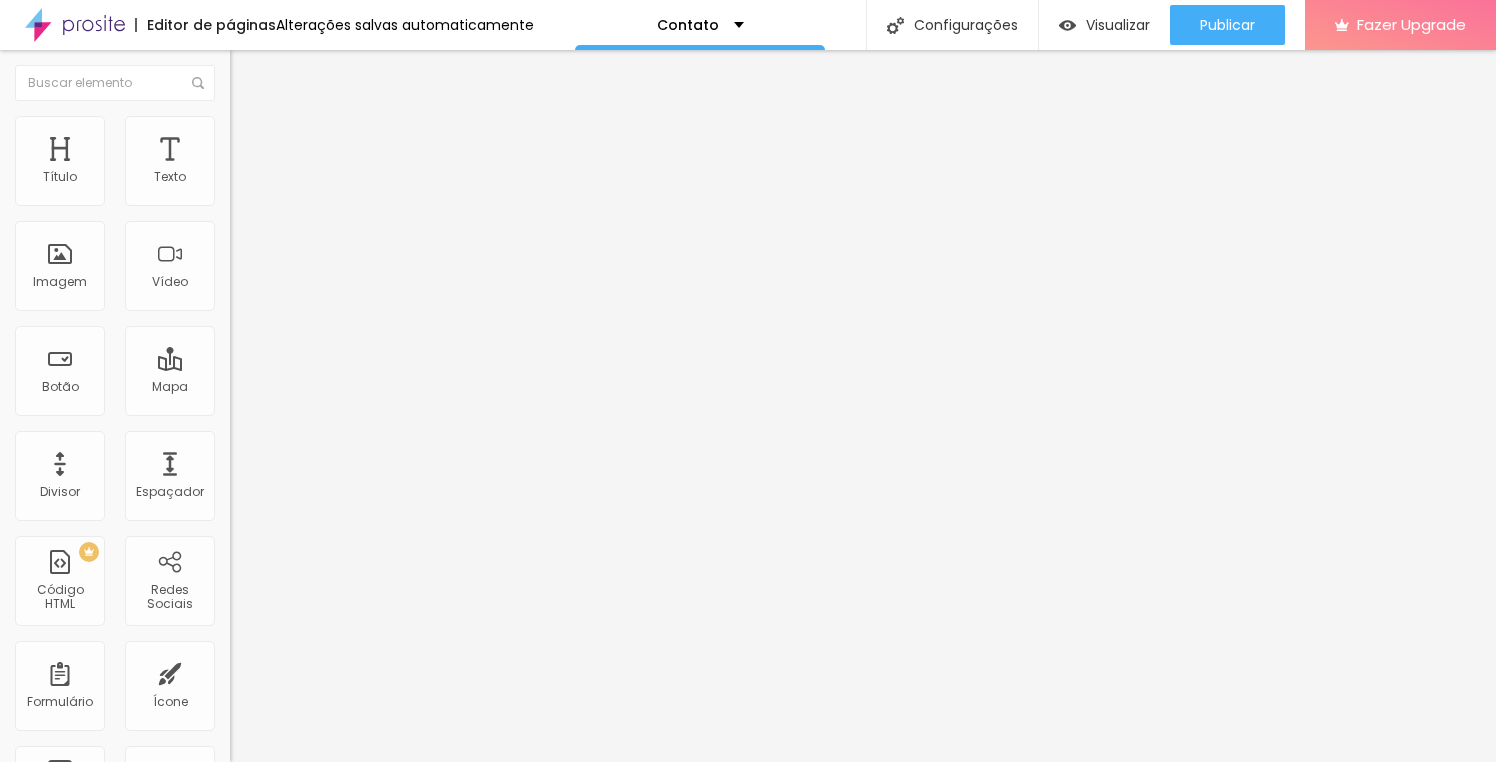 click at bounding box center [239, 125] 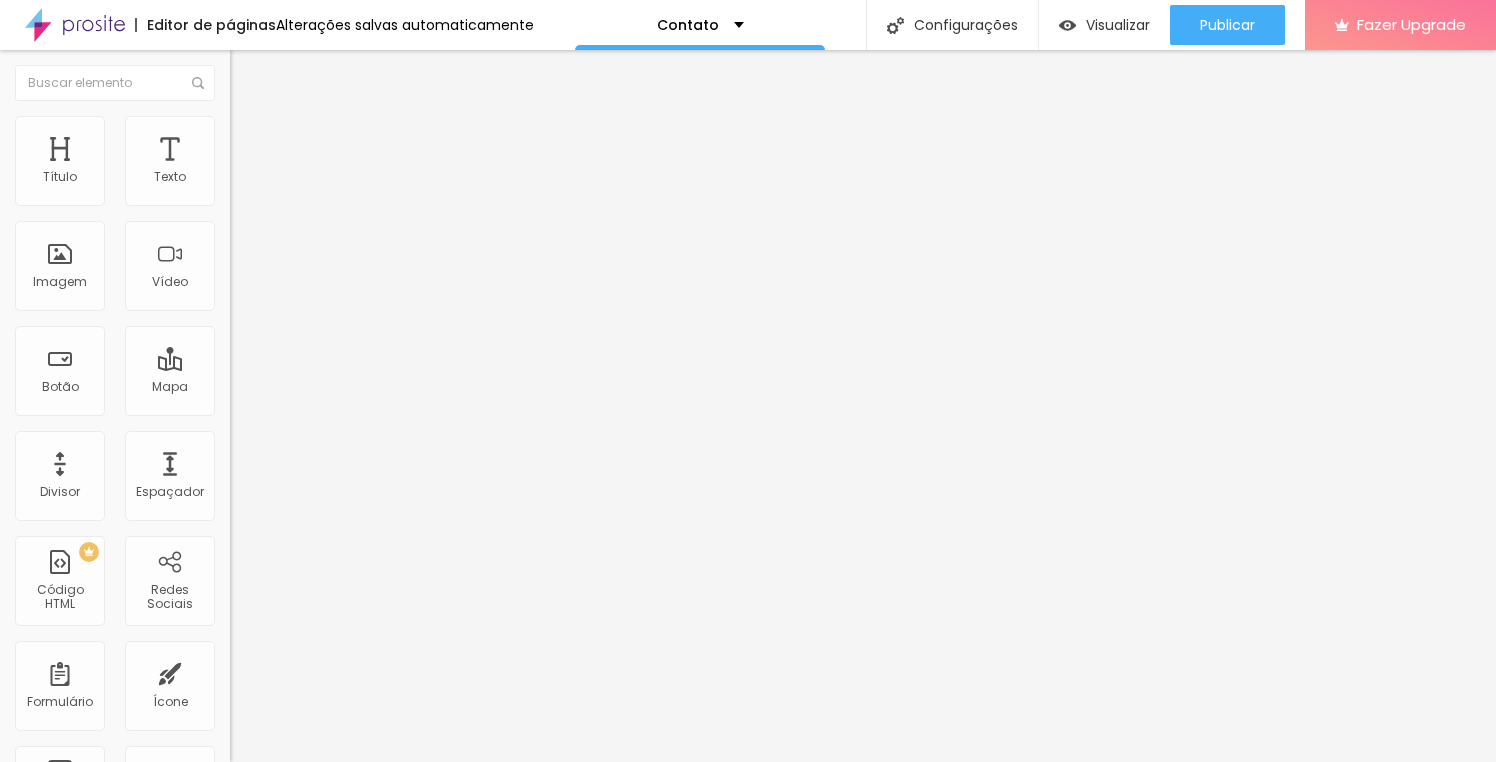 click on "Avançado" at bounding box center (345, 146) 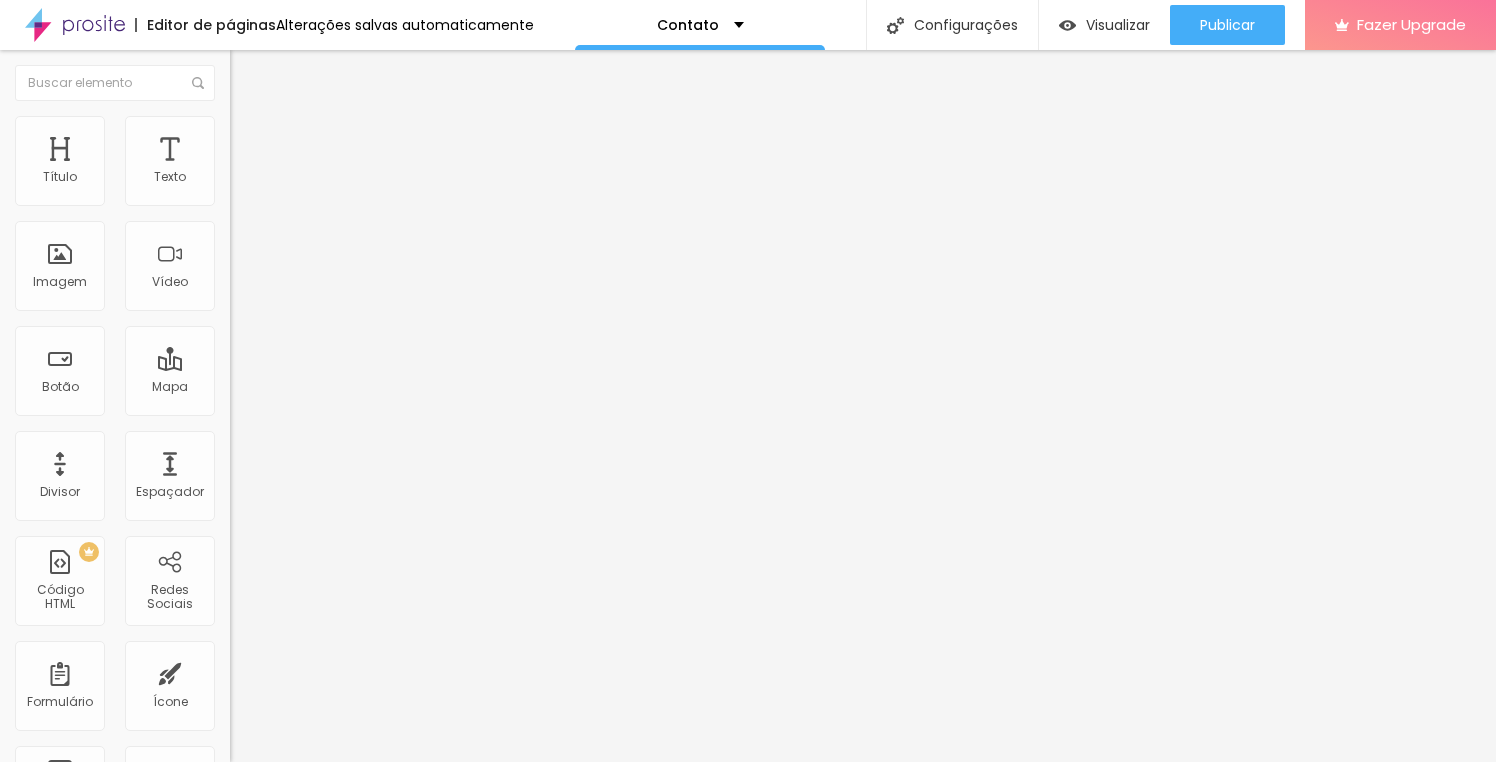 click at bounding box center [253, 73] 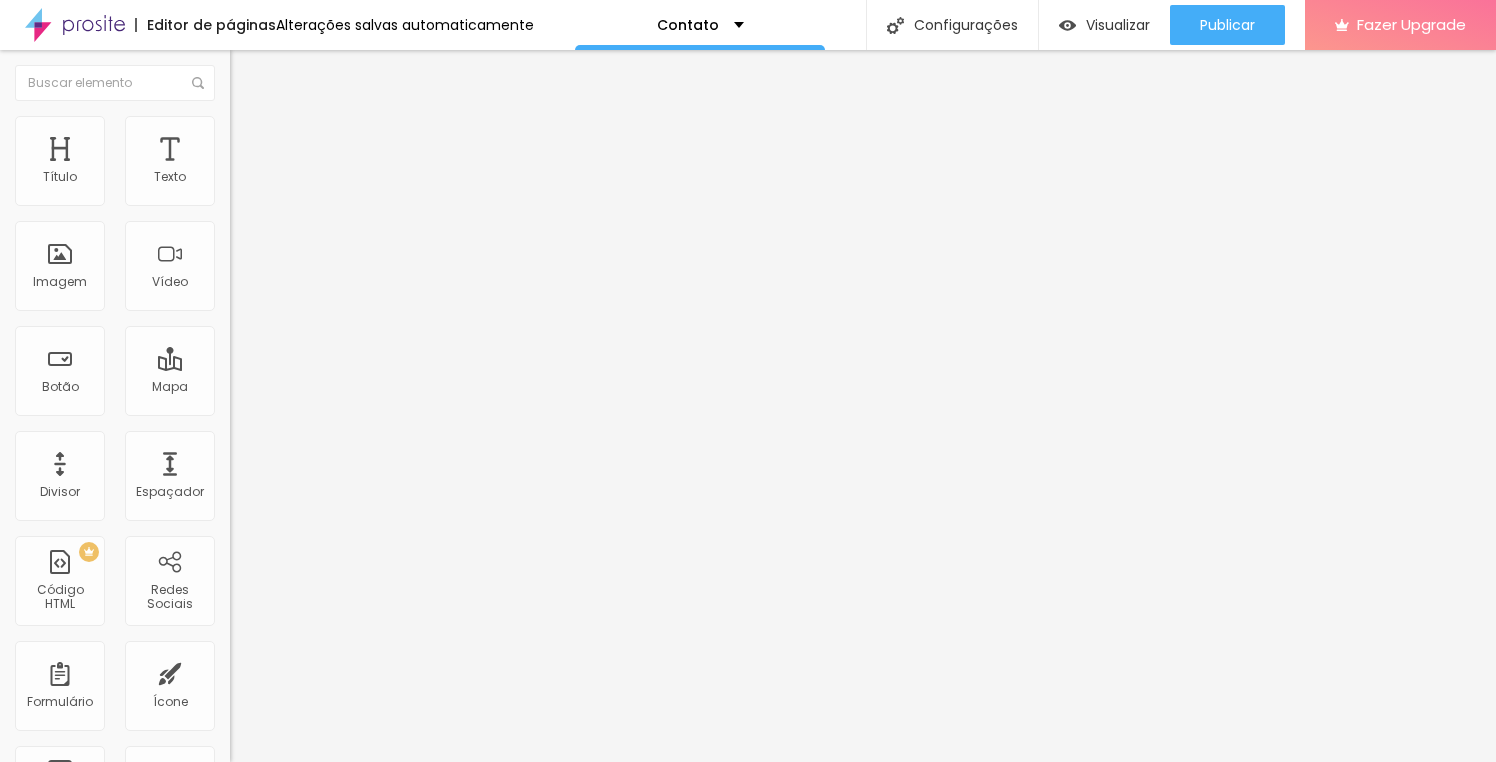 click at bounding box center [237, 264] 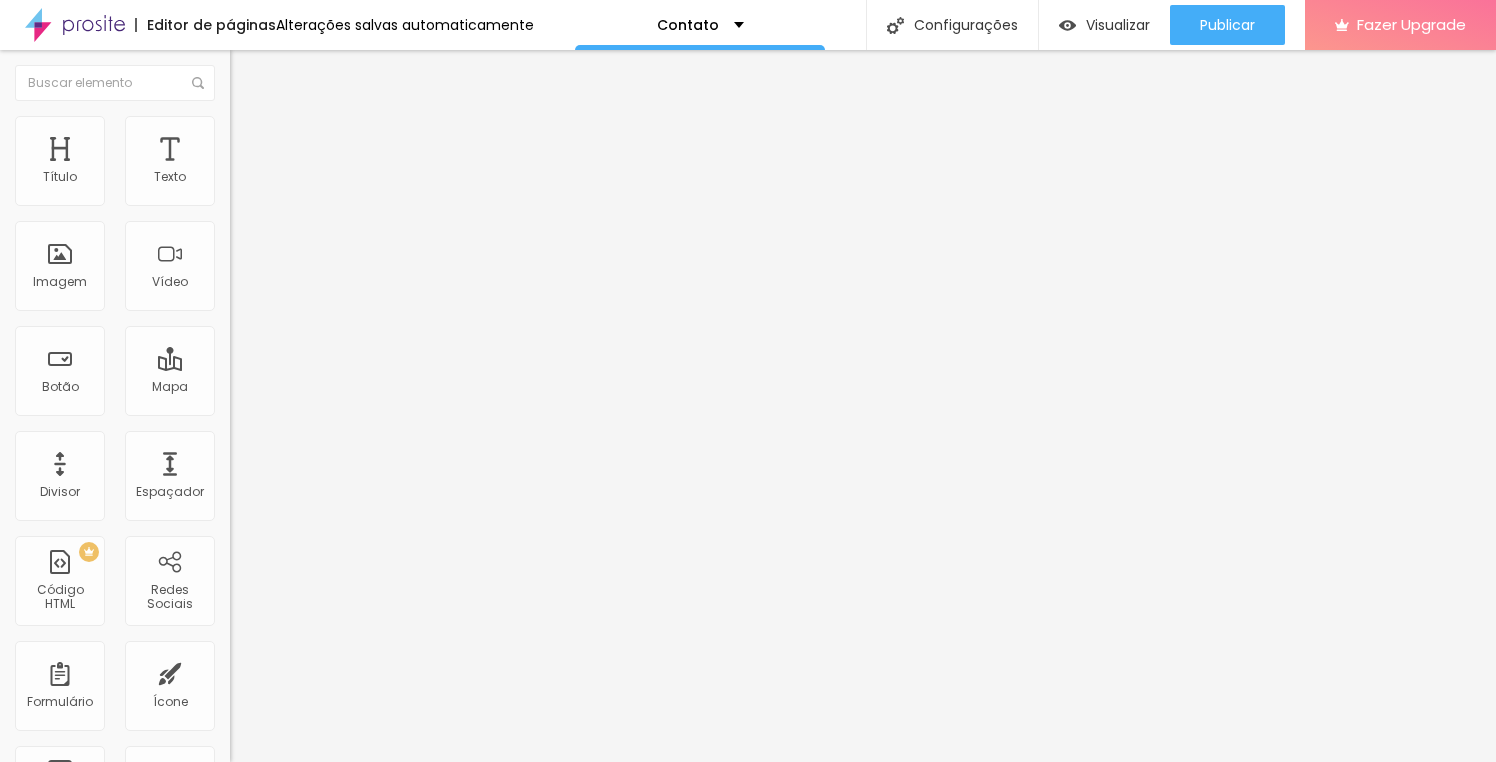 type on "17" 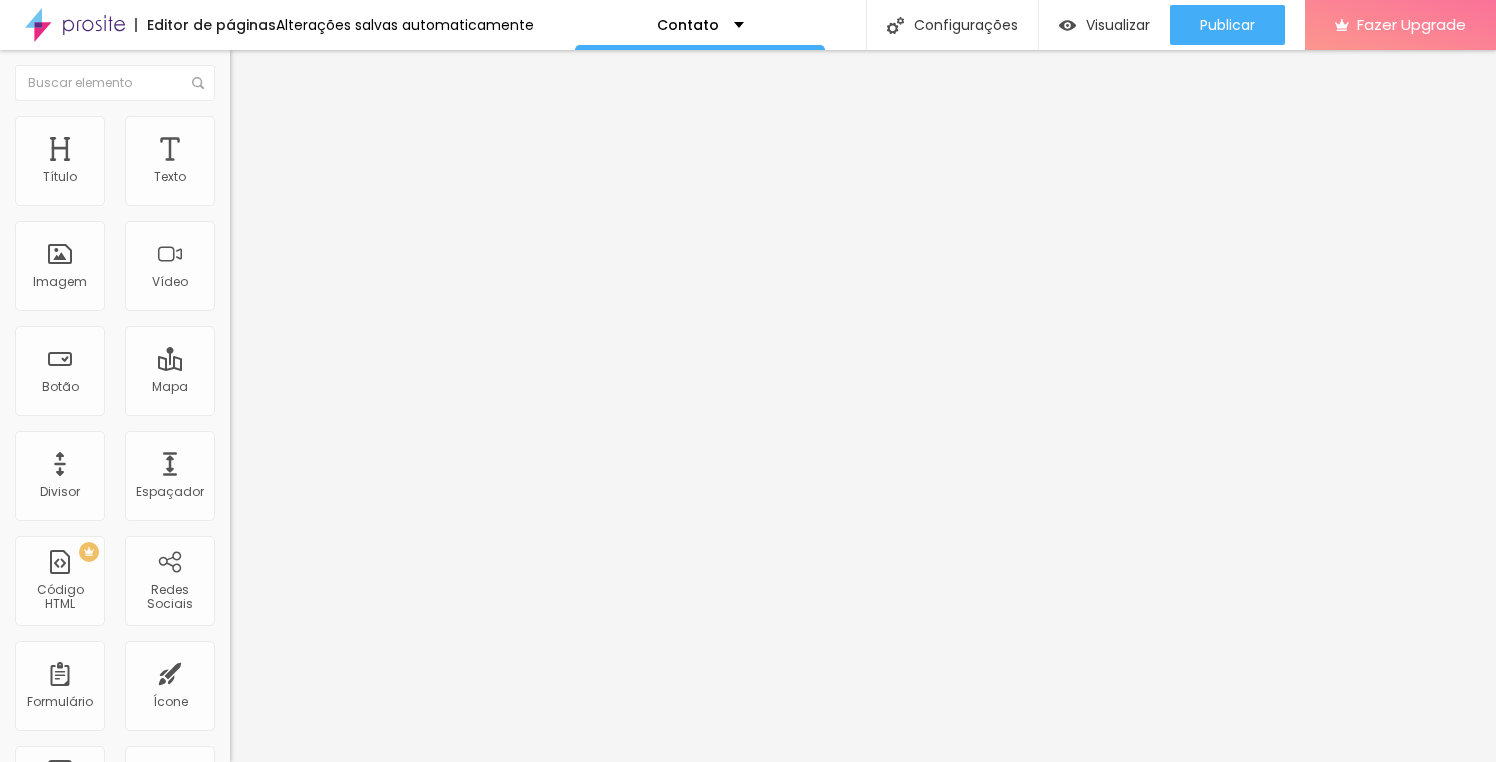 type on "17" 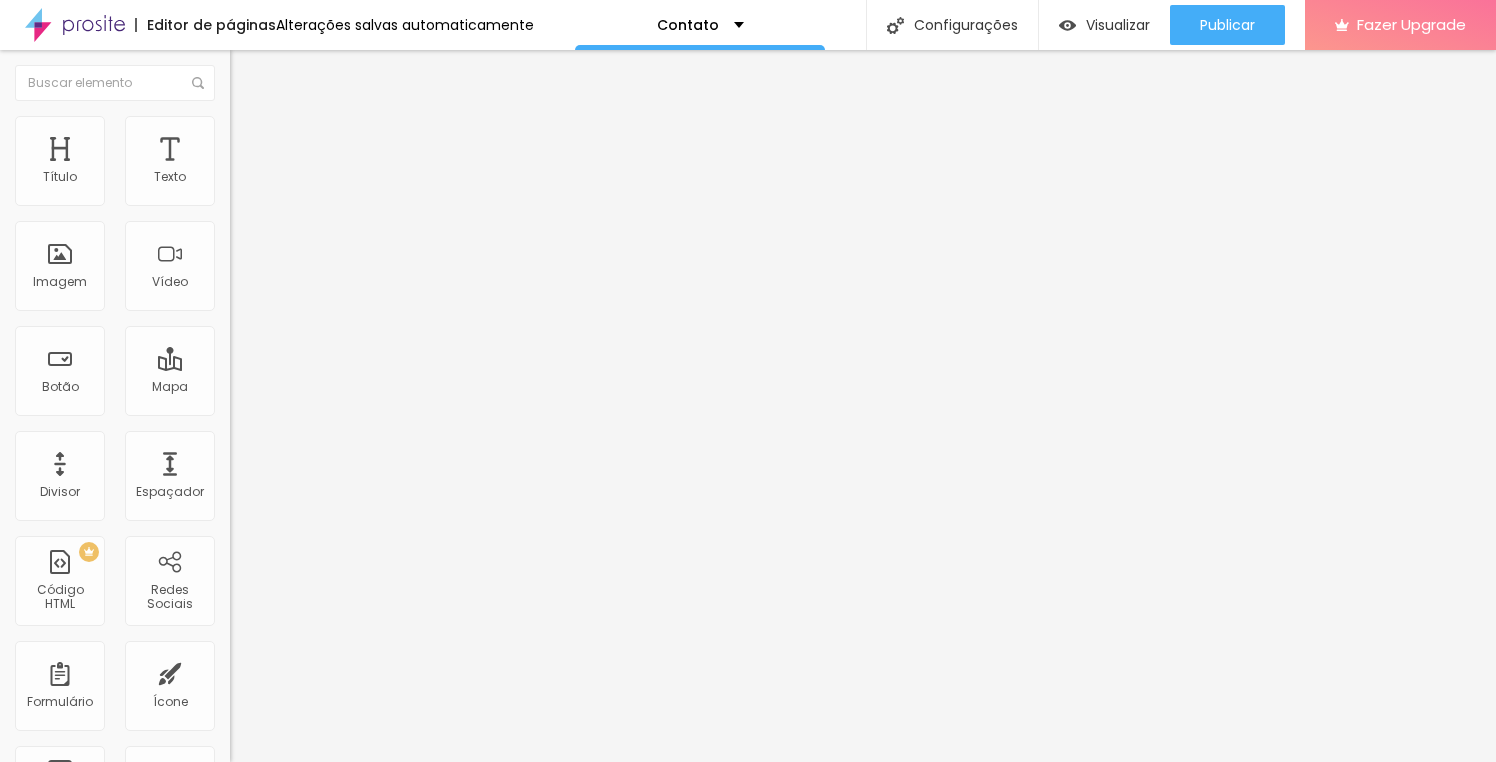 type on "17" 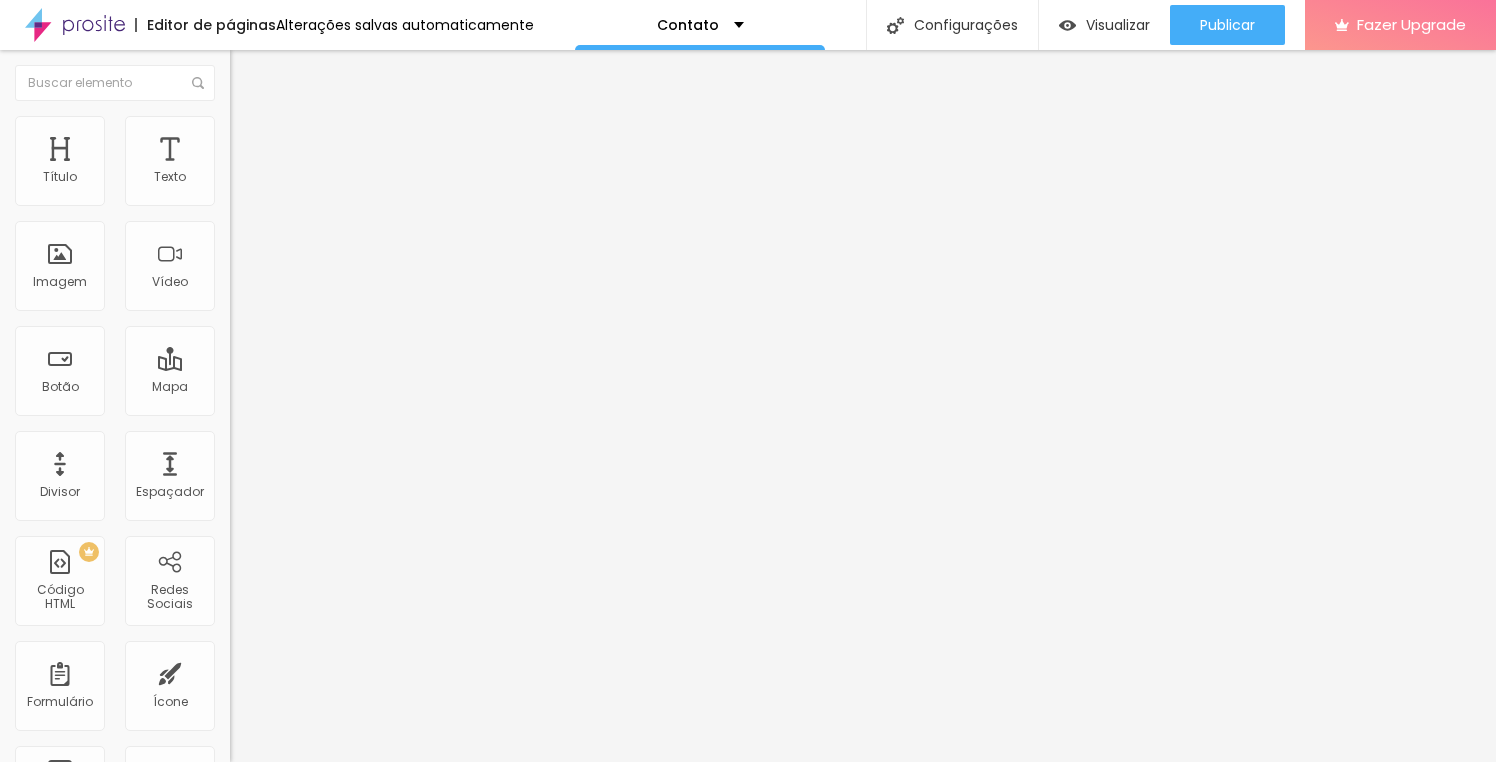 type on "17" 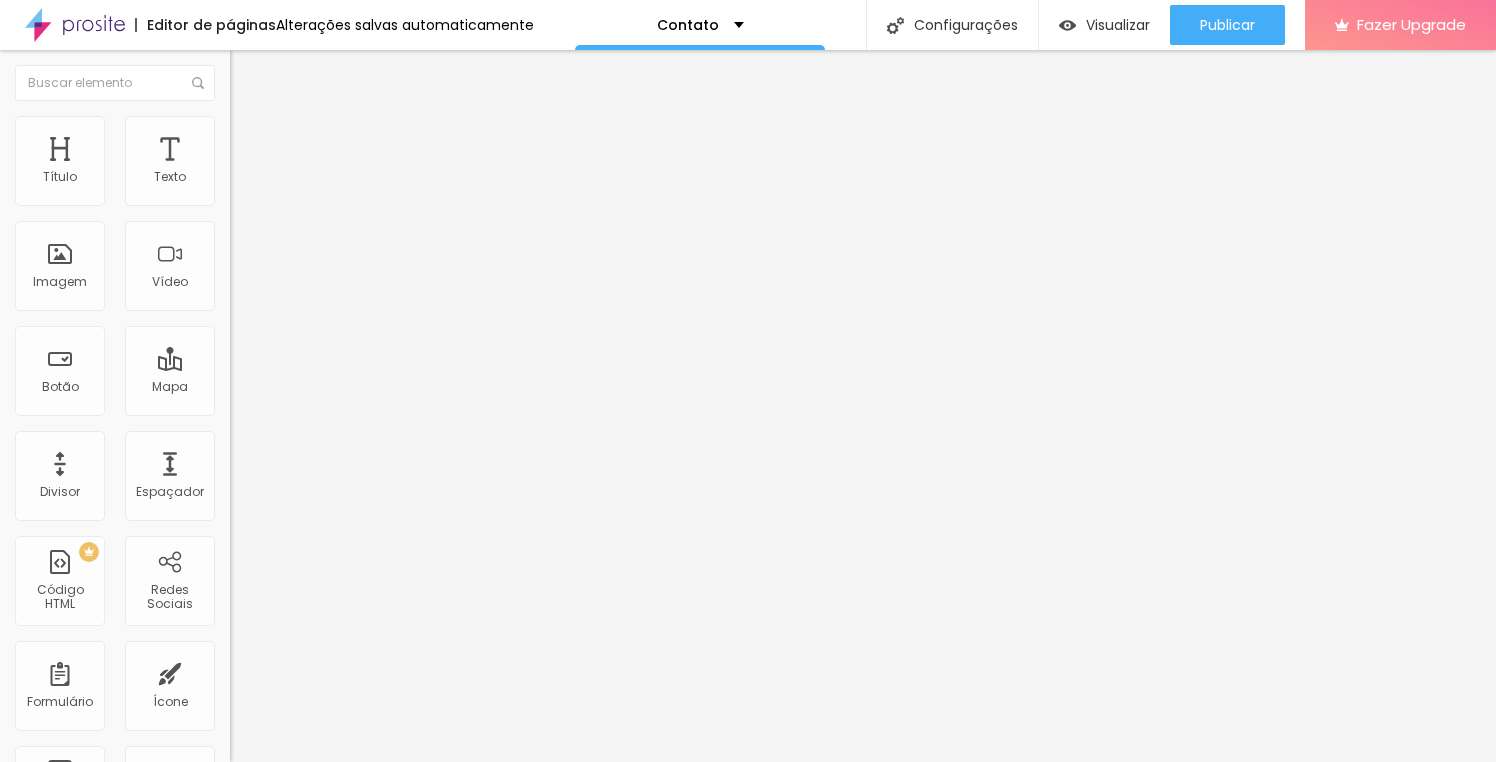 type on "16" 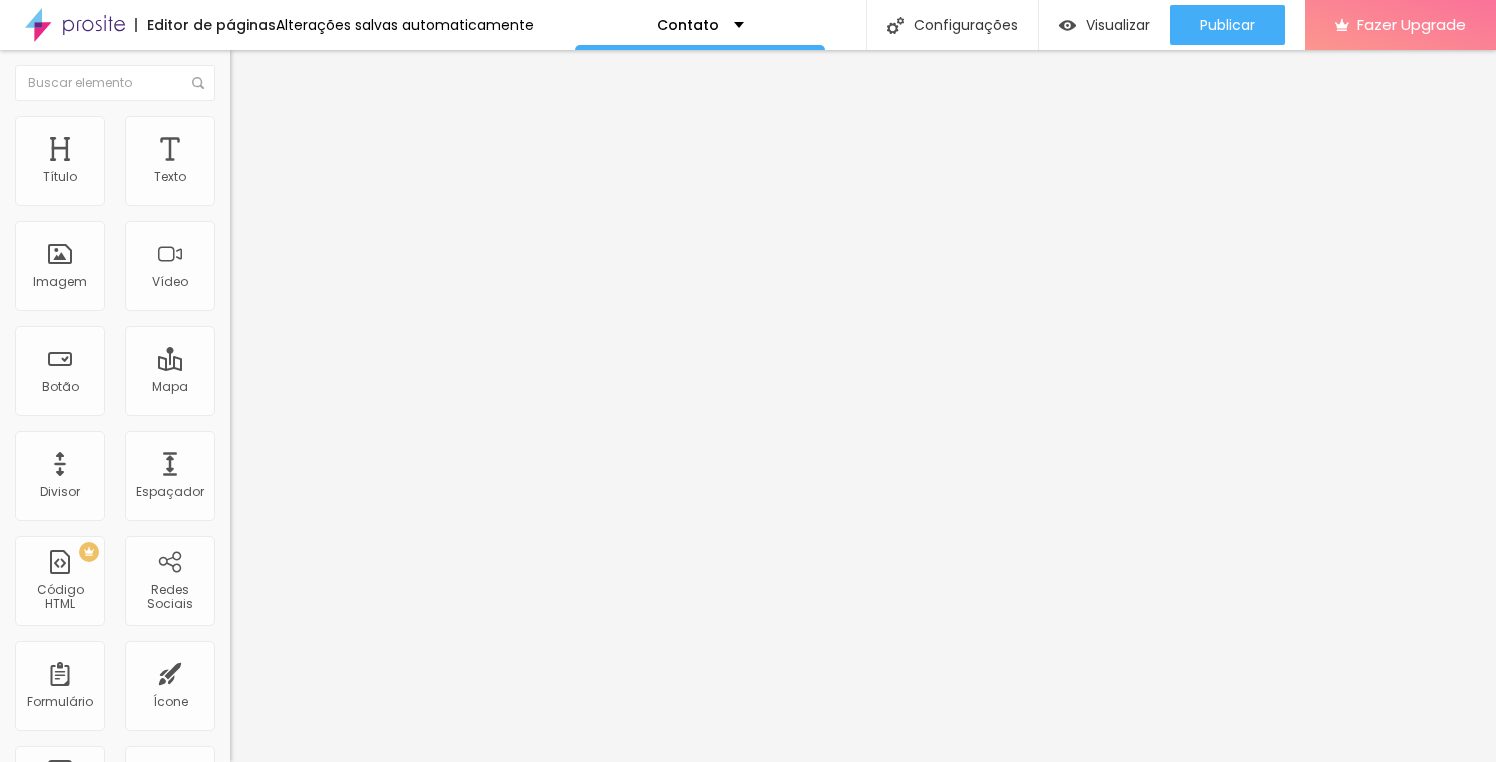 type on "16" 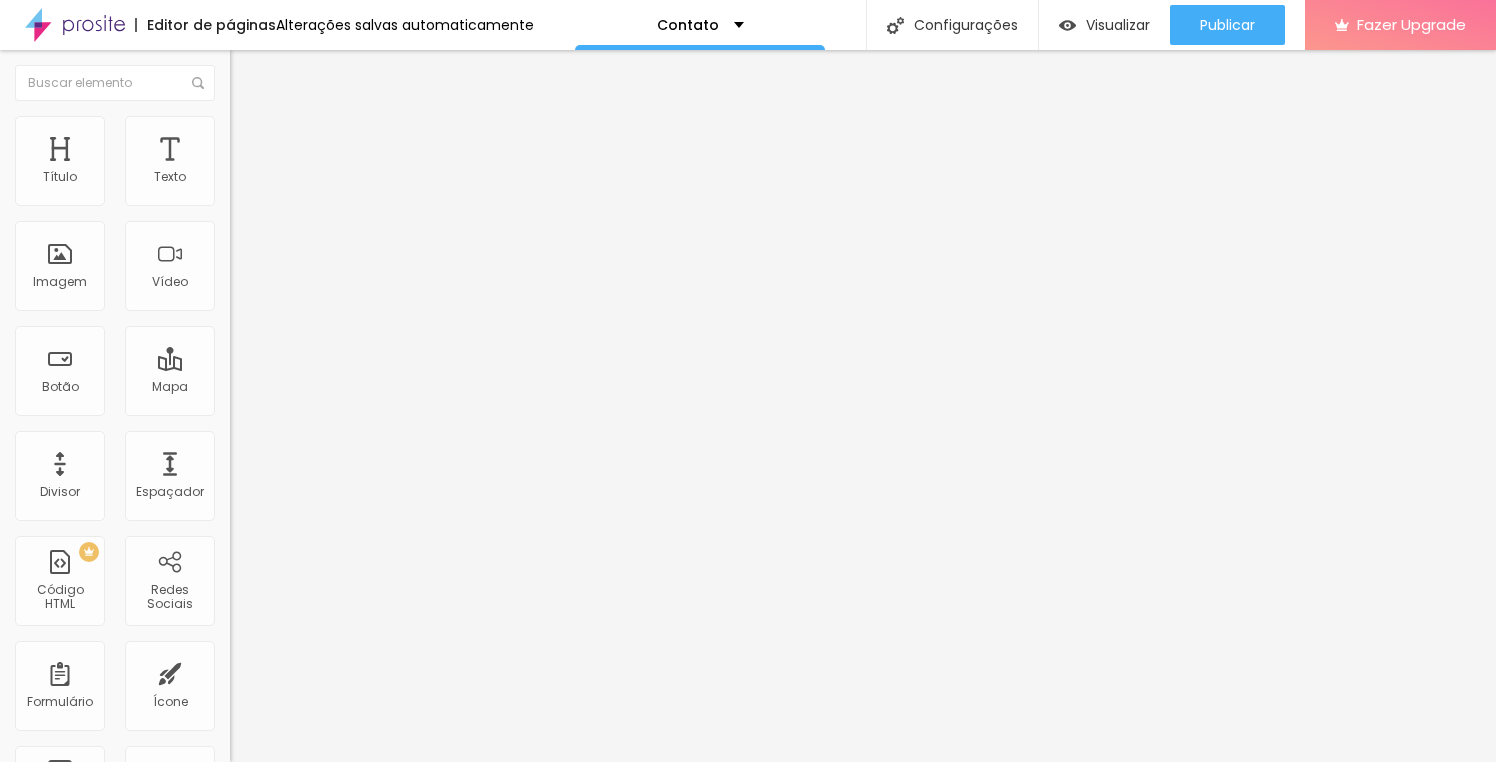 type on "15" 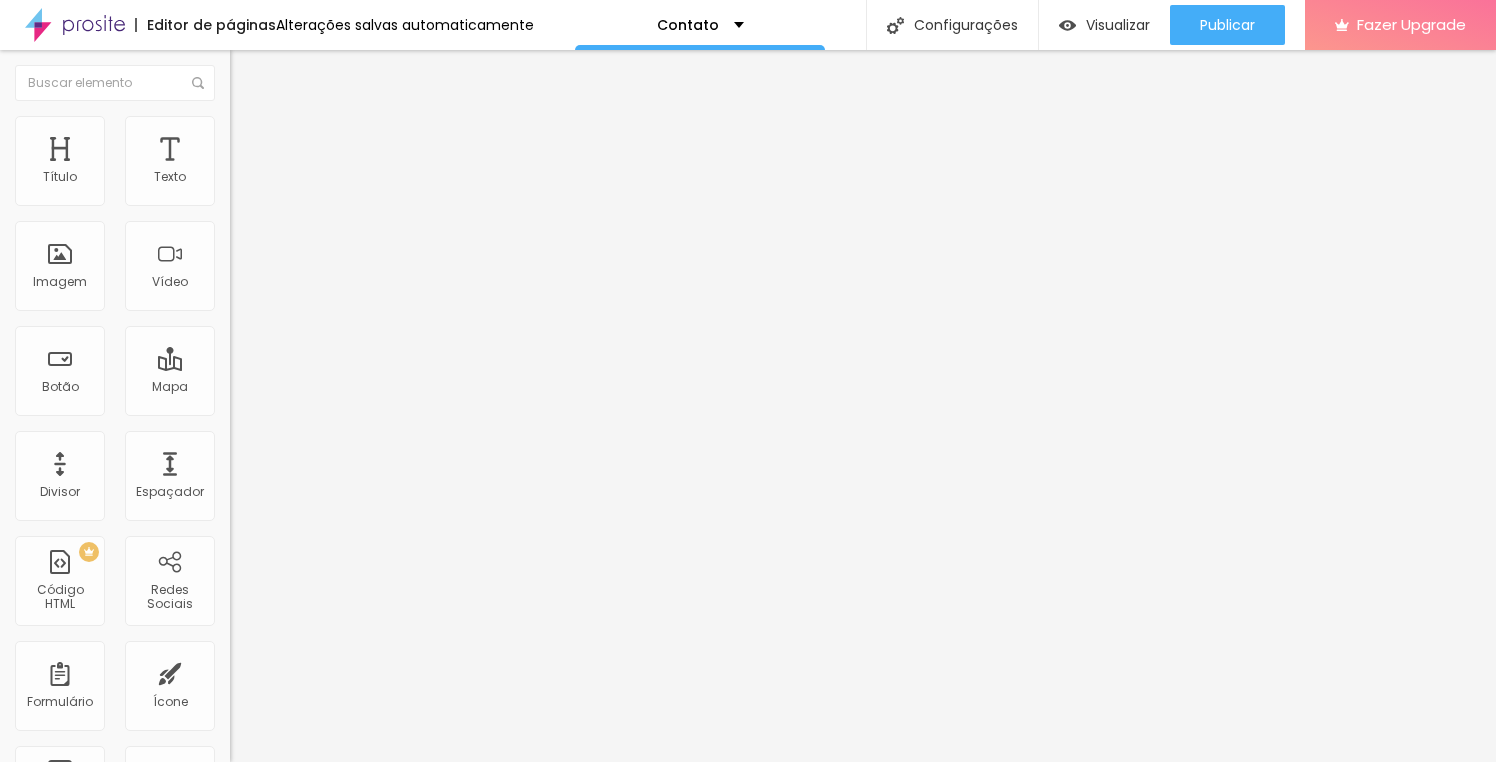 type on "15" 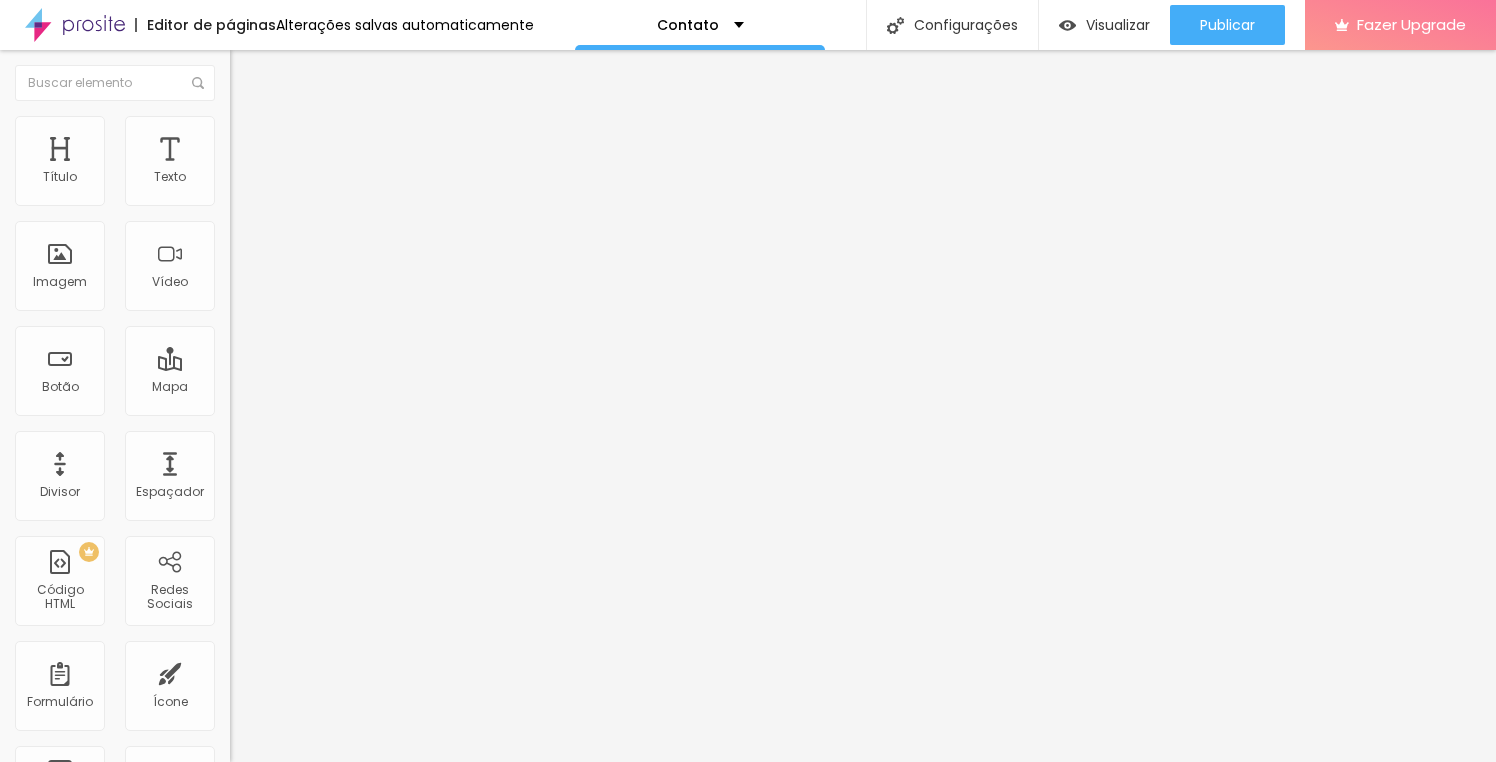 drag, startPoint x: 125, startPoint y: 311, endPoint x: 109, endPoint y: 311, distance: 16 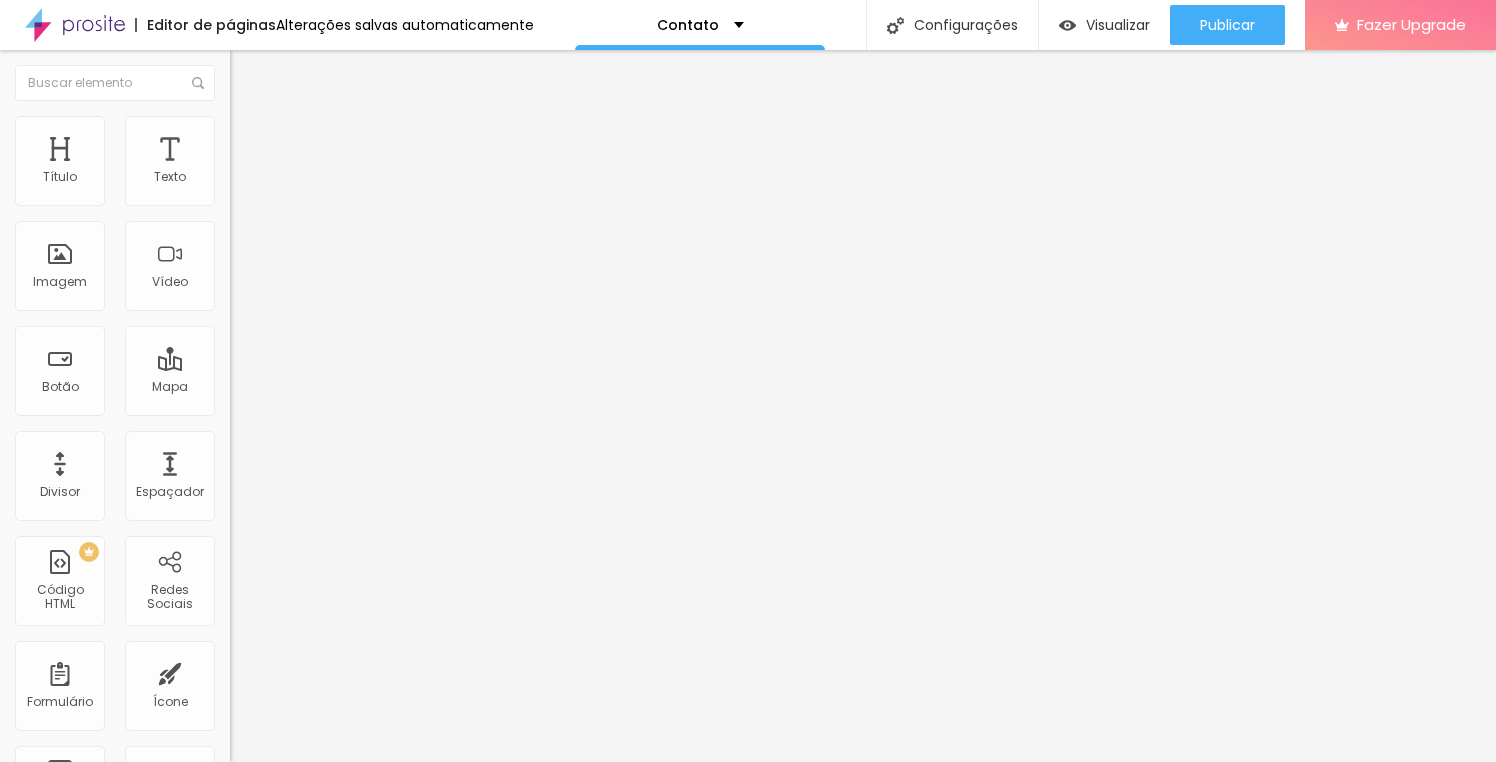 type on "15" 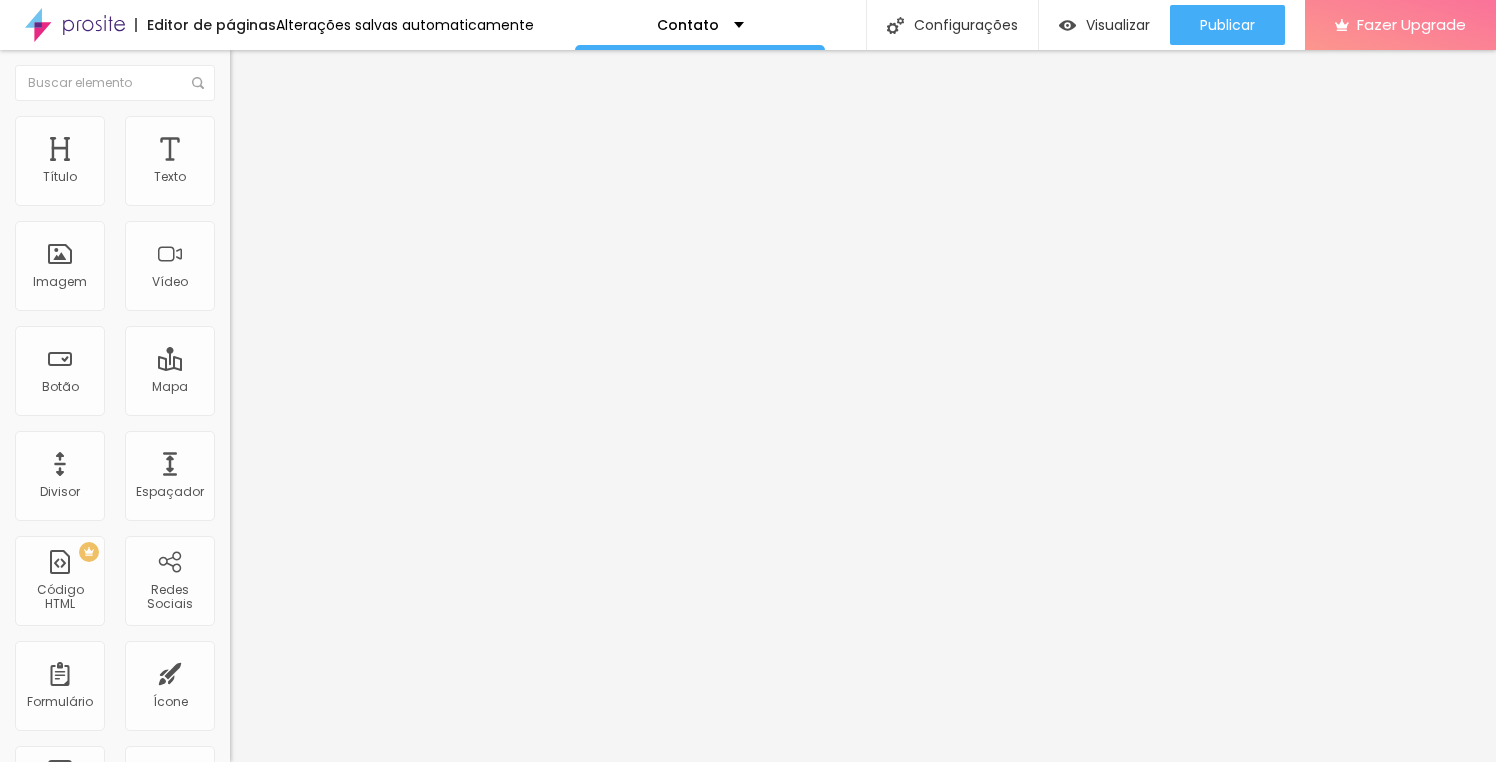 click at bounding box center (239, 145) 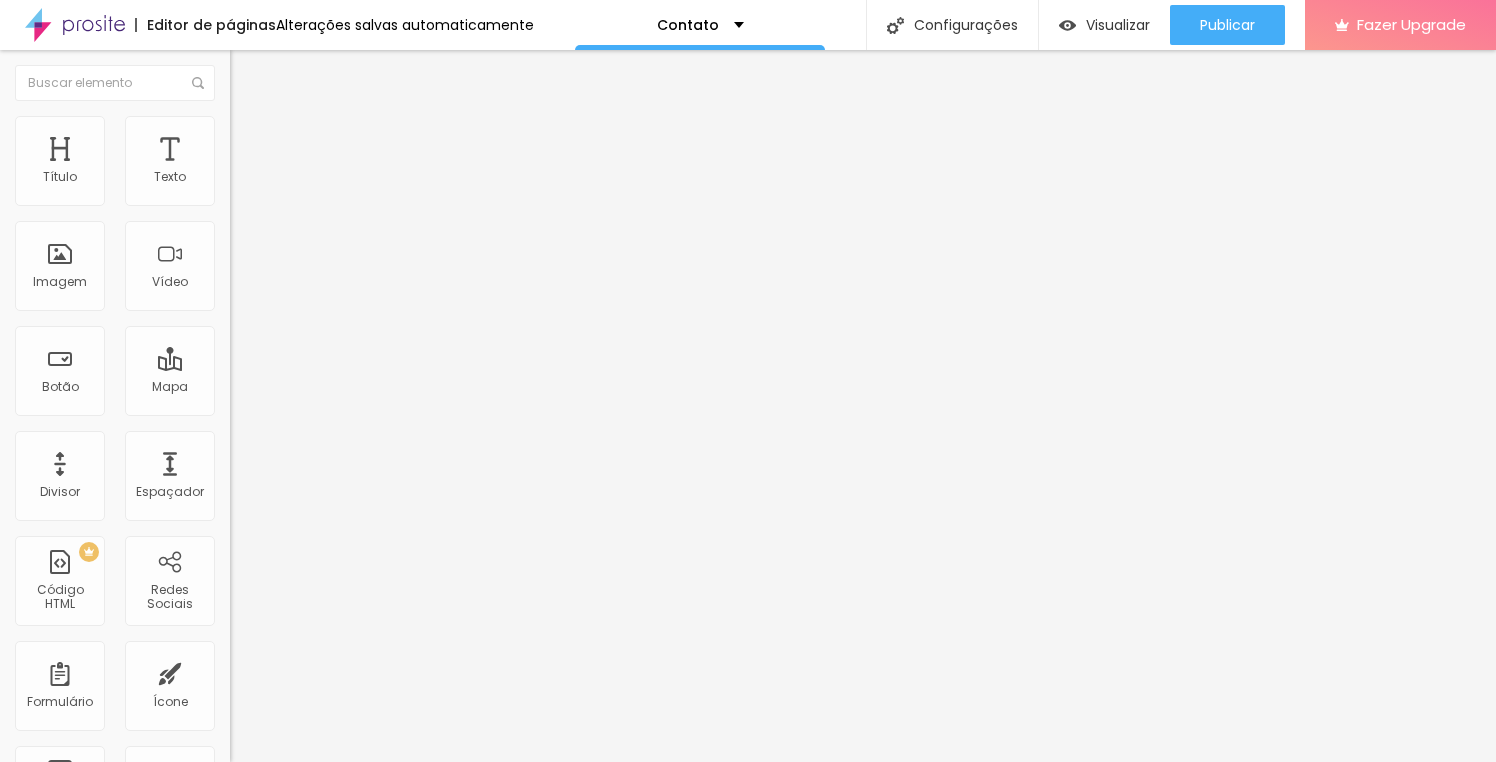 click at bounding box center (239, 125) 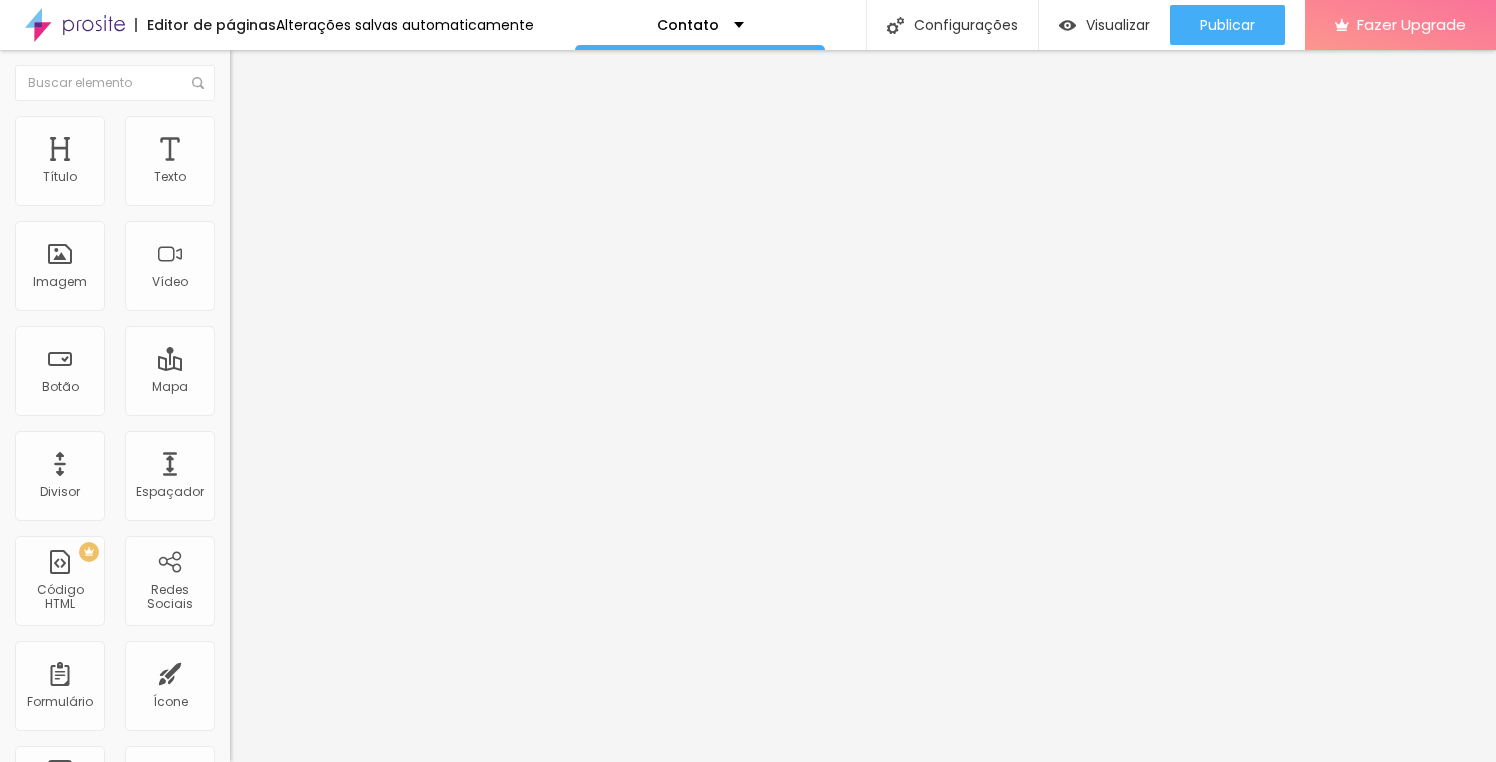 type on "327" 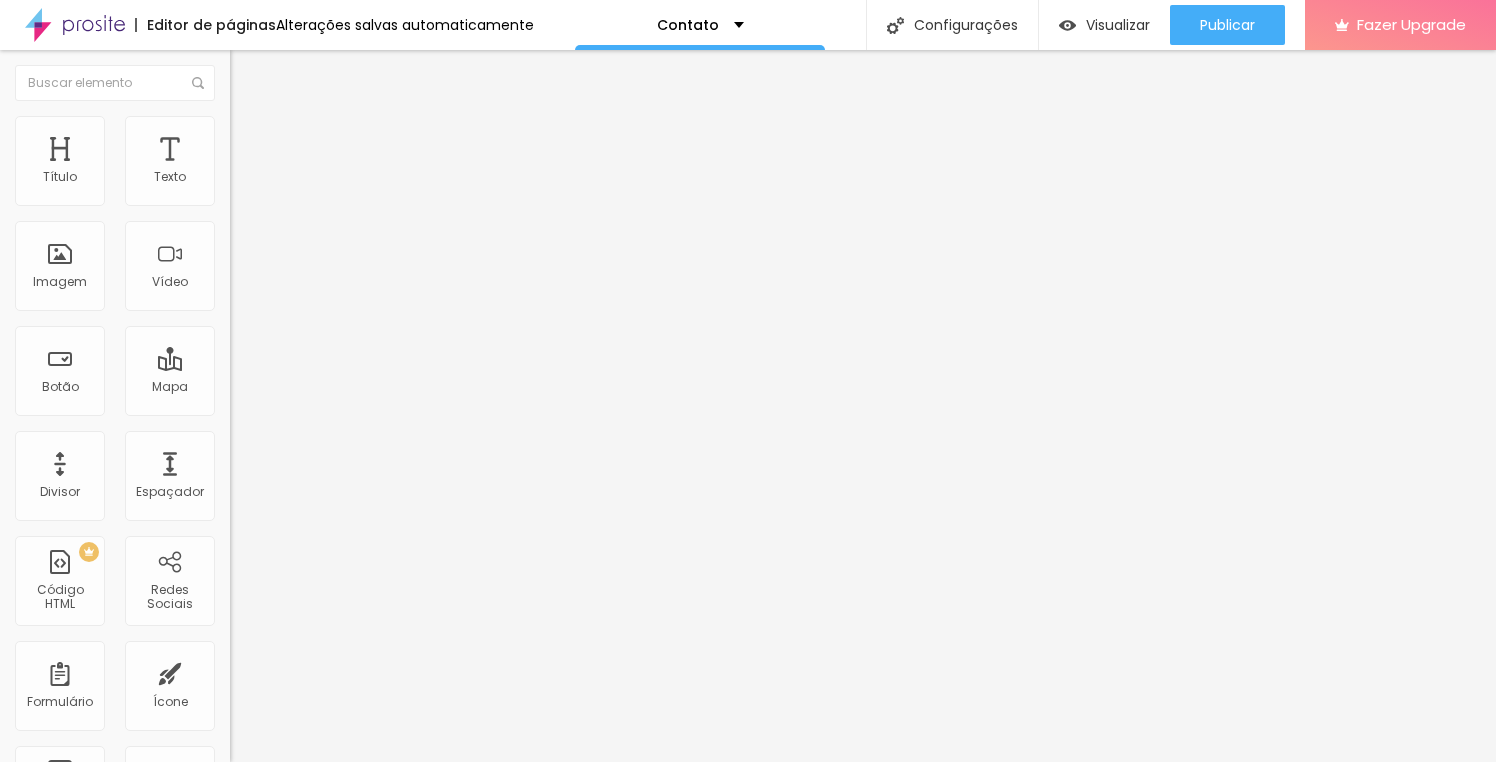 type on "323" 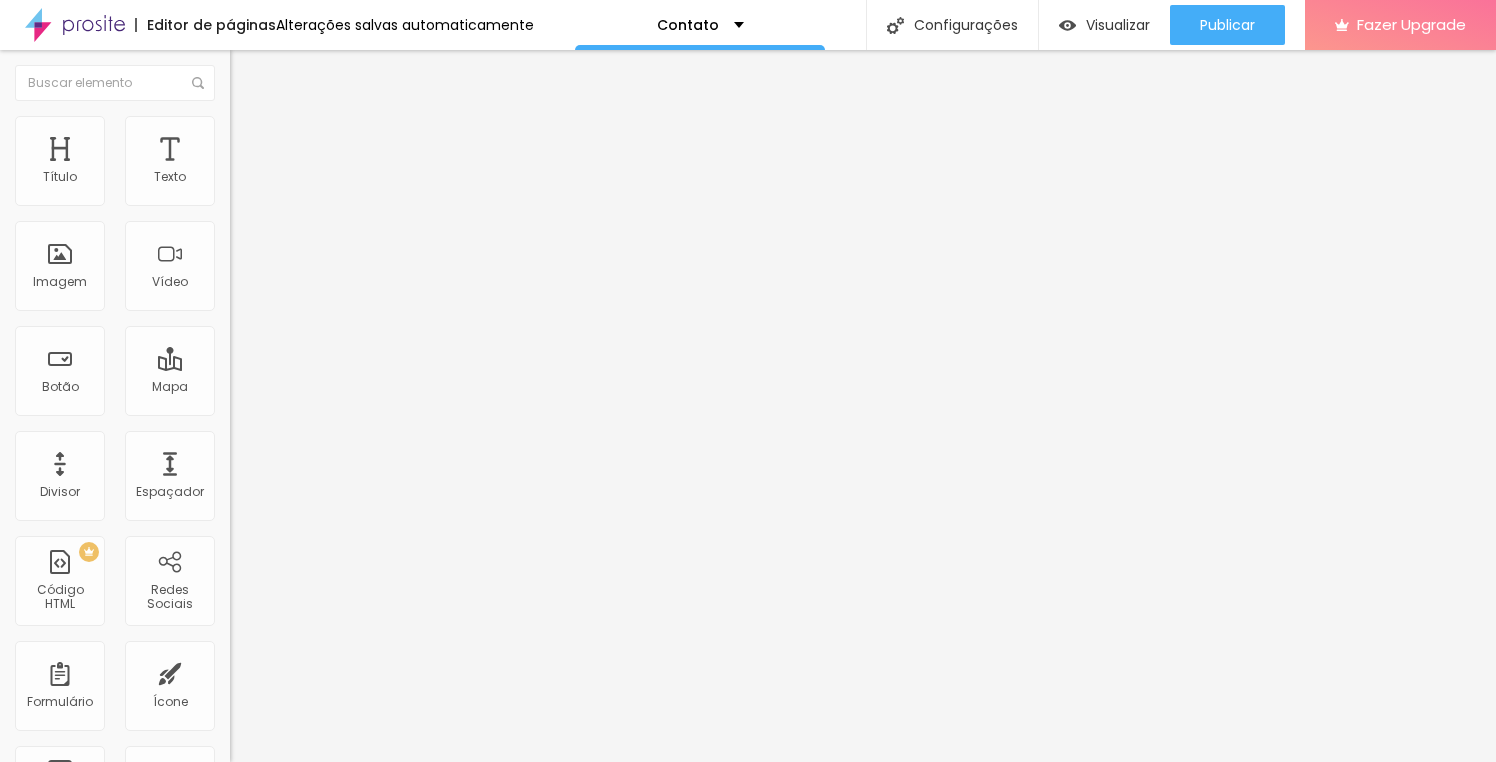 type on "55" 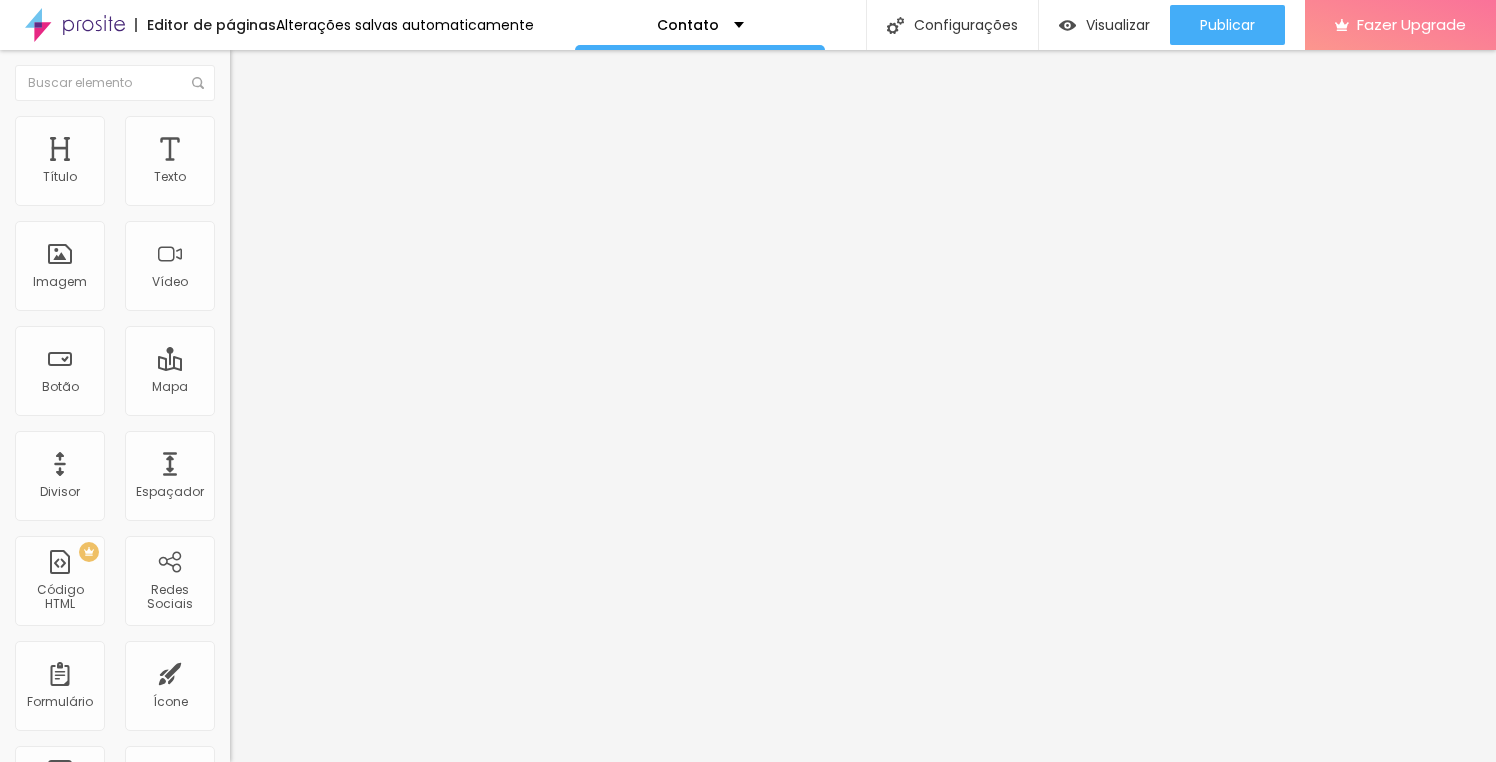 type on "55" 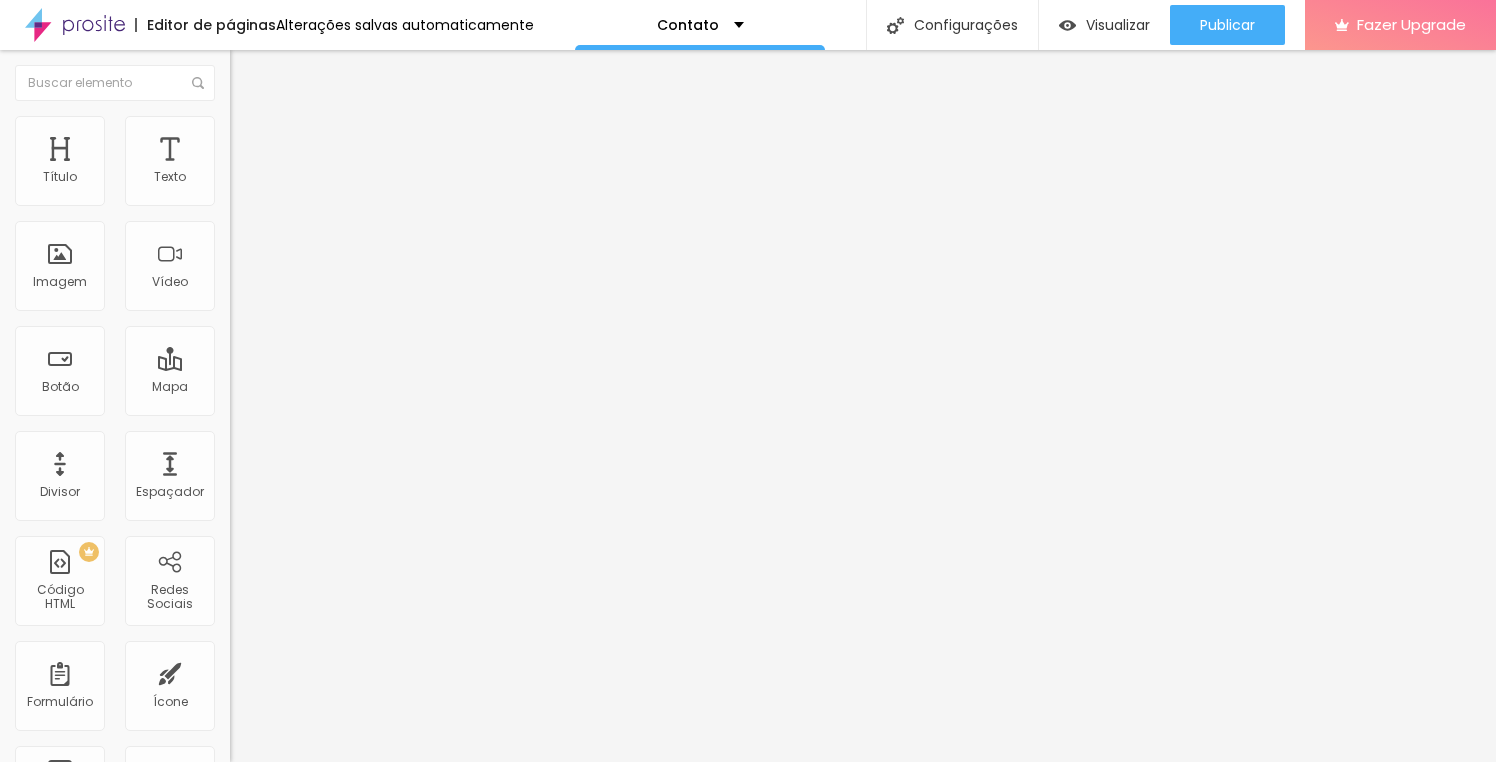 click at bounding box center [239, 145] 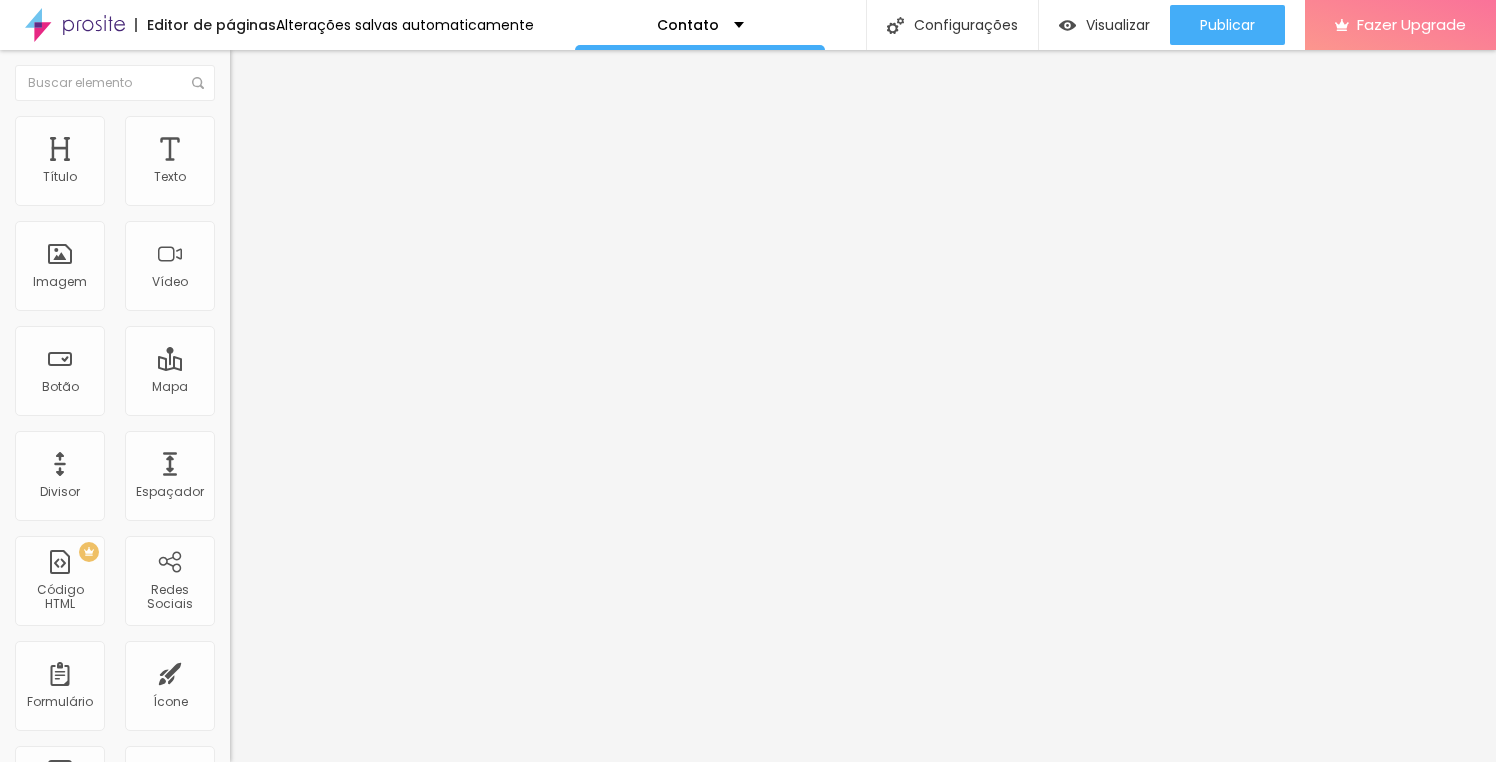 click on "Estilo" at bounding box center (263, 129) 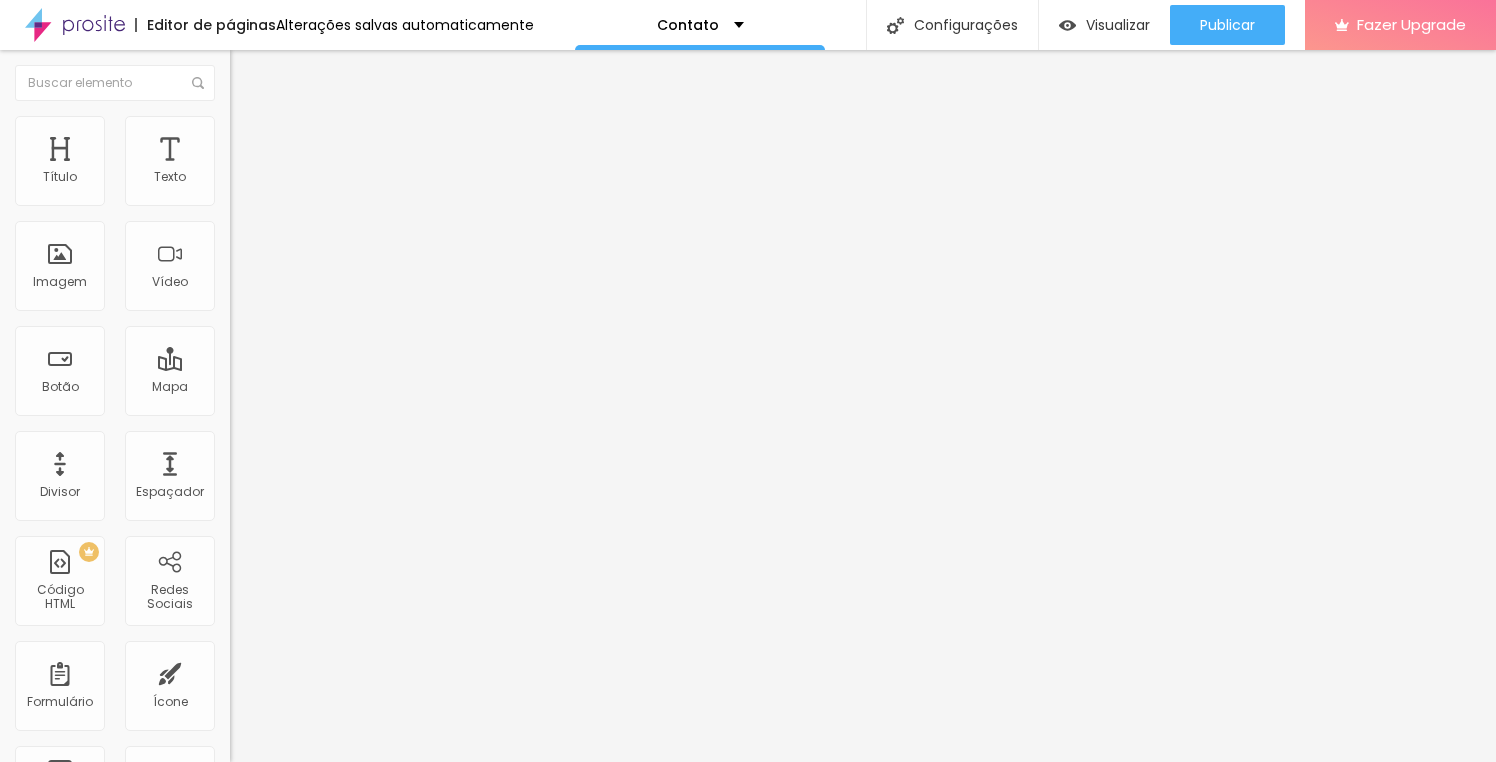 type on "65" 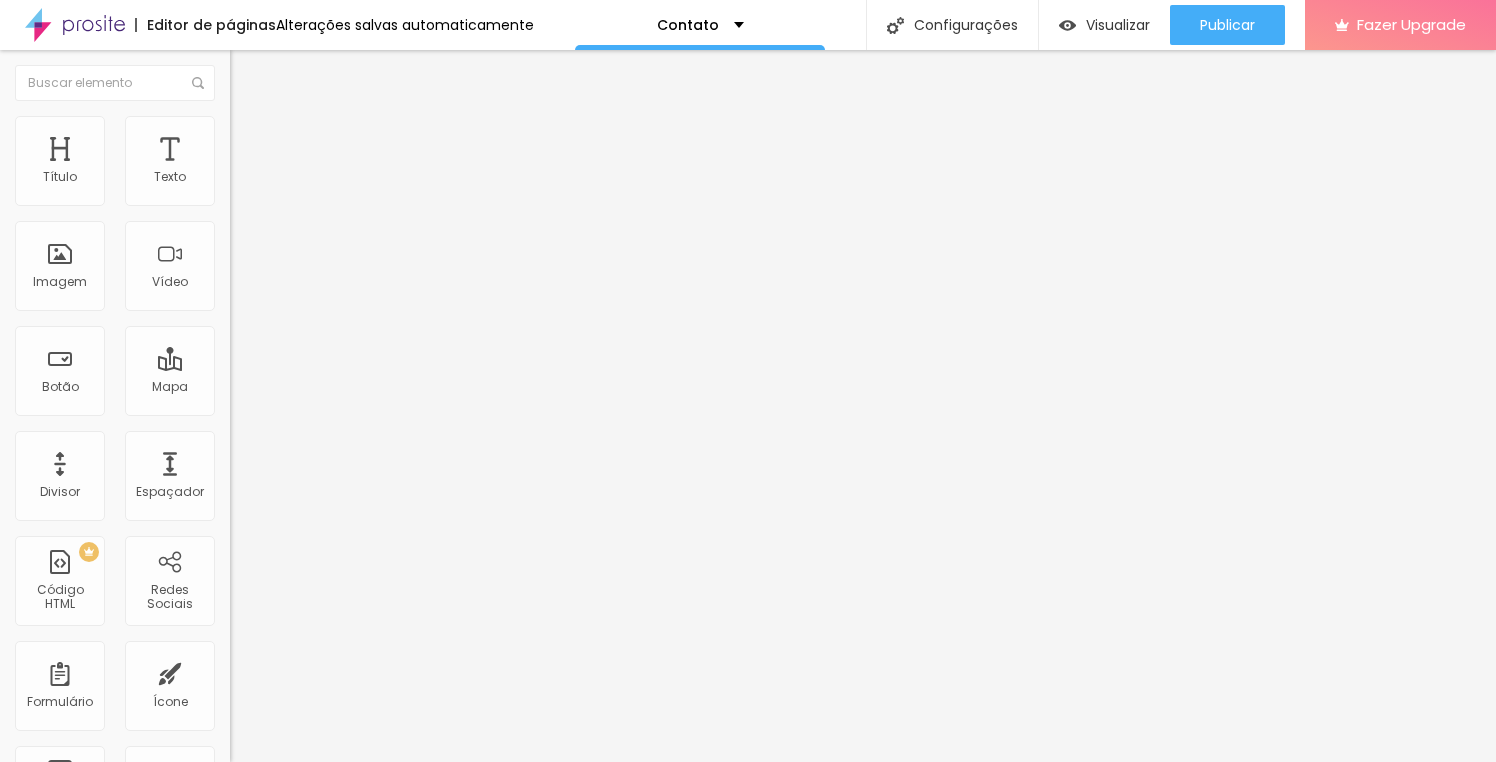 click on "Adicionar imagem" at bounding box center [294, 163] 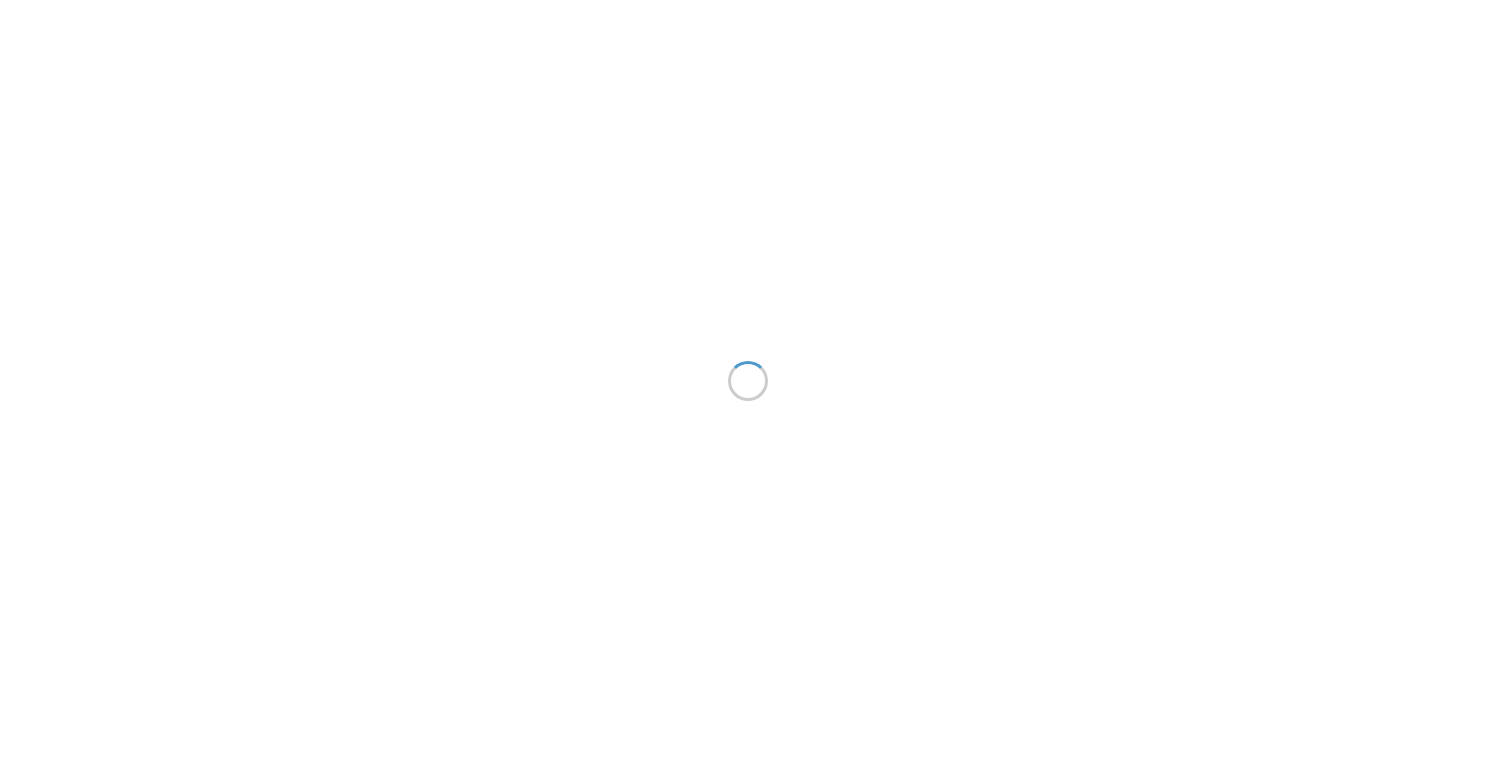 scroll, scrollTop: 0, scrollLeft: 0, axis: both 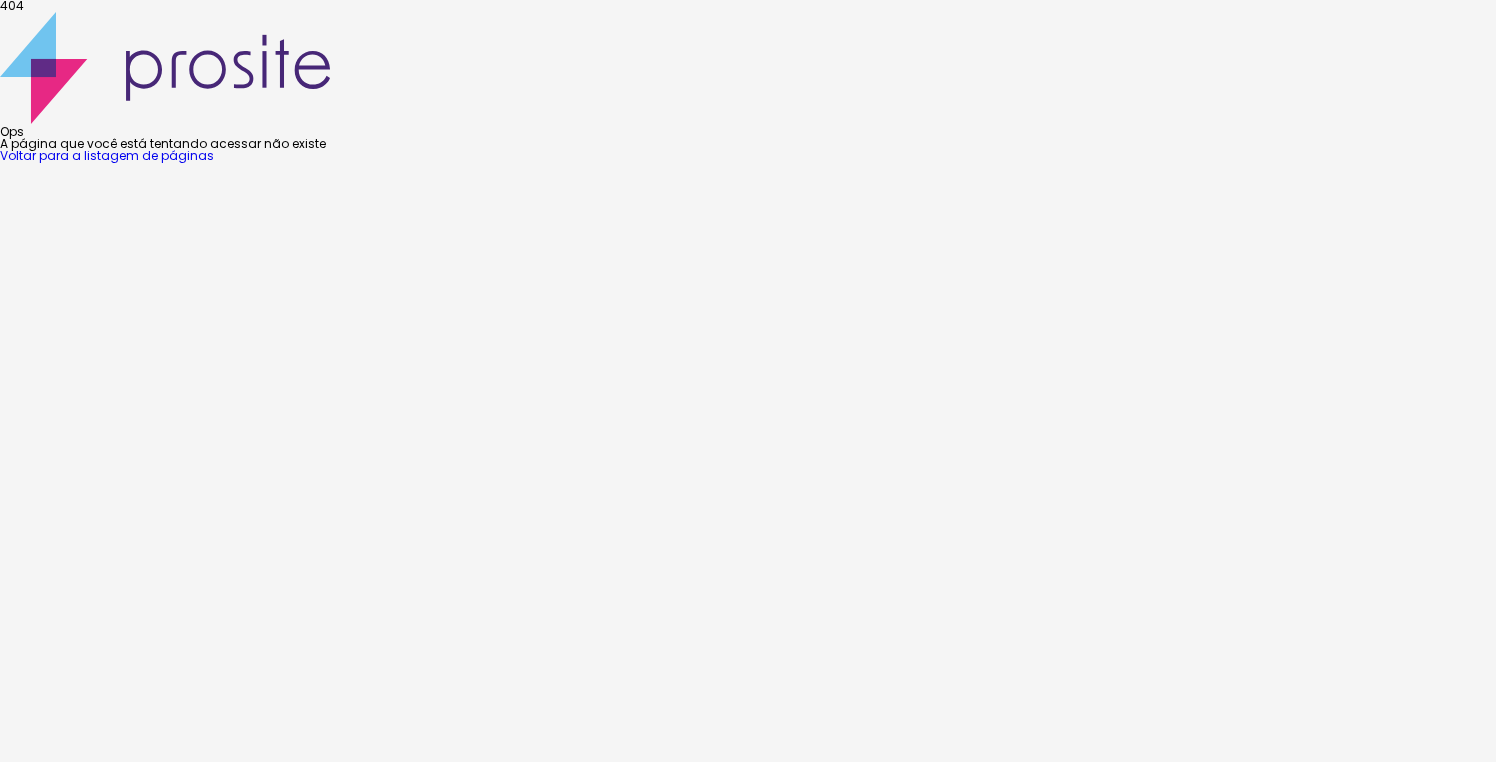 click on "Voltar para a listagem de páginas" at bounding box center [107, 155] 